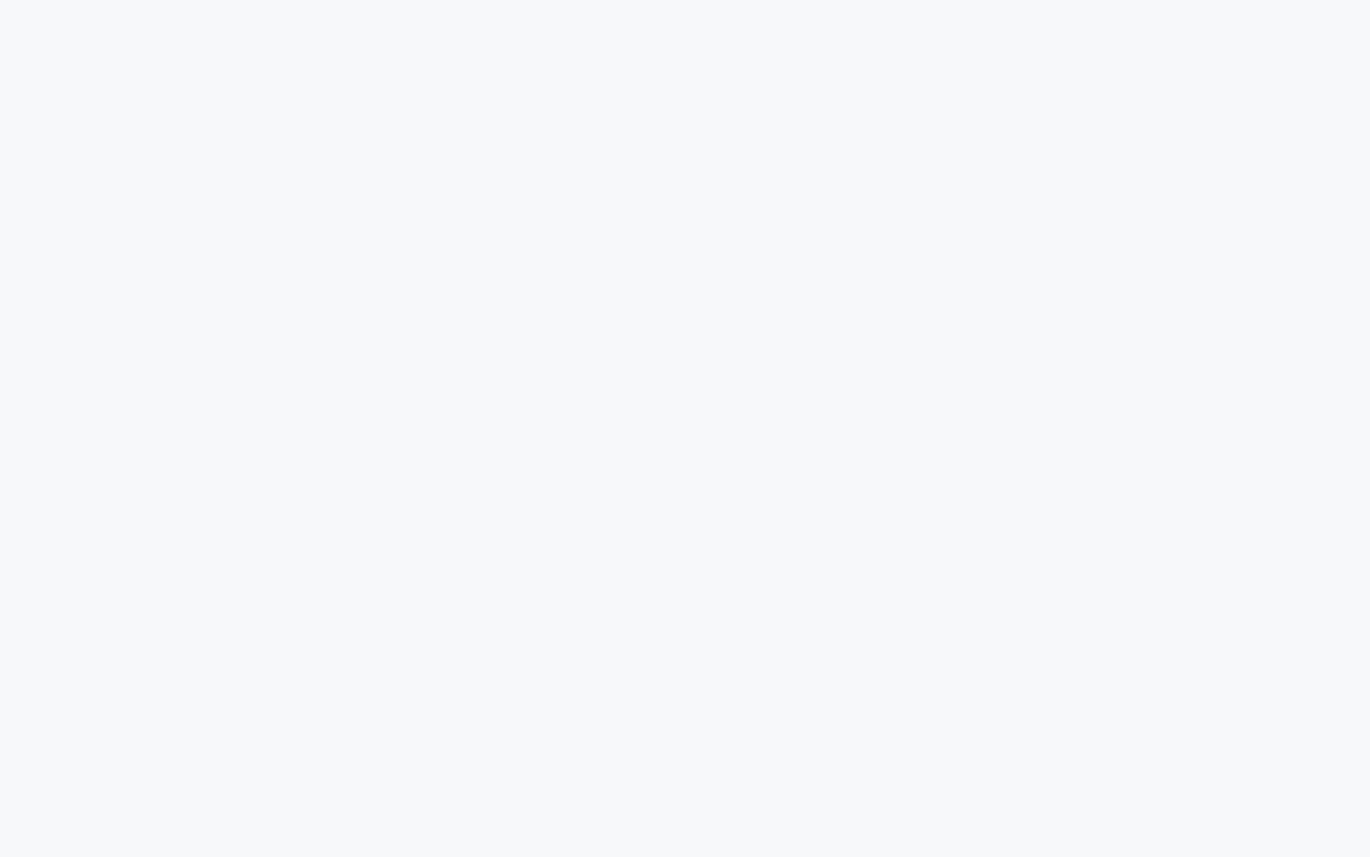 scroll, scrollTop: 0, scrollLeft: 0, axis: both 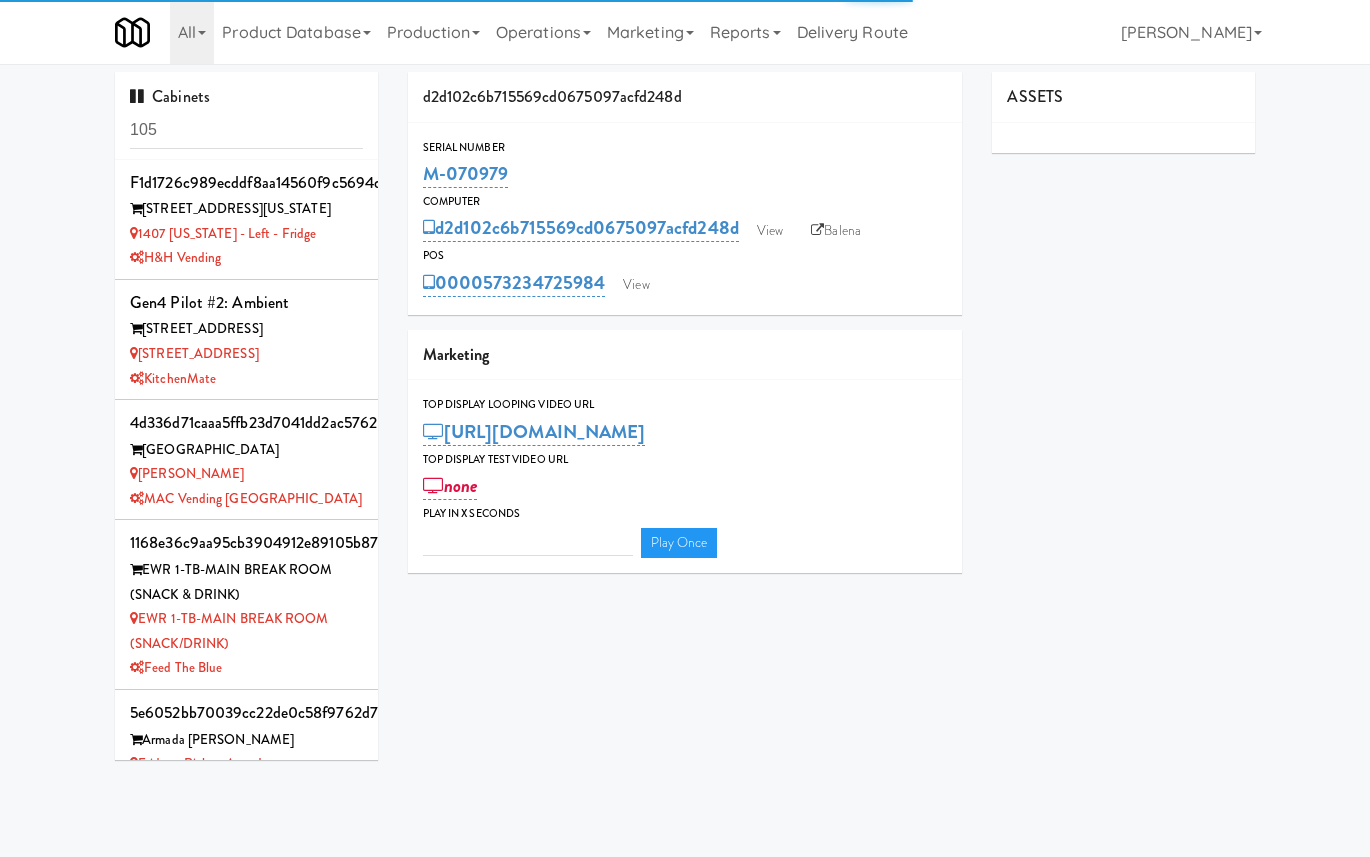 type on "3" 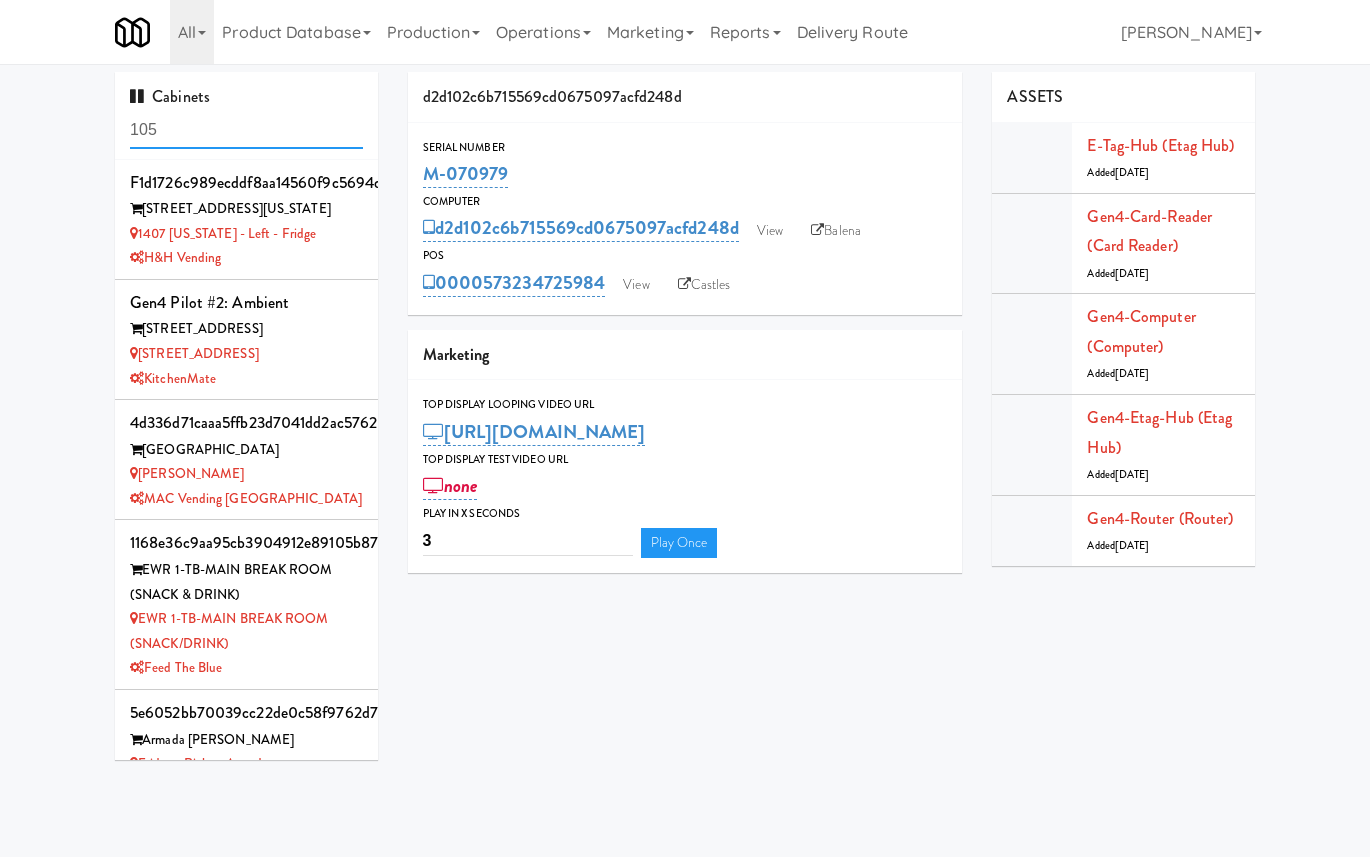 scroll, scrollTop: 1181, scrollLeft: 0, axis: vertical 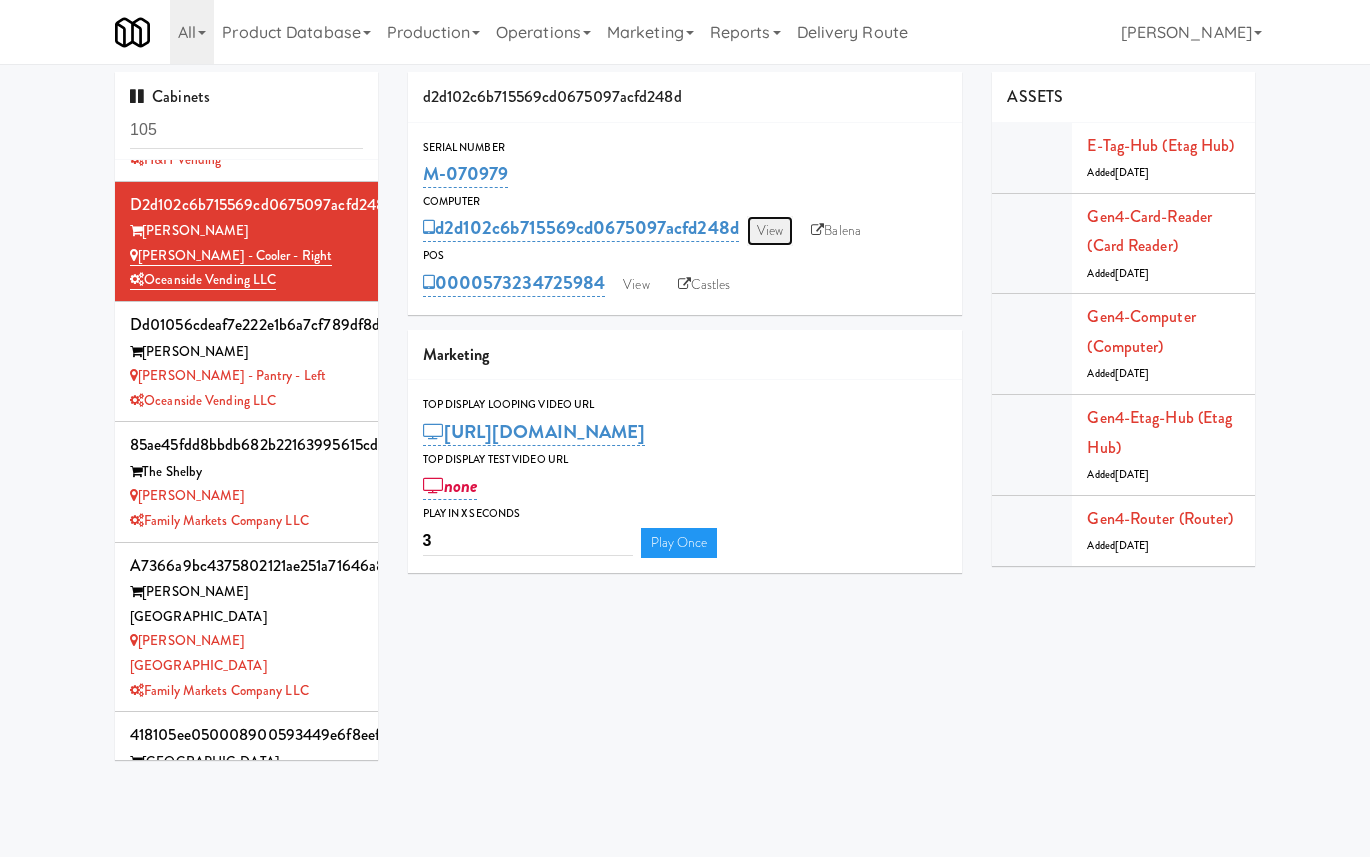 click on "View" at bounding box center [770, 231] 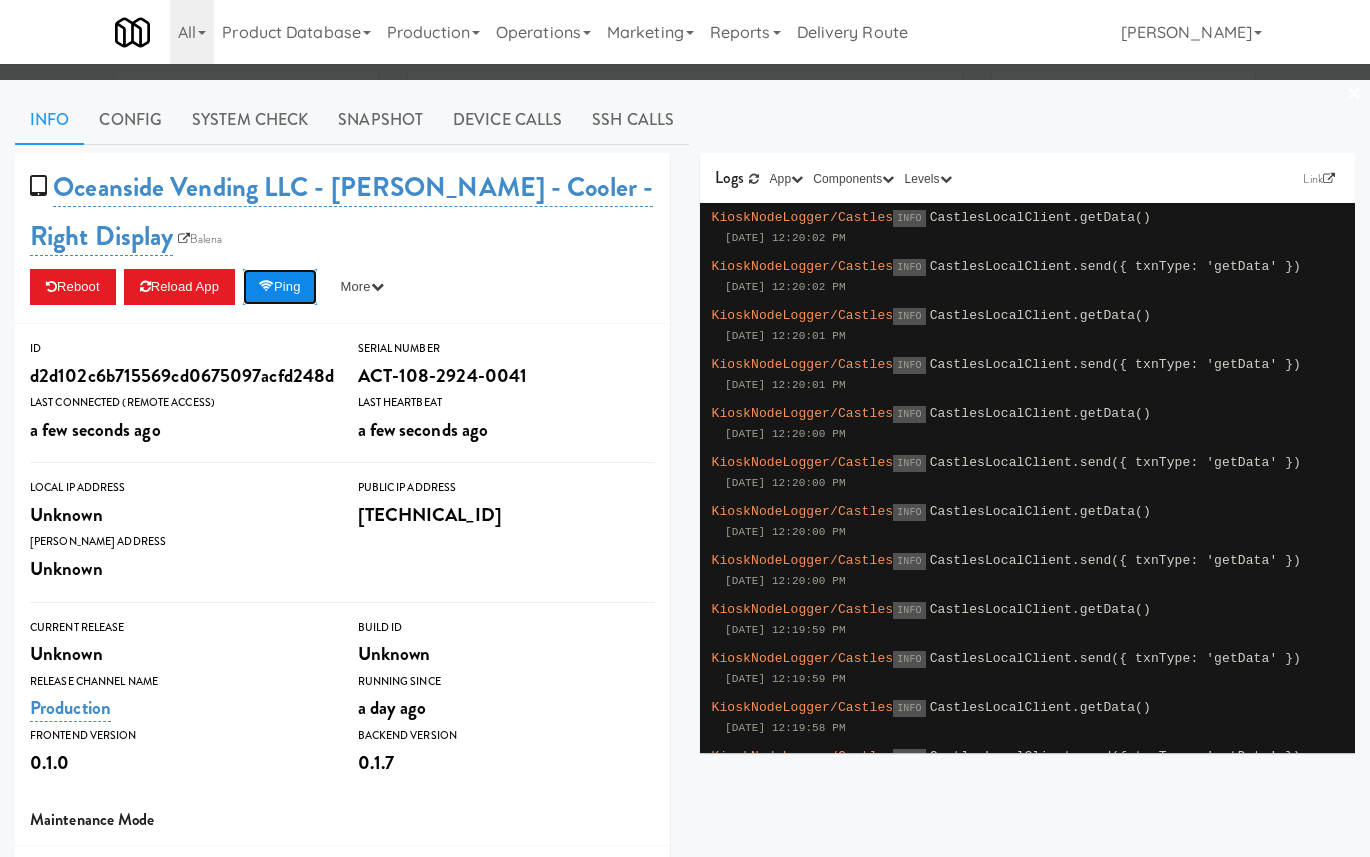 click on "Ping" at bounding box center (280, 287) 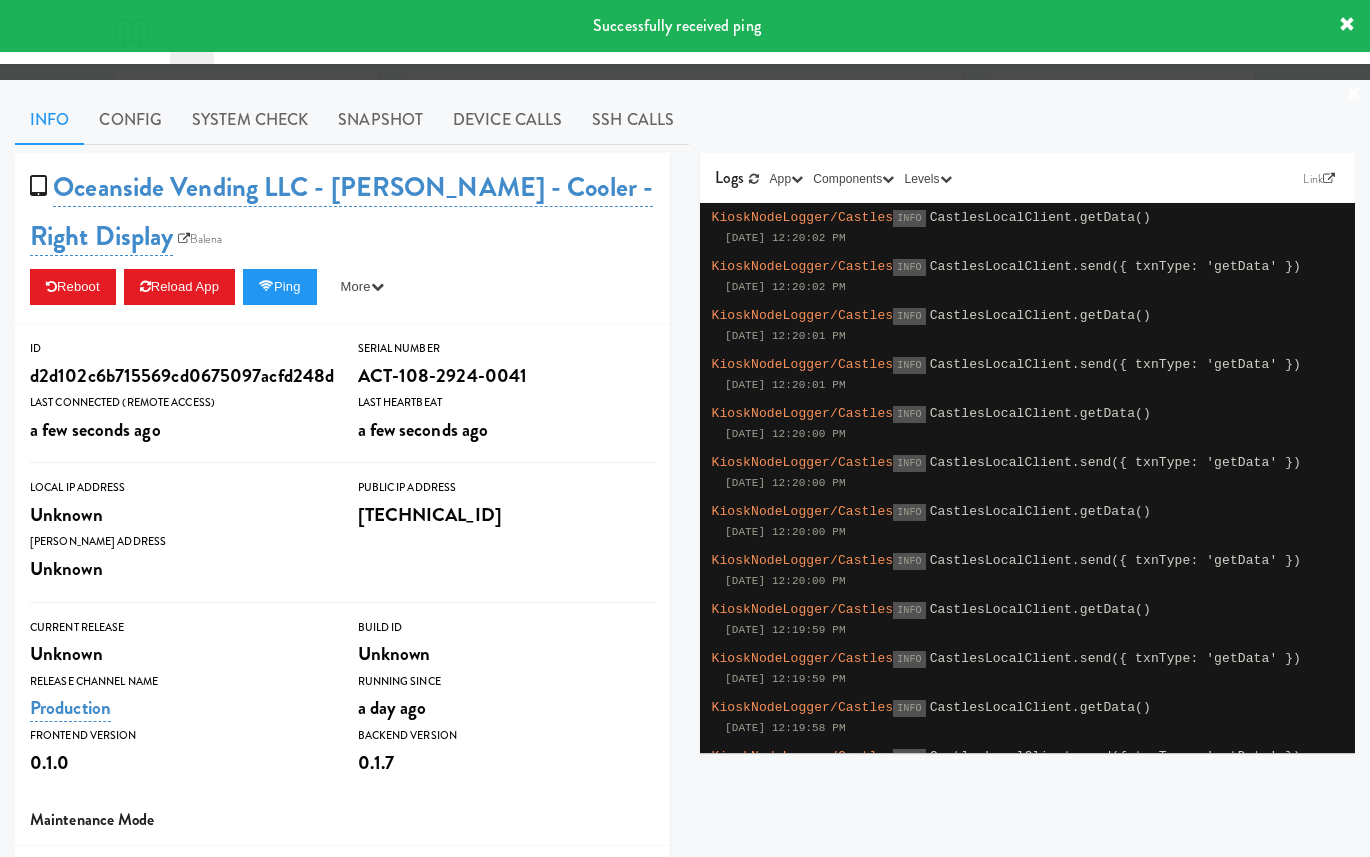 click at bounding box center [685, 428] 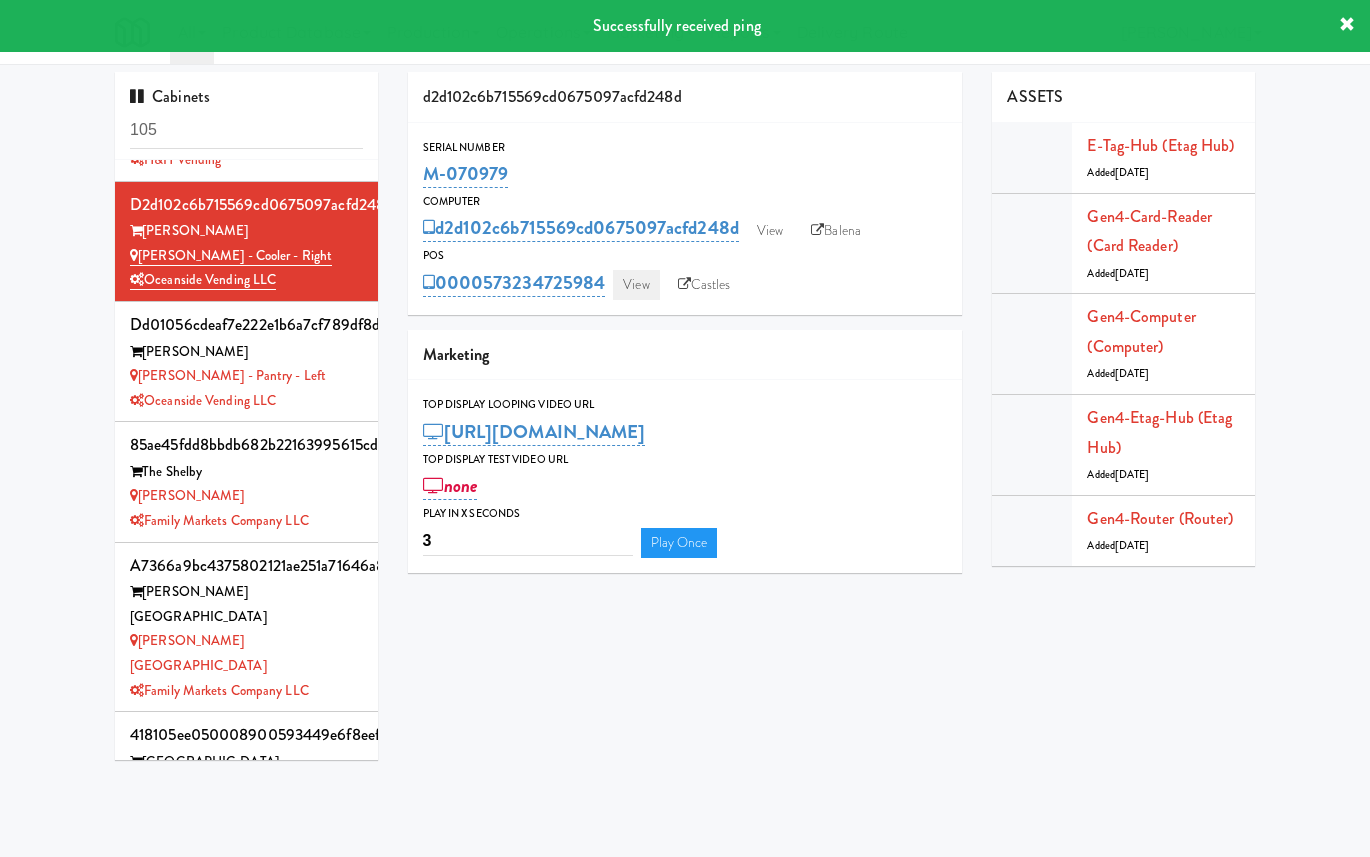 click on "View" at bounding box center [636, 285] 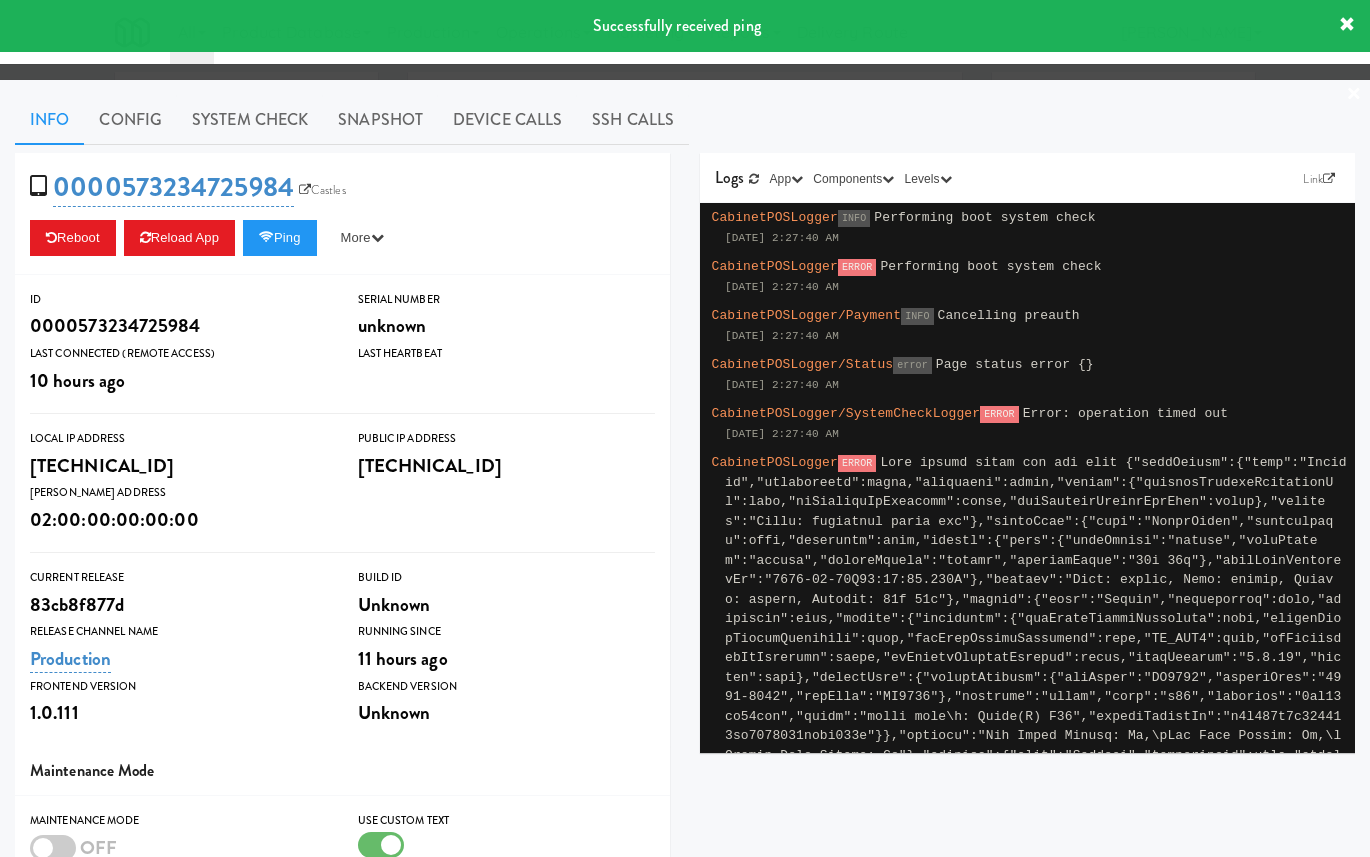 click at bounding box center [685, 428] 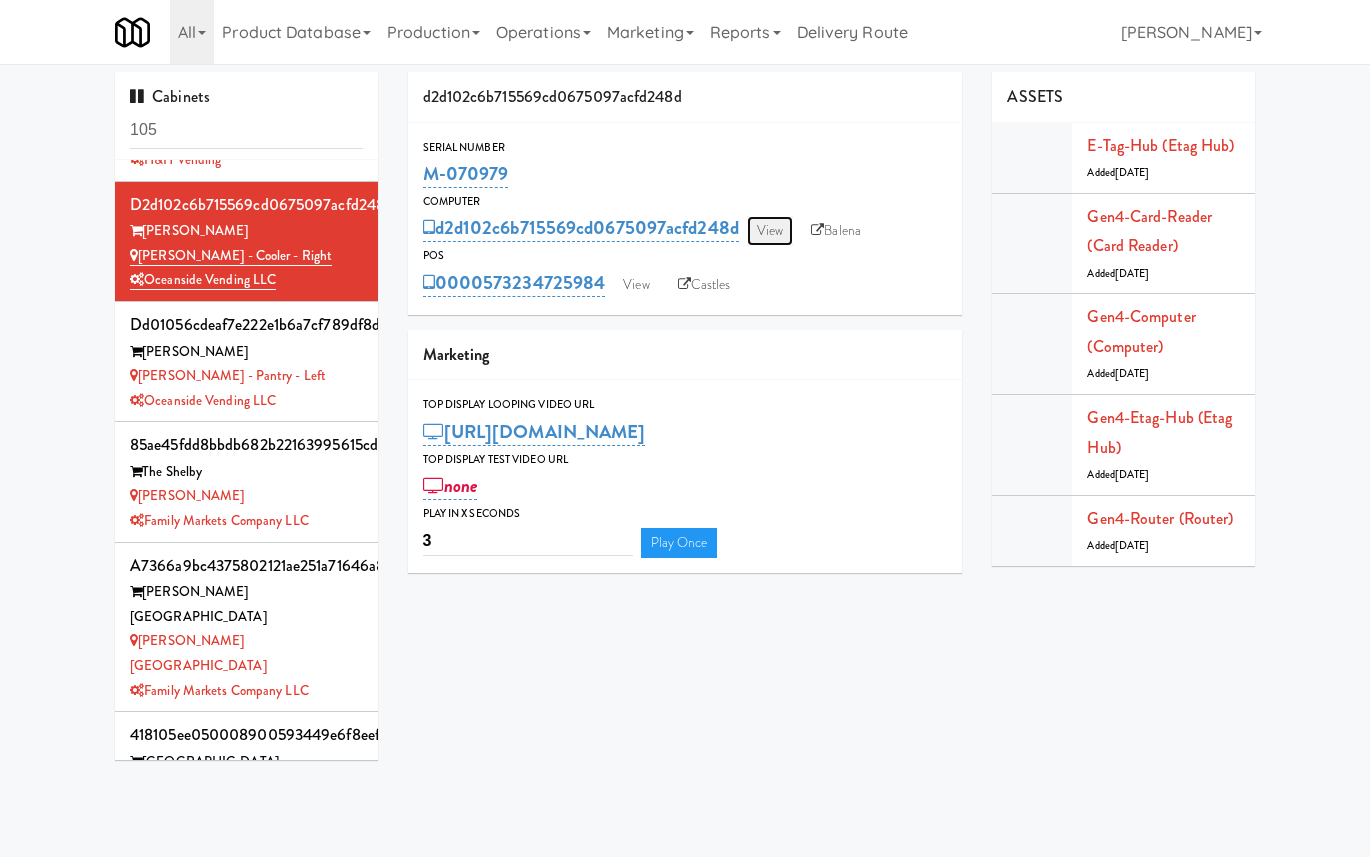click on "View" at bounding box center (770, 231) 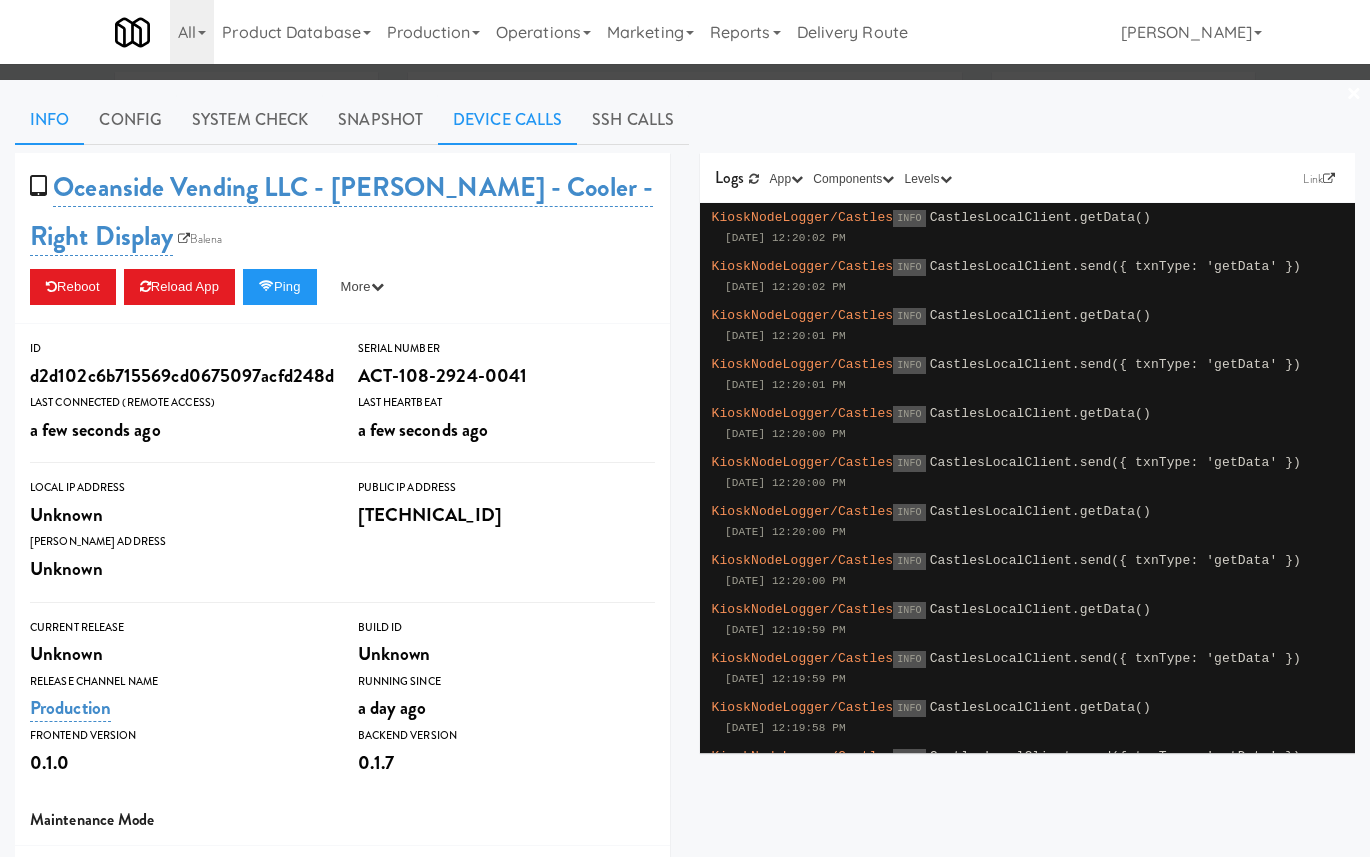 click on "Device Calls" at bounding box center (507, 120) 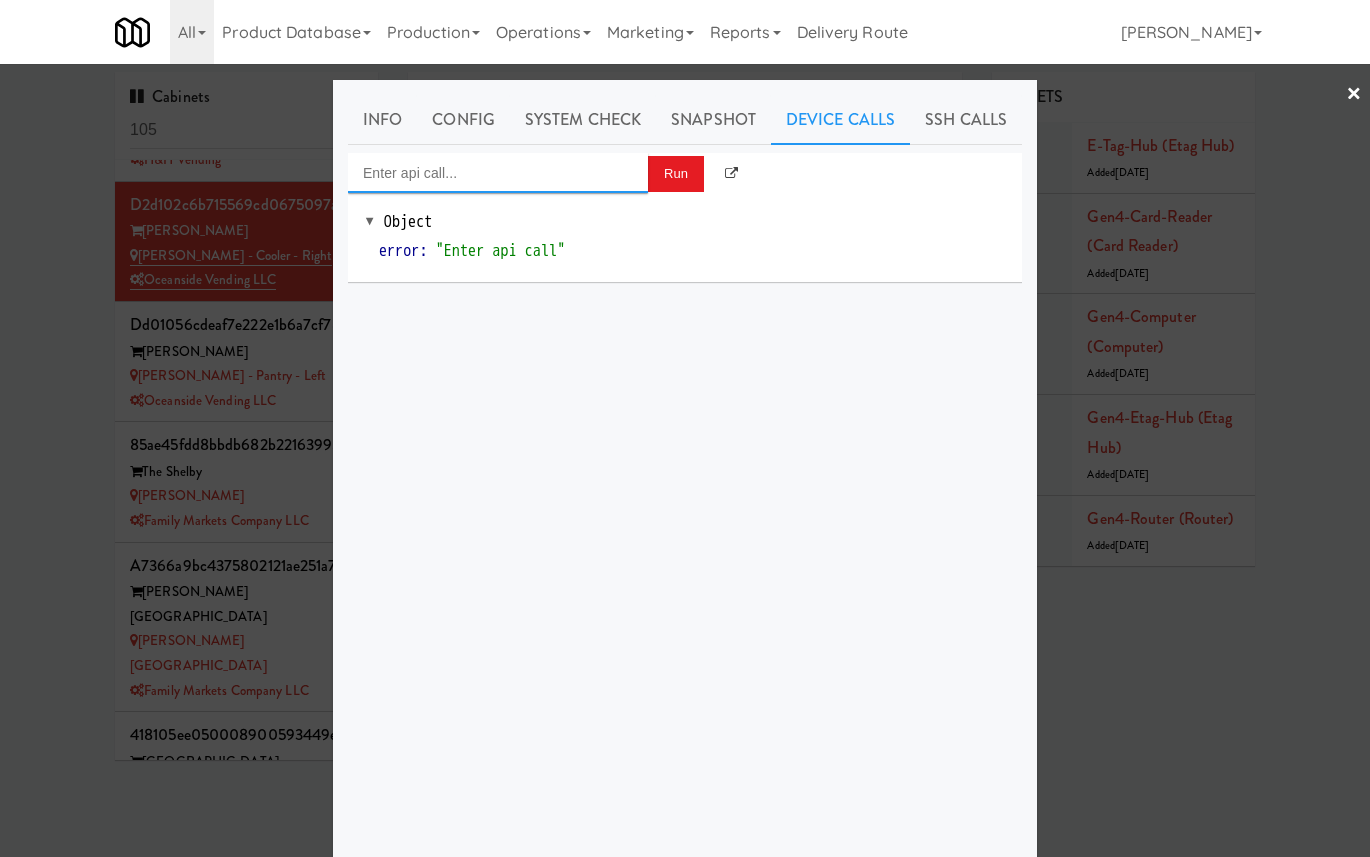 click at bounding box center (498, 173) 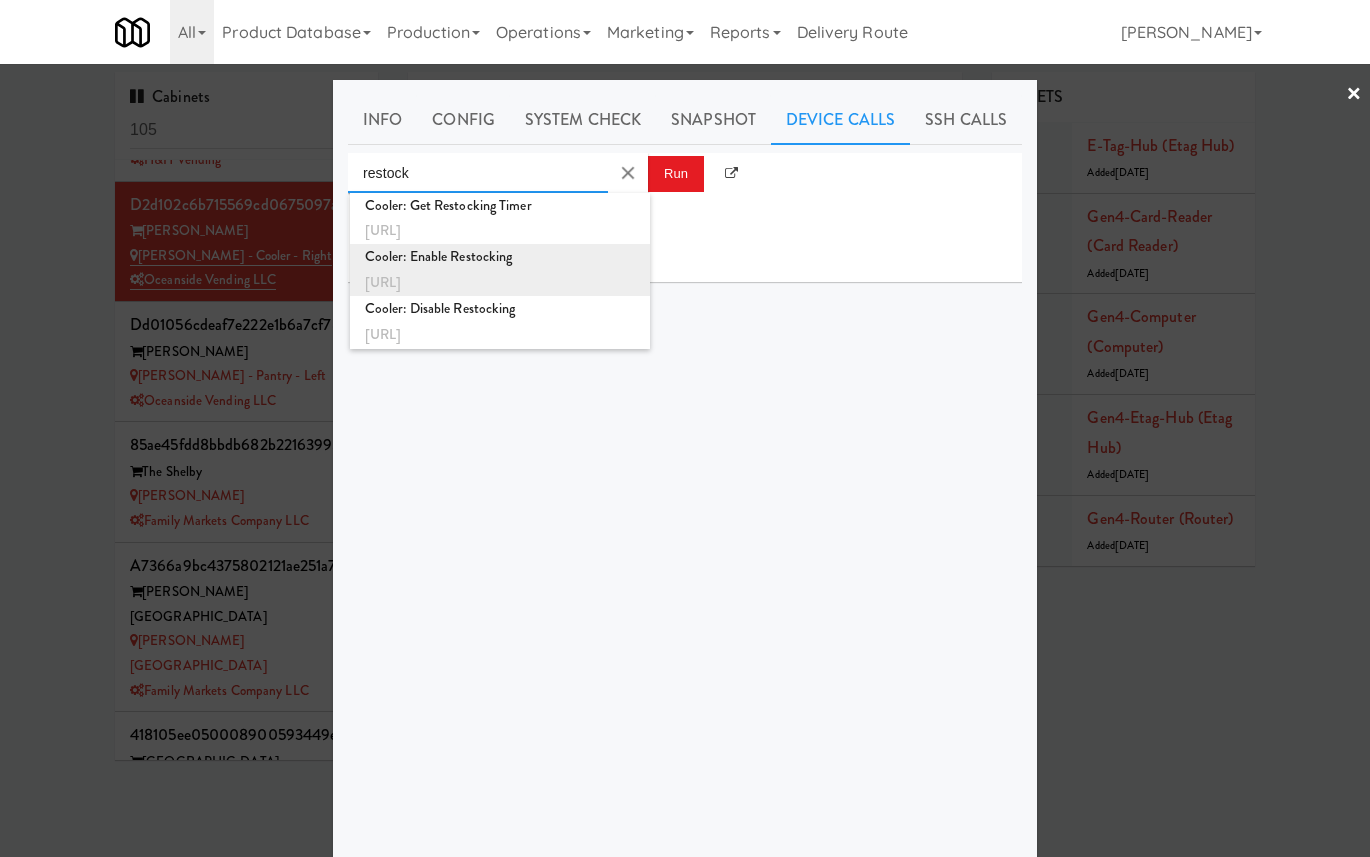 click on "http://localhost:3000/cooler/restocking-mode/enable" at bounding box center [500, 283] 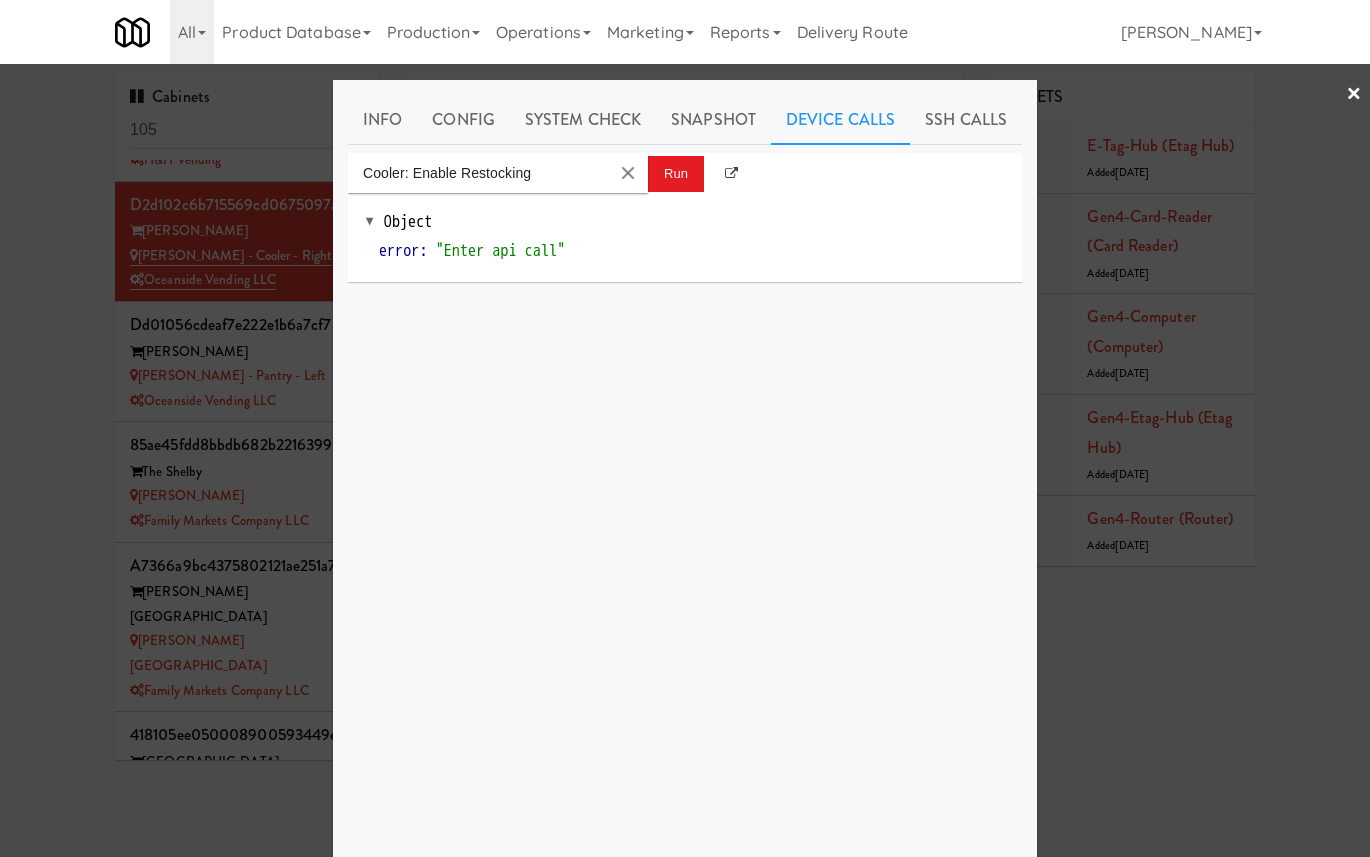 click at bounding box center (628, 173) 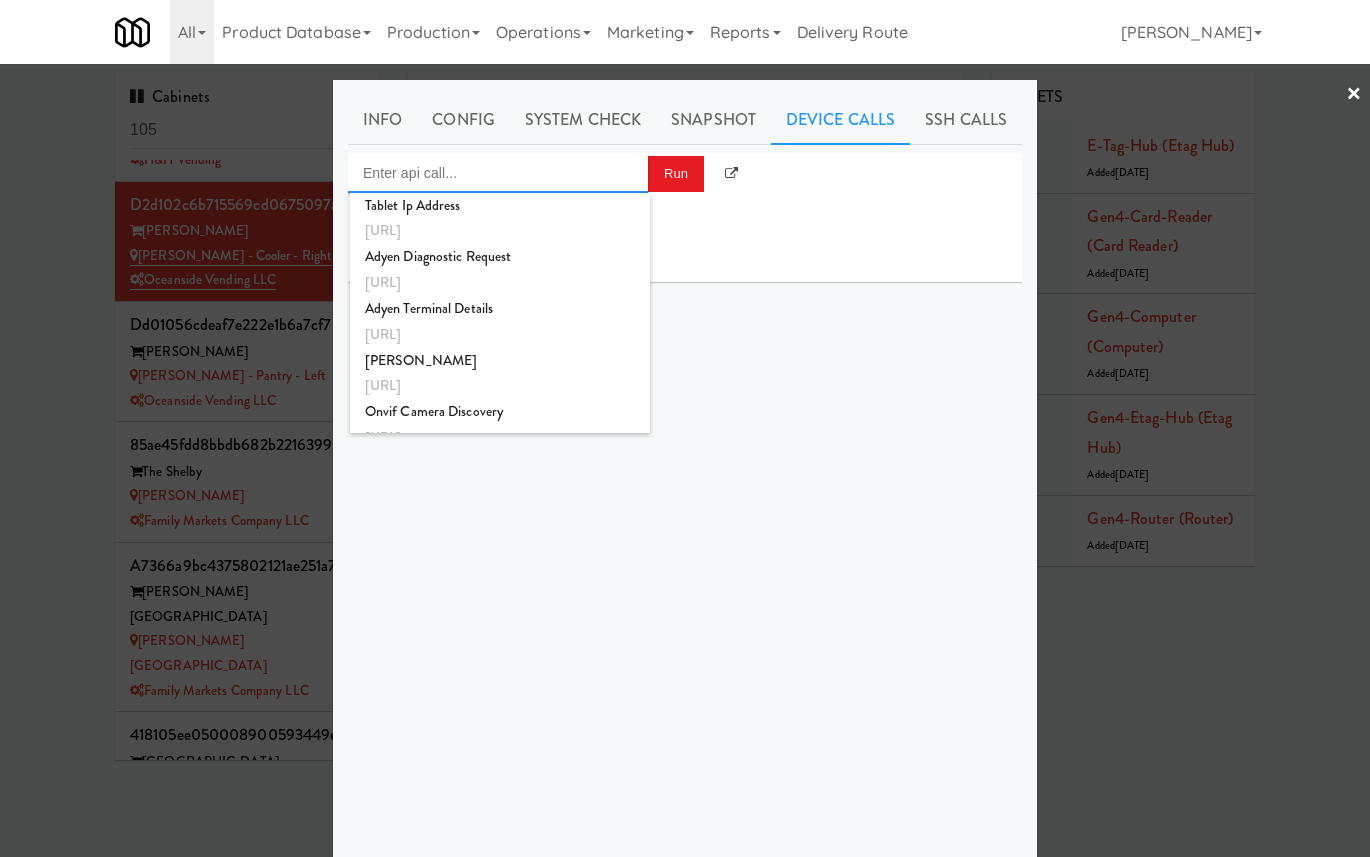 click at bounding box center (498, 173) 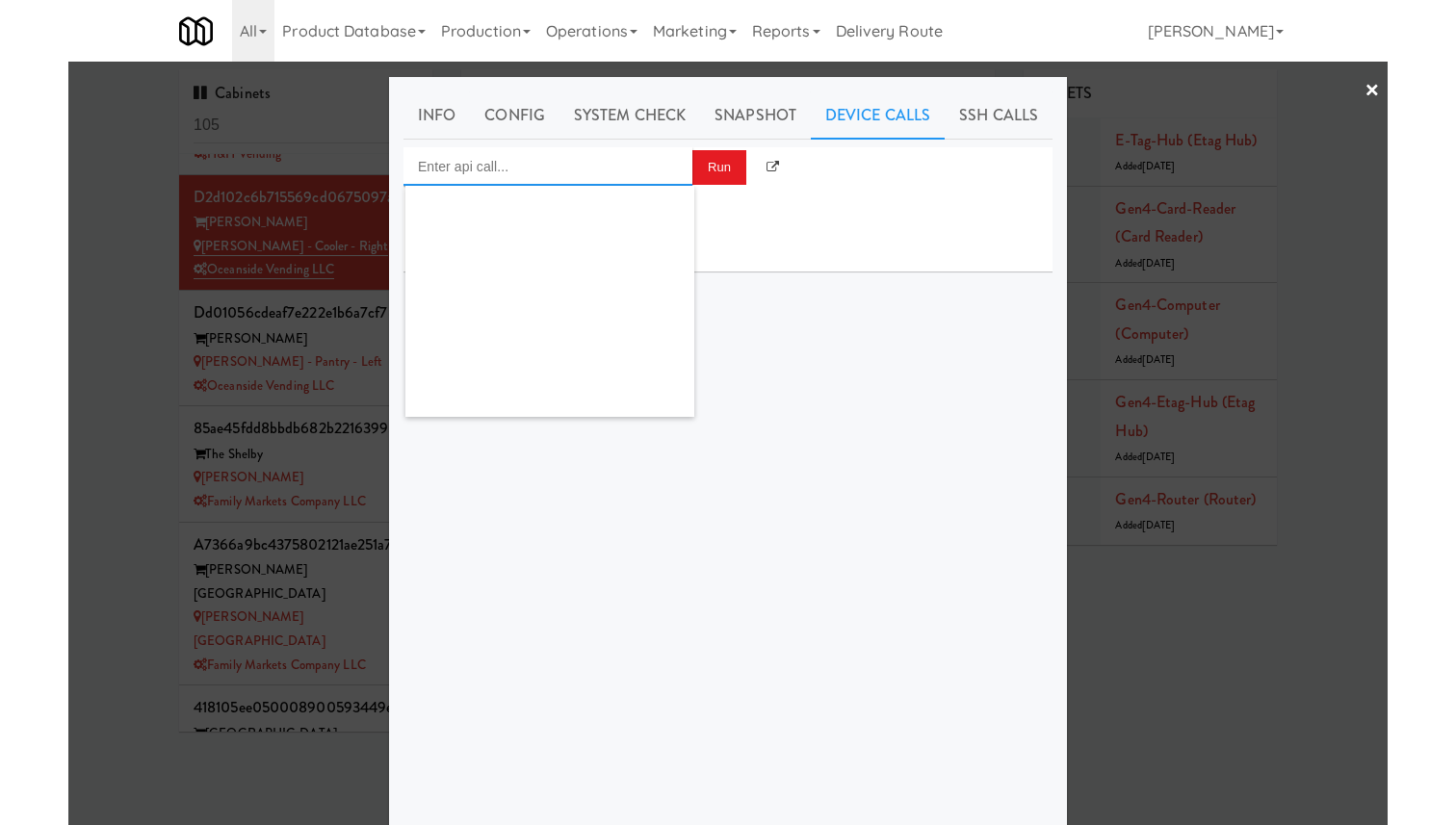 scroll, scrollTop: 1321, scrollLeft: 0, axis: vertical 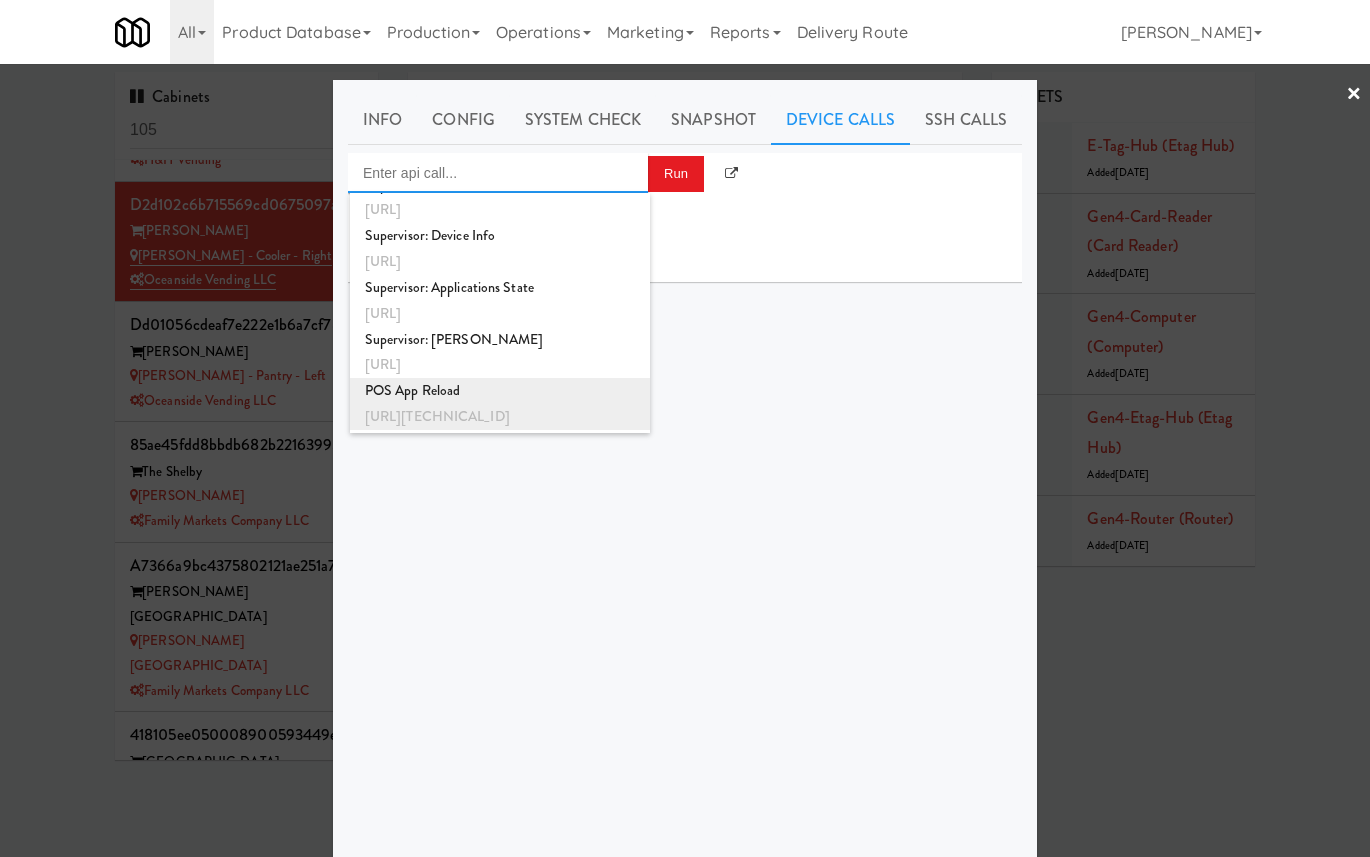 click on "POS App Reload" at bounding box center [500, 391] 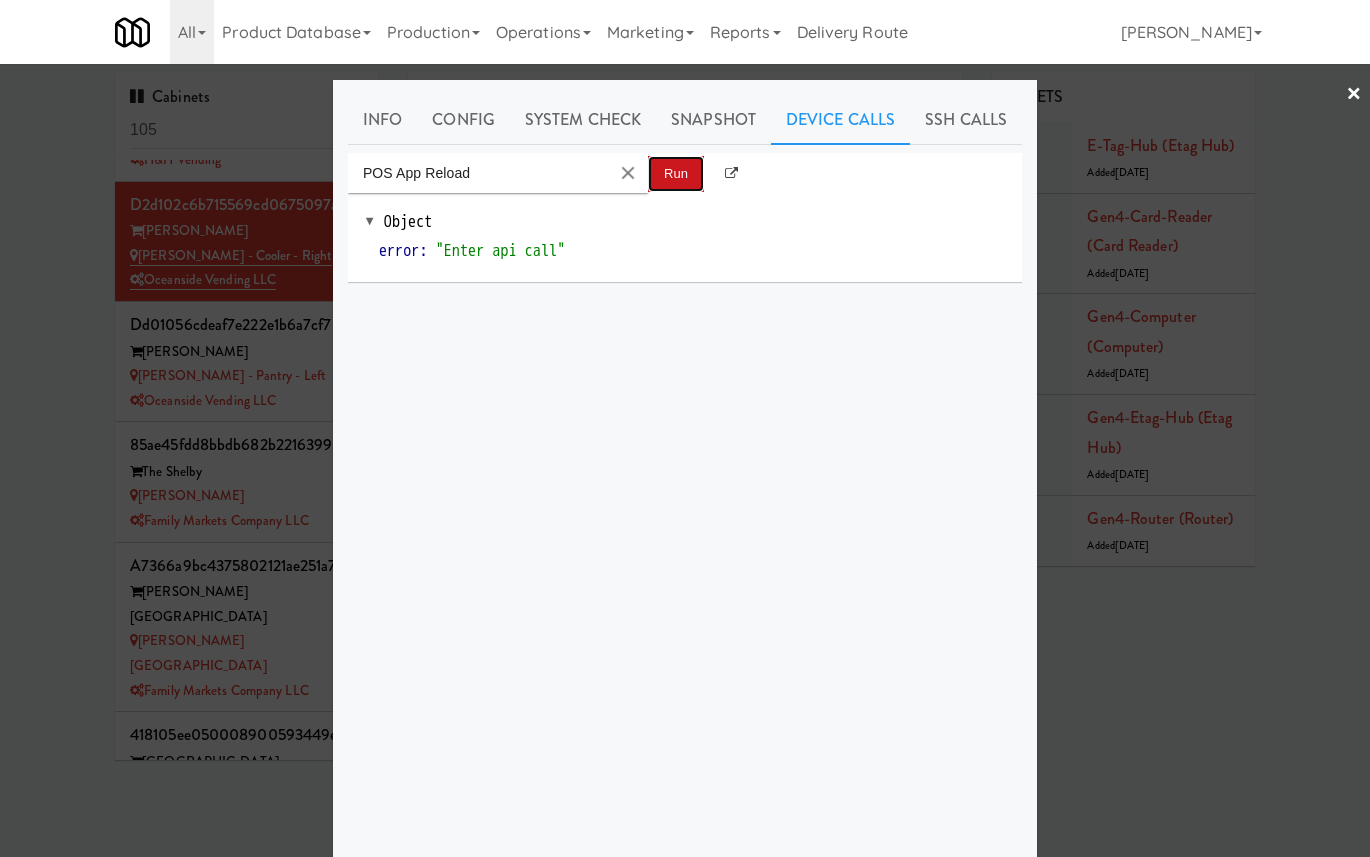 click on "Run" at bounding box center (676, 174) 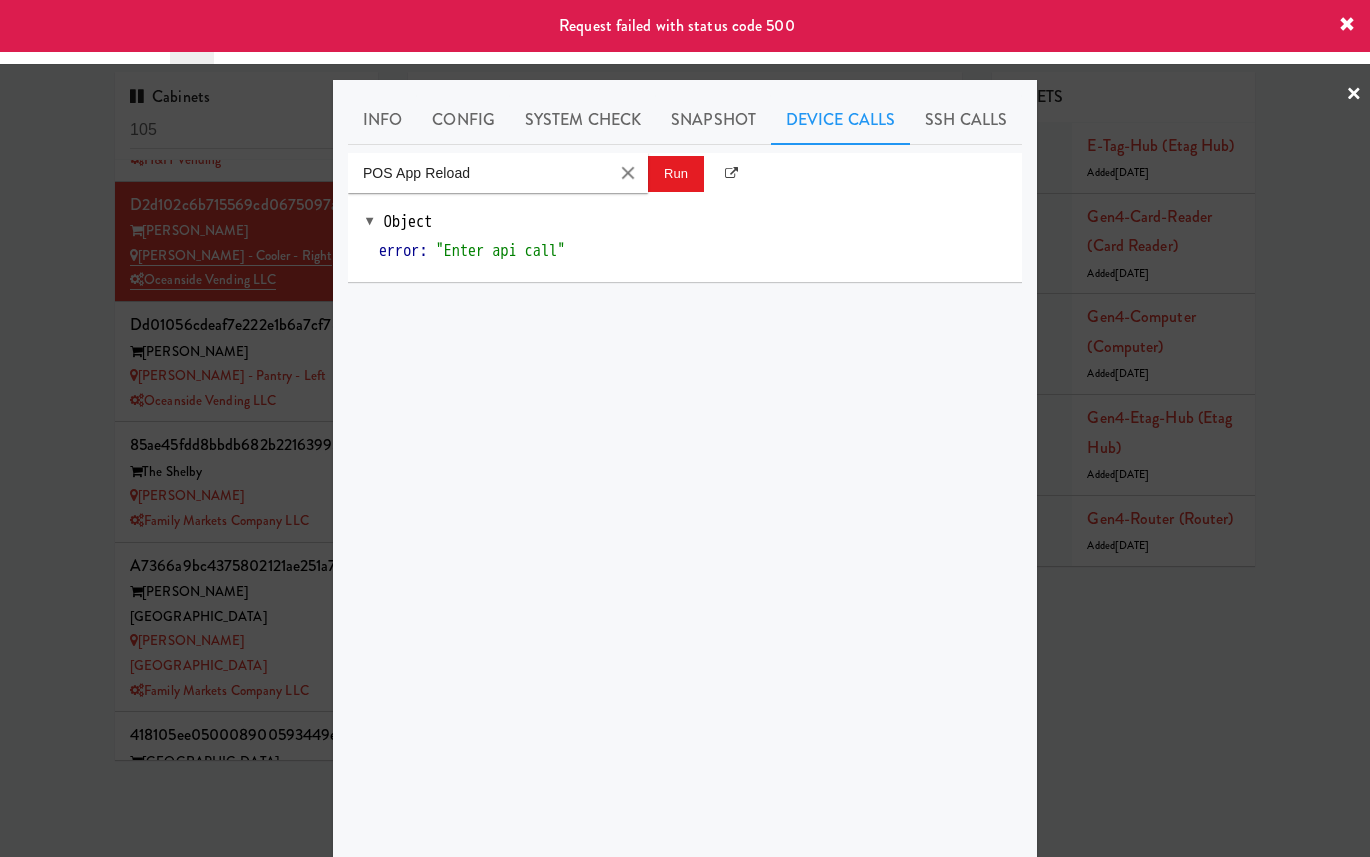 click at bounding box center [685, 428] 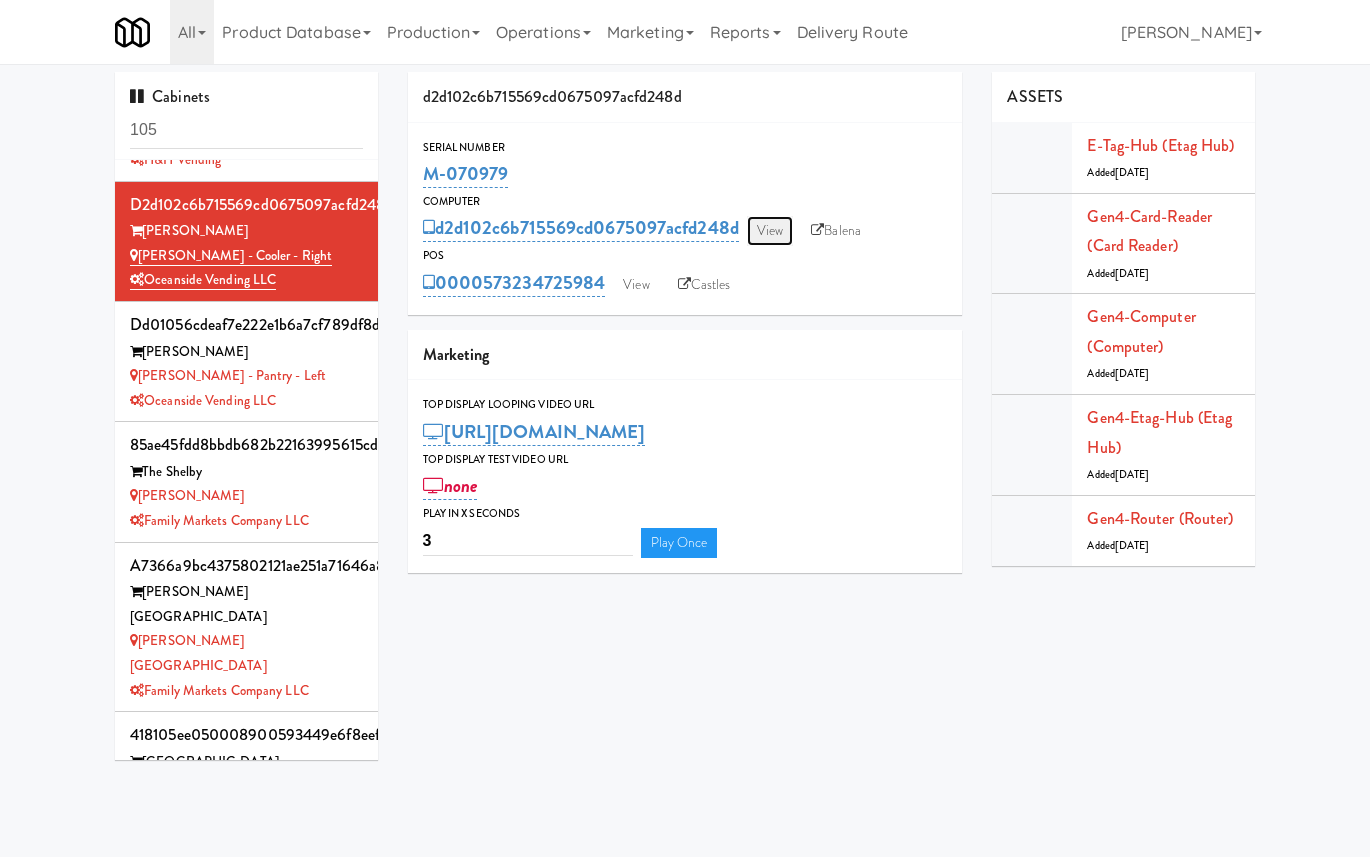 click on "View" at bounding box center (770, 231) 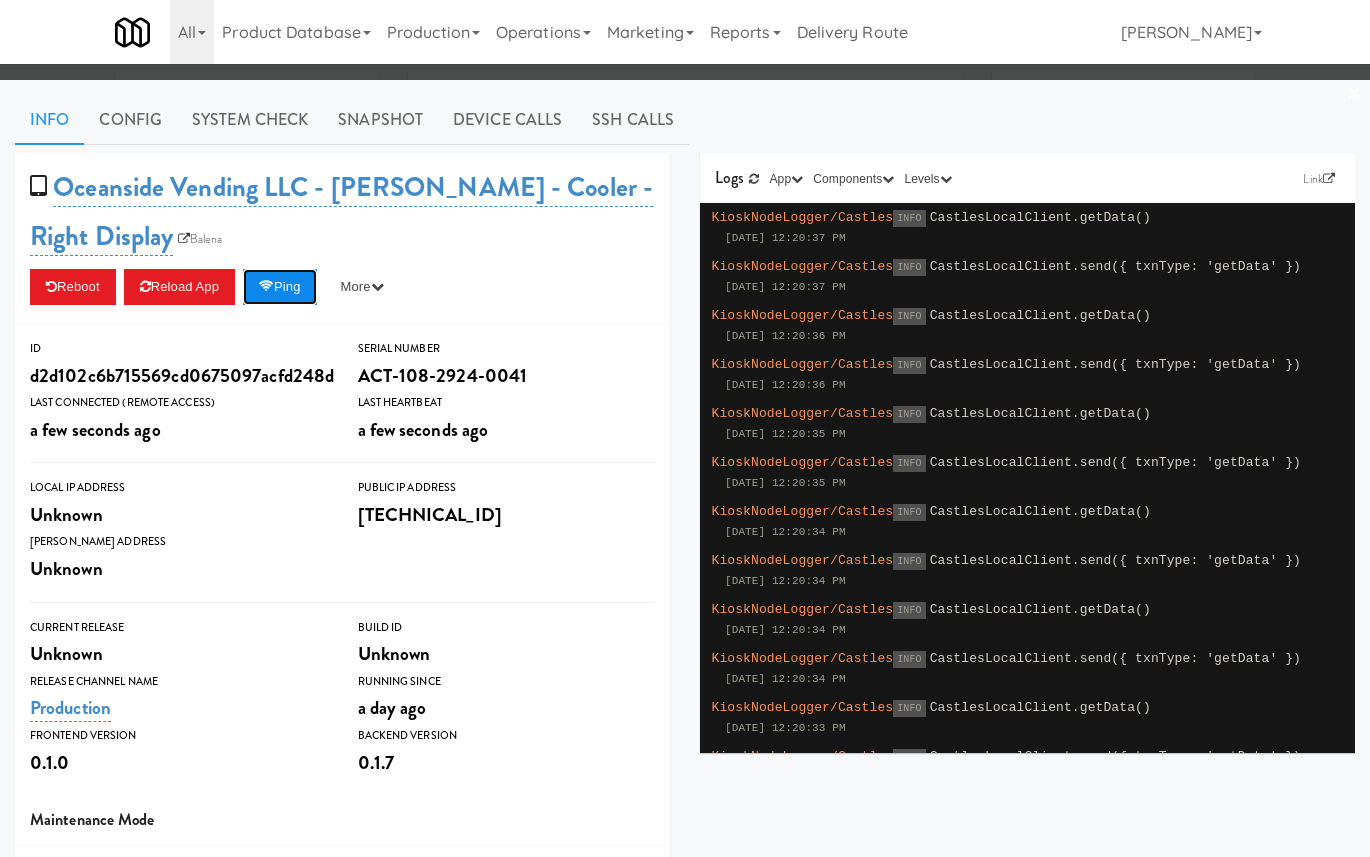 click on "Ping" at bounding box center (280, 287) 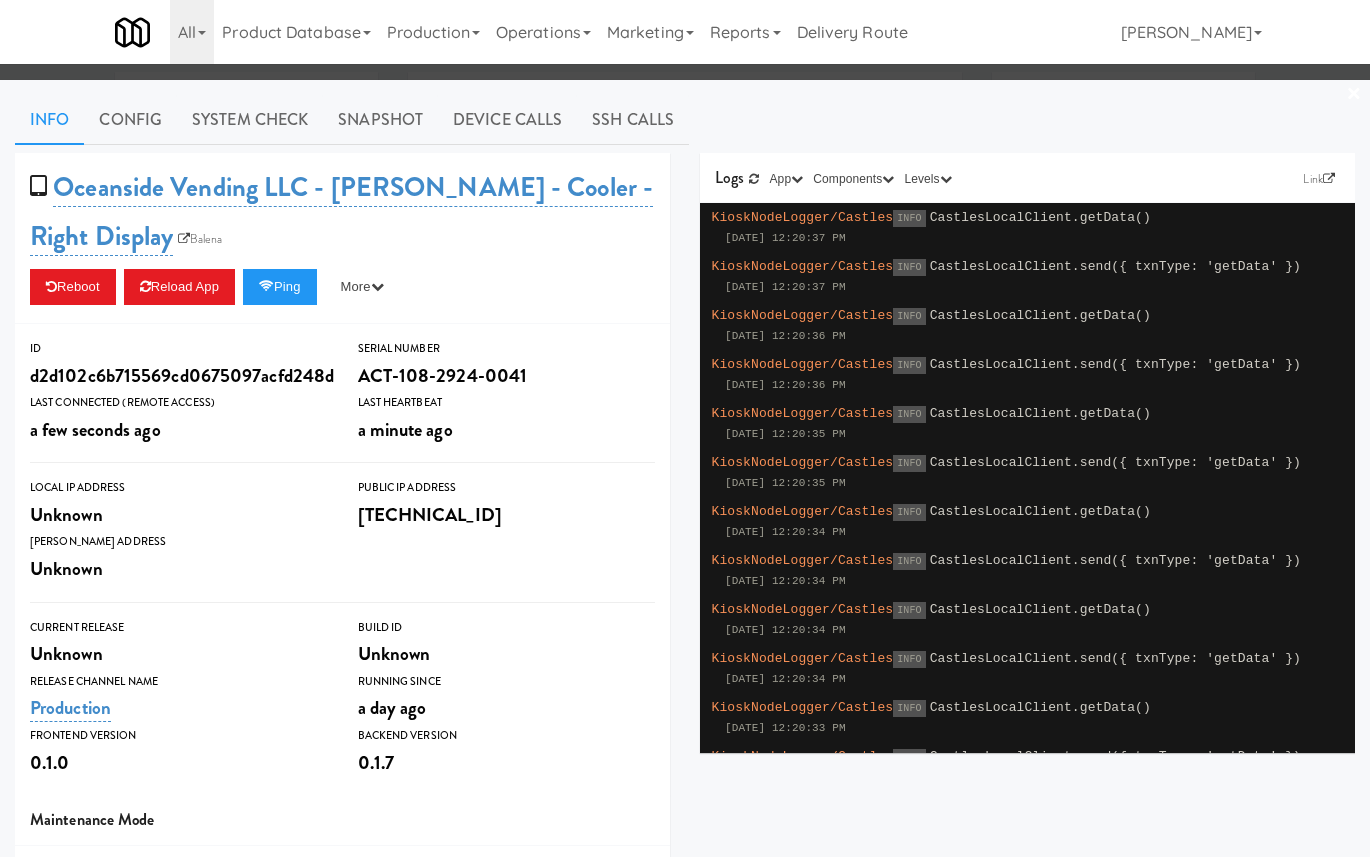click at bounding box center [685, 428] 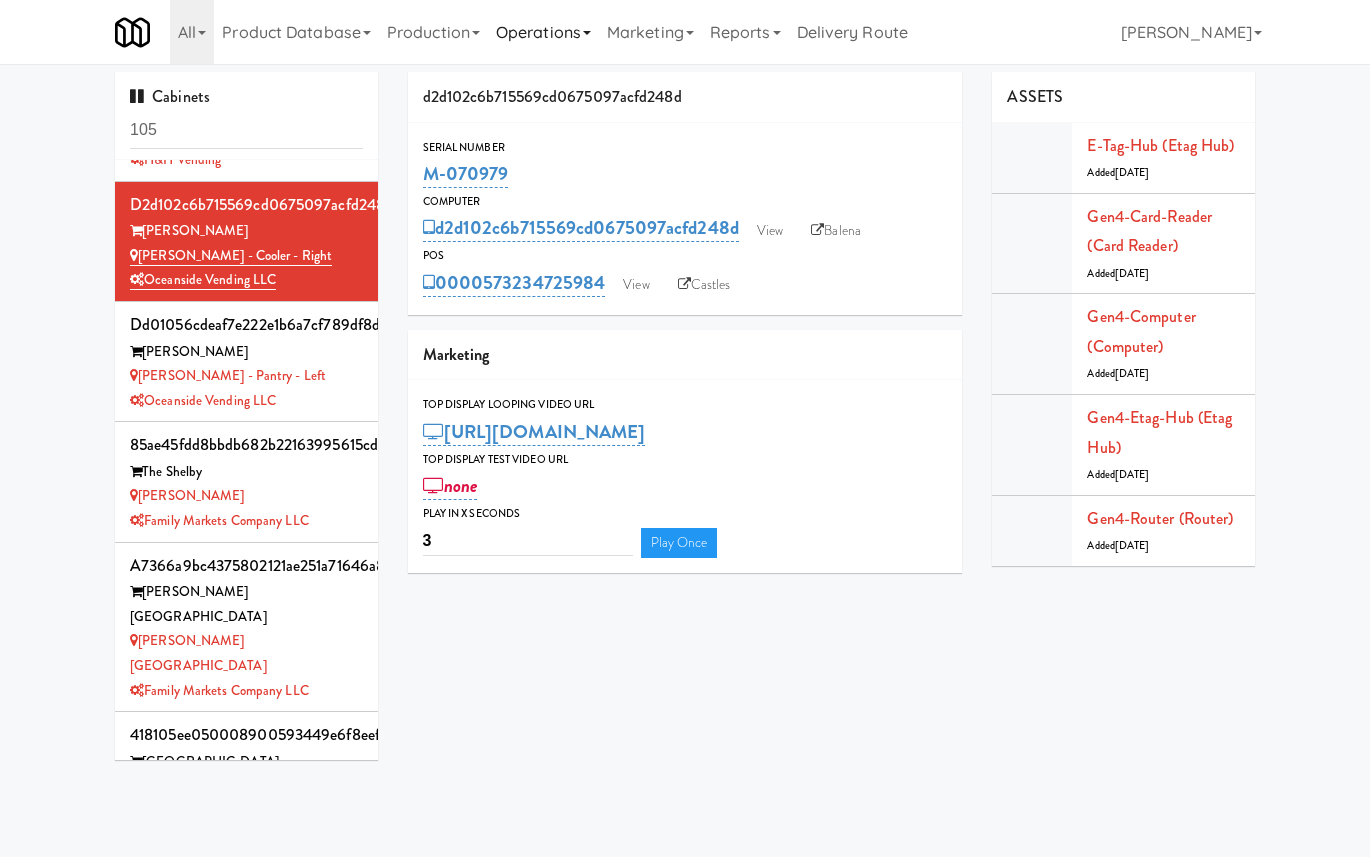 click on "Operations" at bounding box center (543, 32) 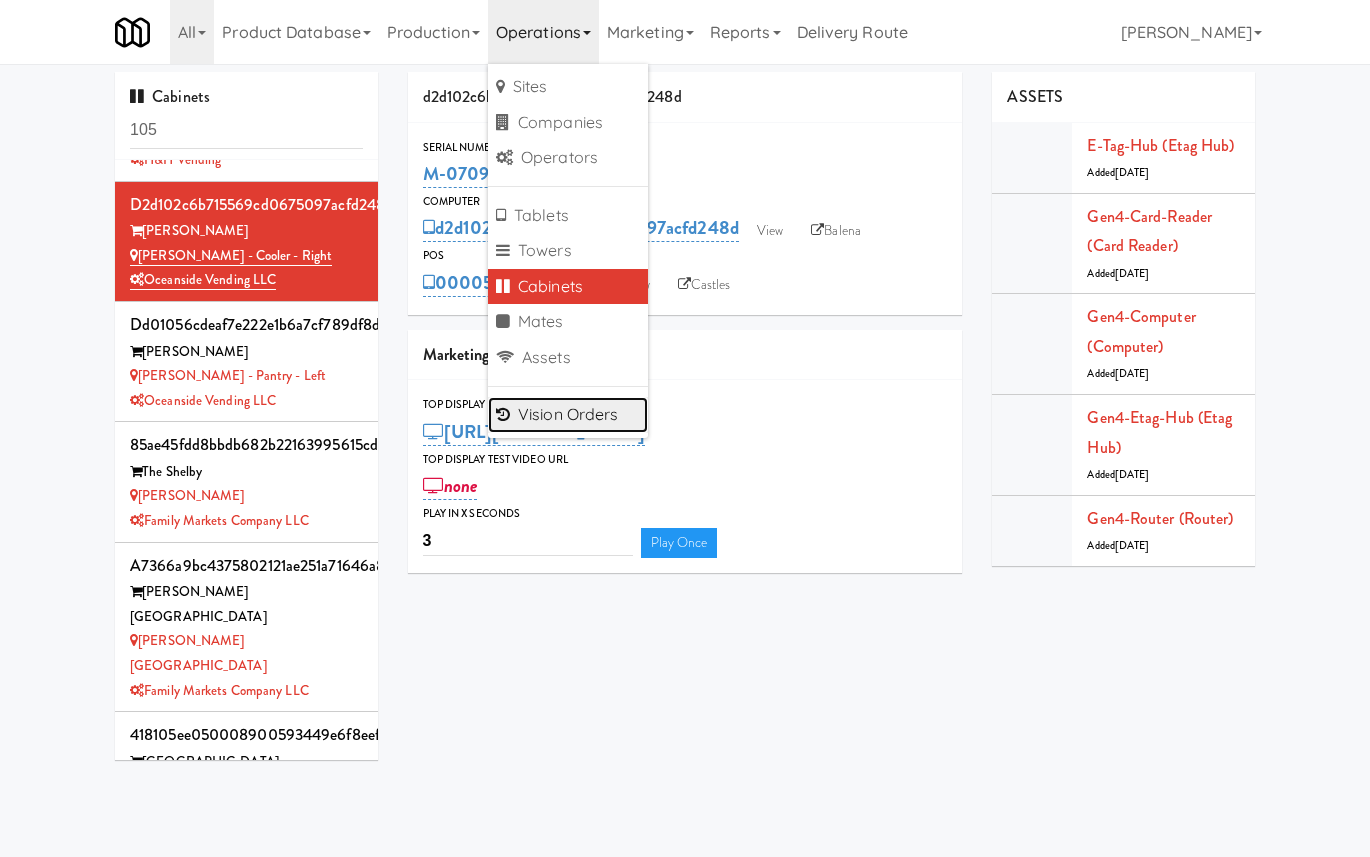 click on "Vision Orders" at bounding box center [568, 415] 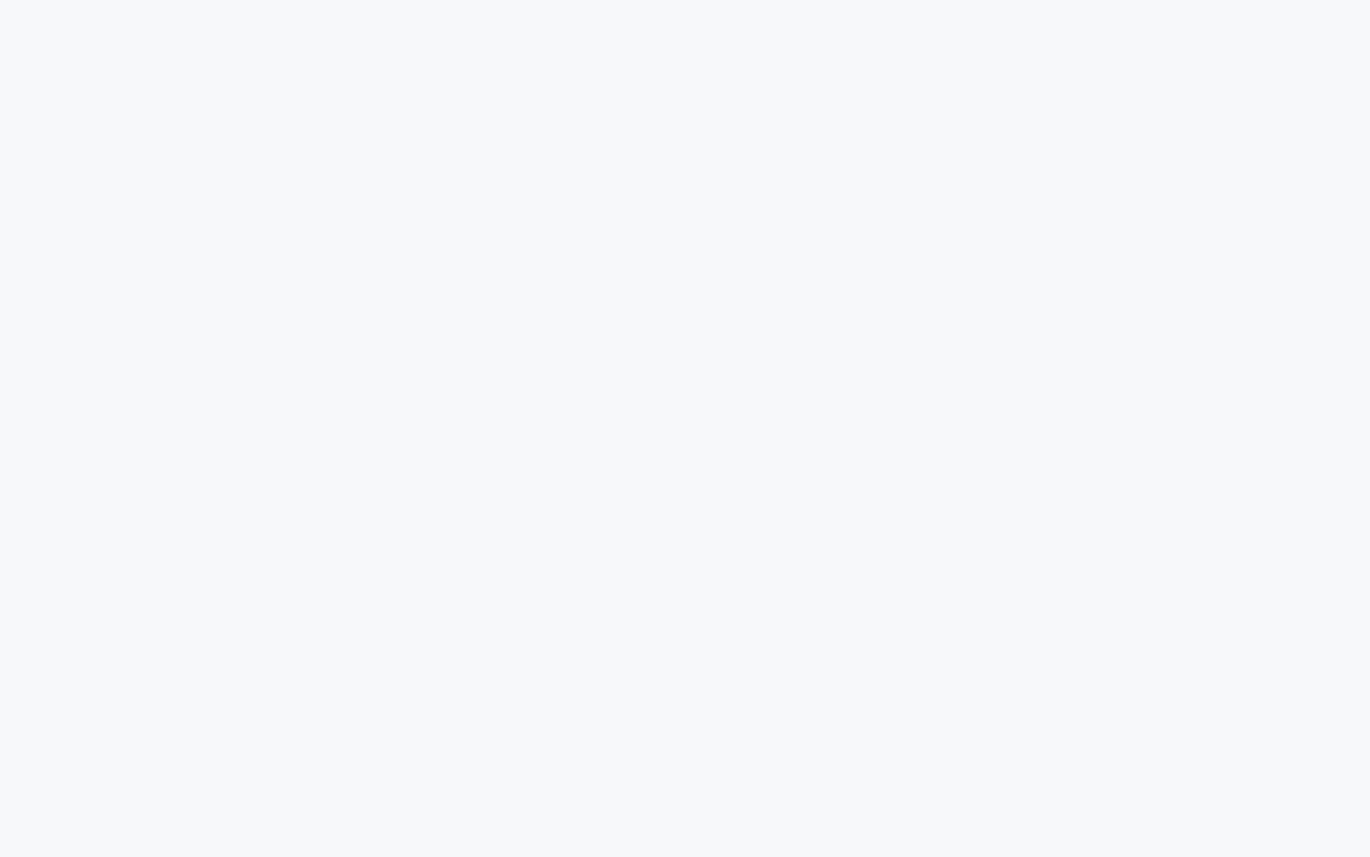 scroll, scrollTop: 0, scrollLeft: 0, axis: both 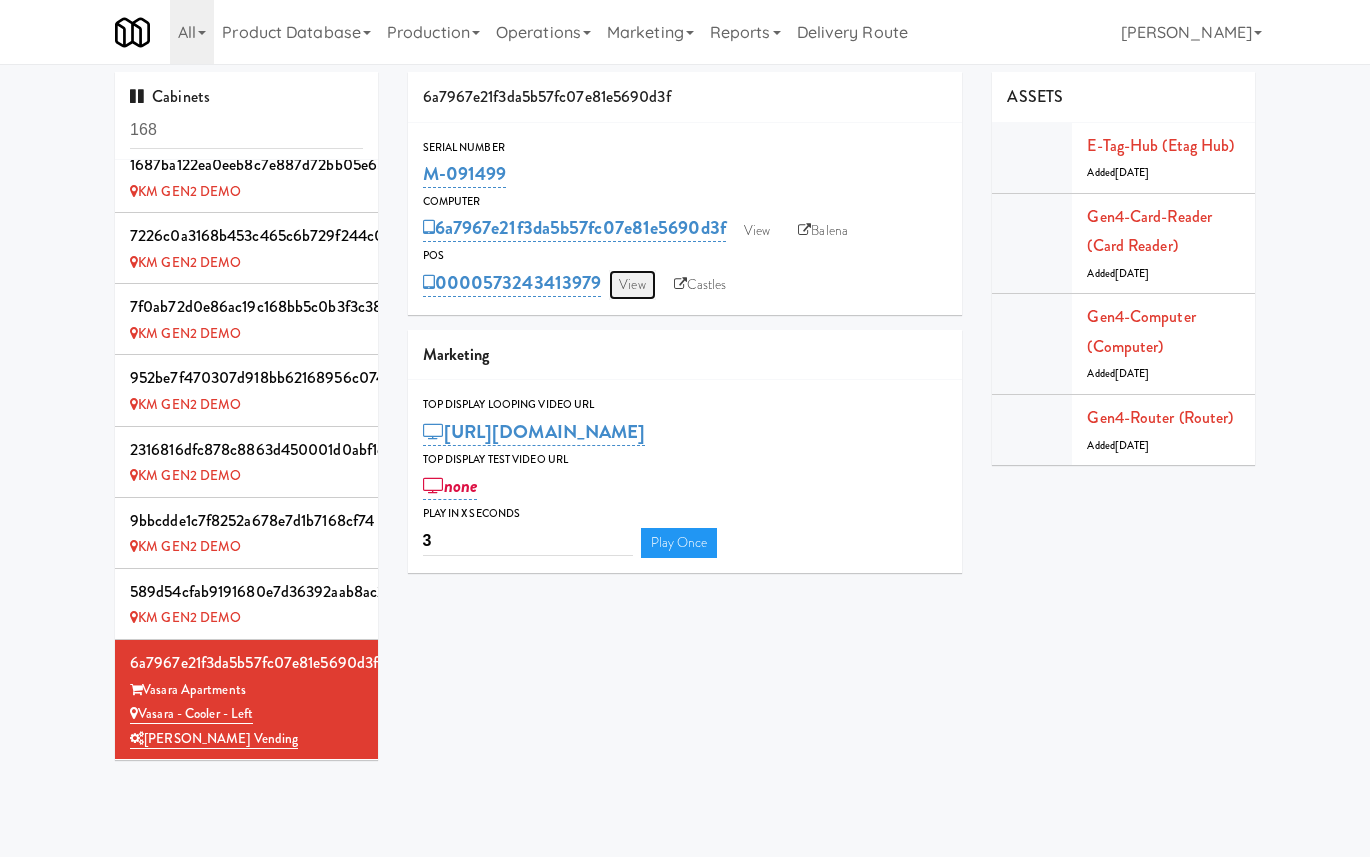 click on "View" at bounding box center [632, 285] 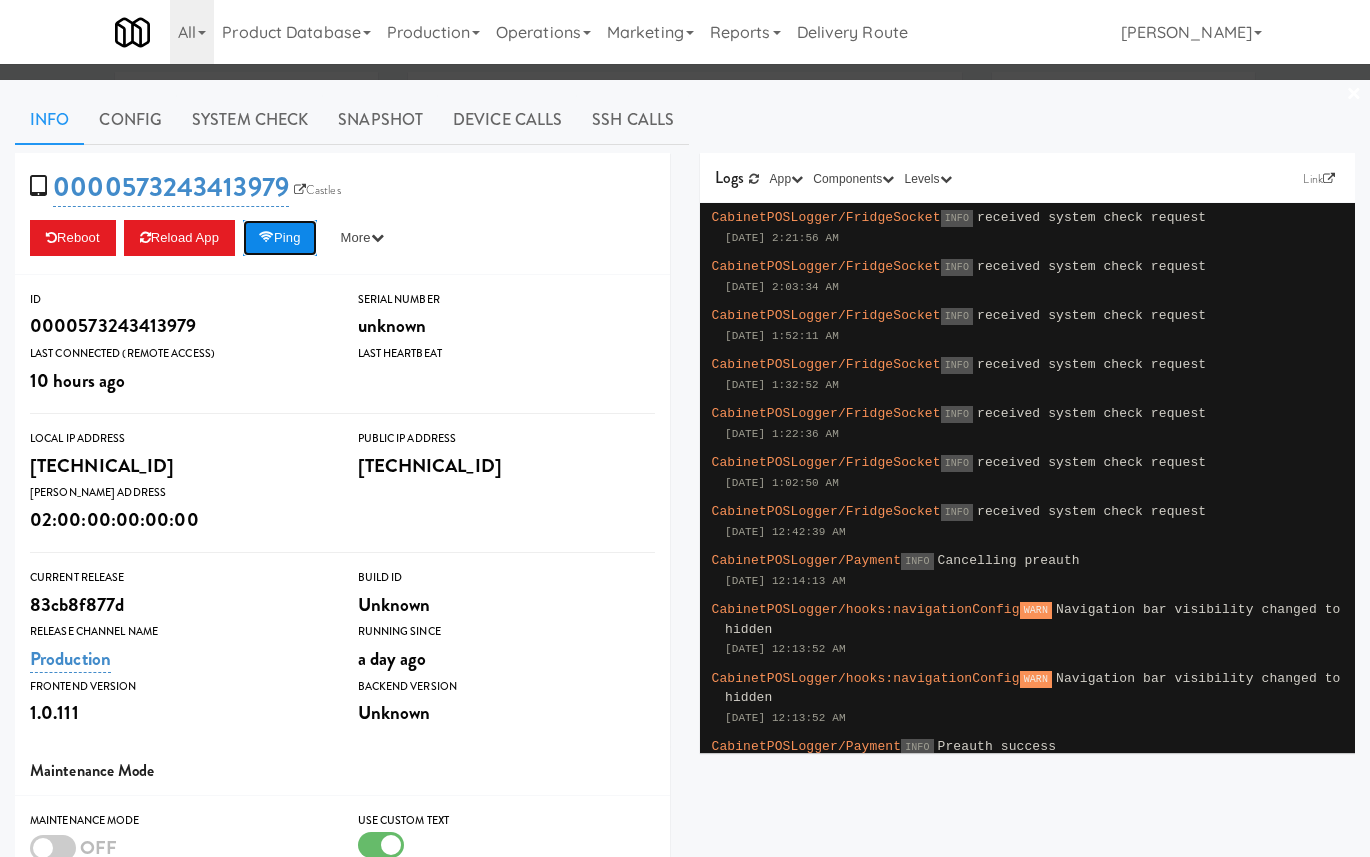 click on "Ping" at bounding box center (280, 238) 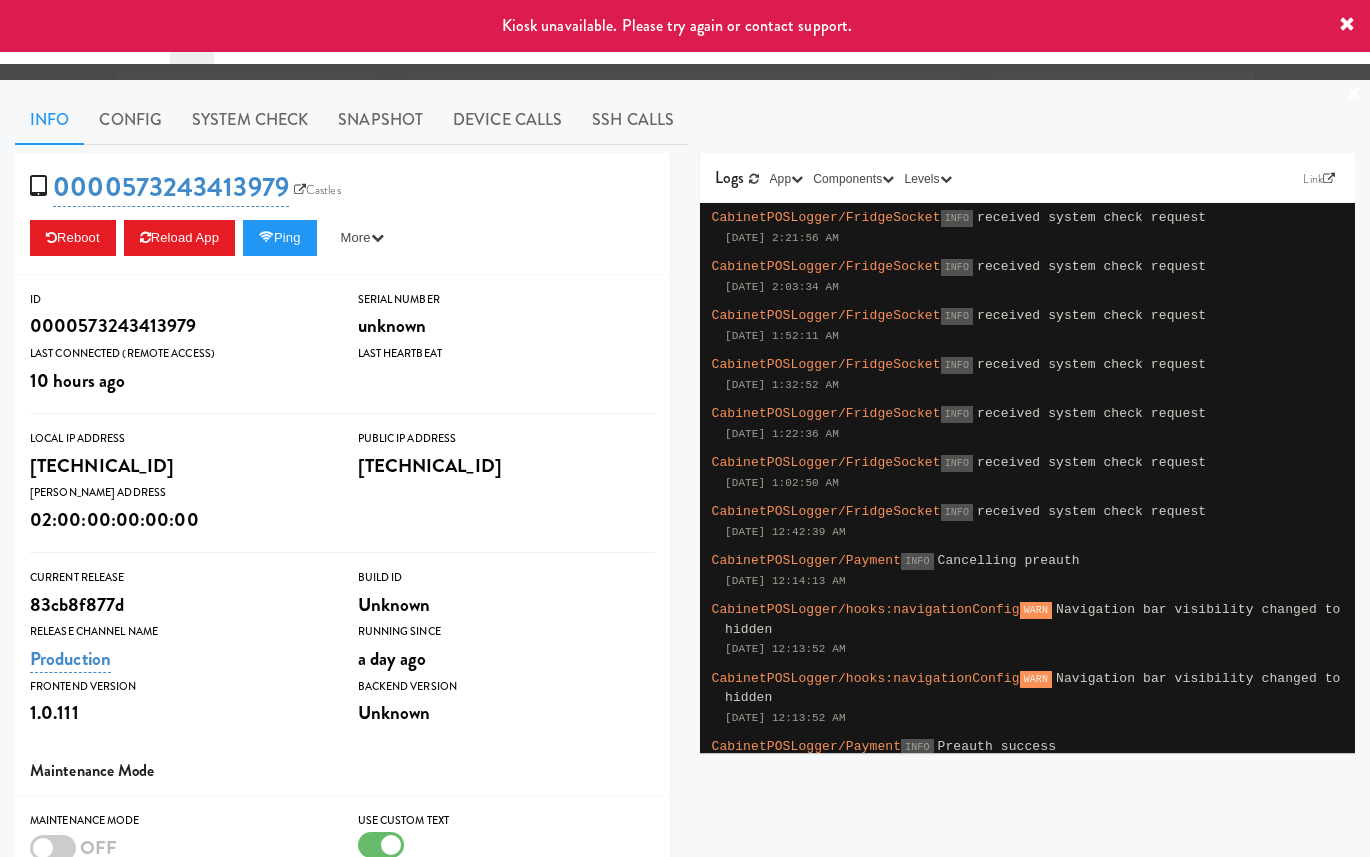 click at bounding box center [685, 428] 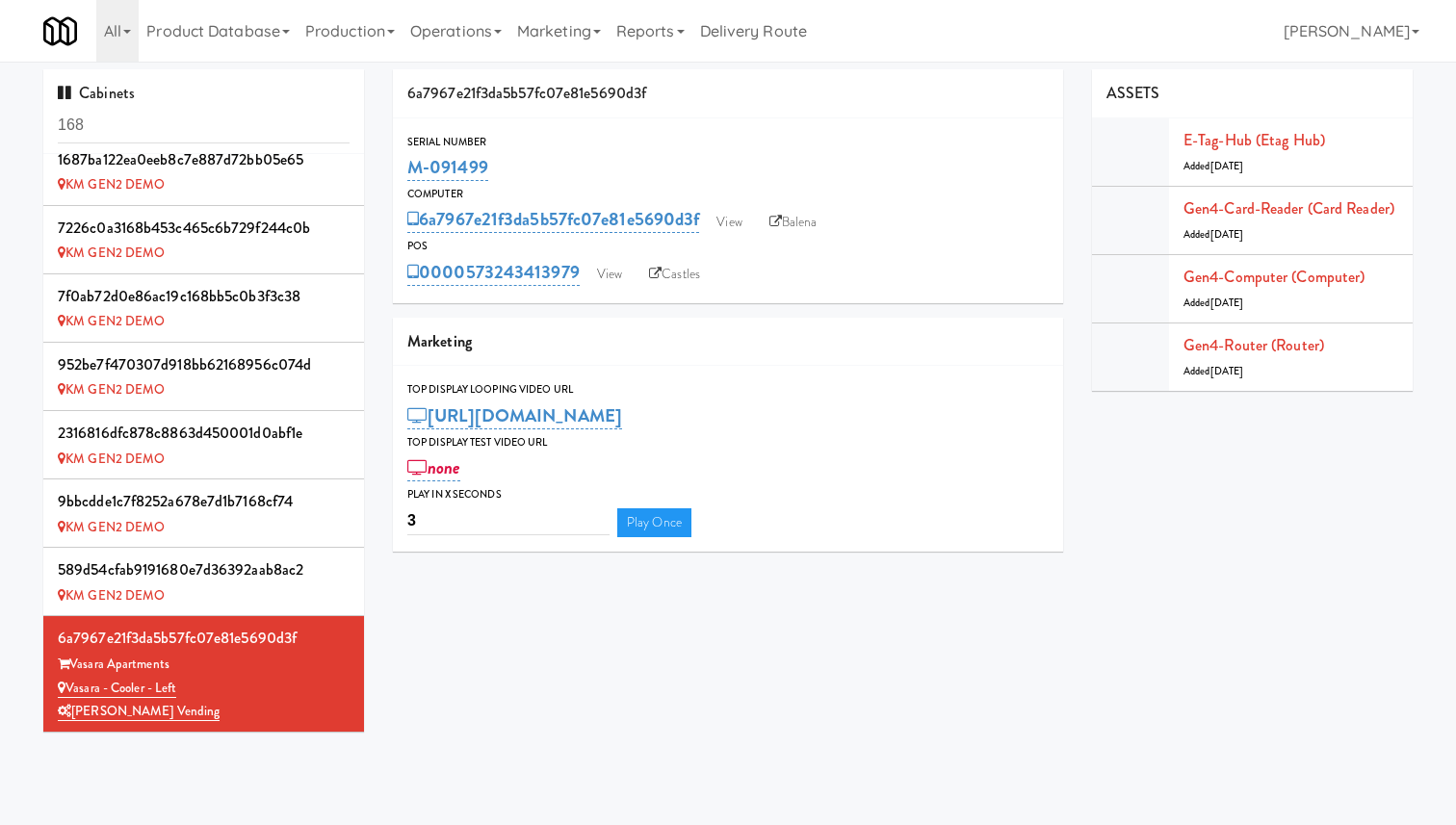 scroll, scrollTop: 683, scrollLeft: 0, axis: vertical 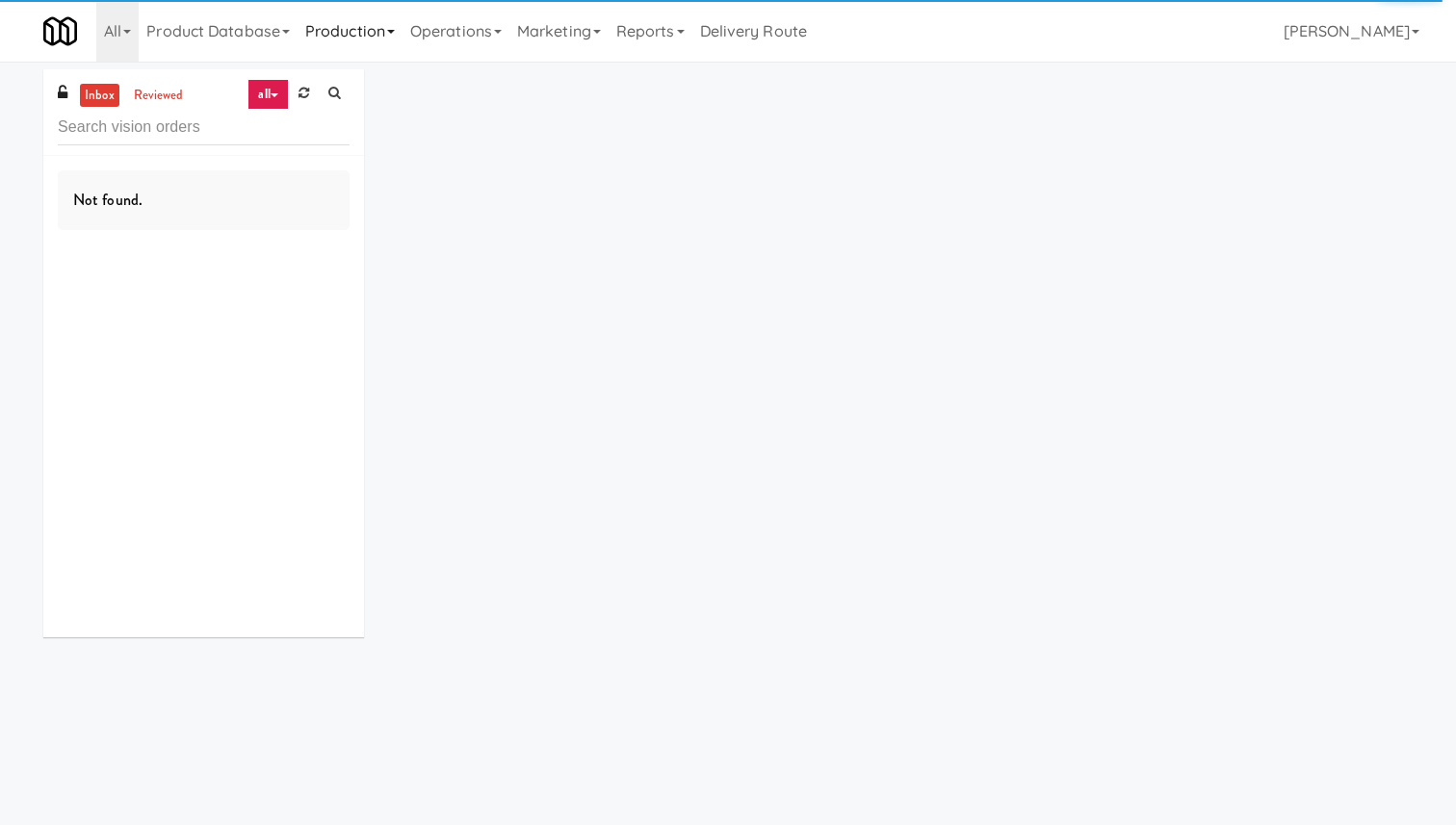 click on "Production" at bounding box center (350, 31) 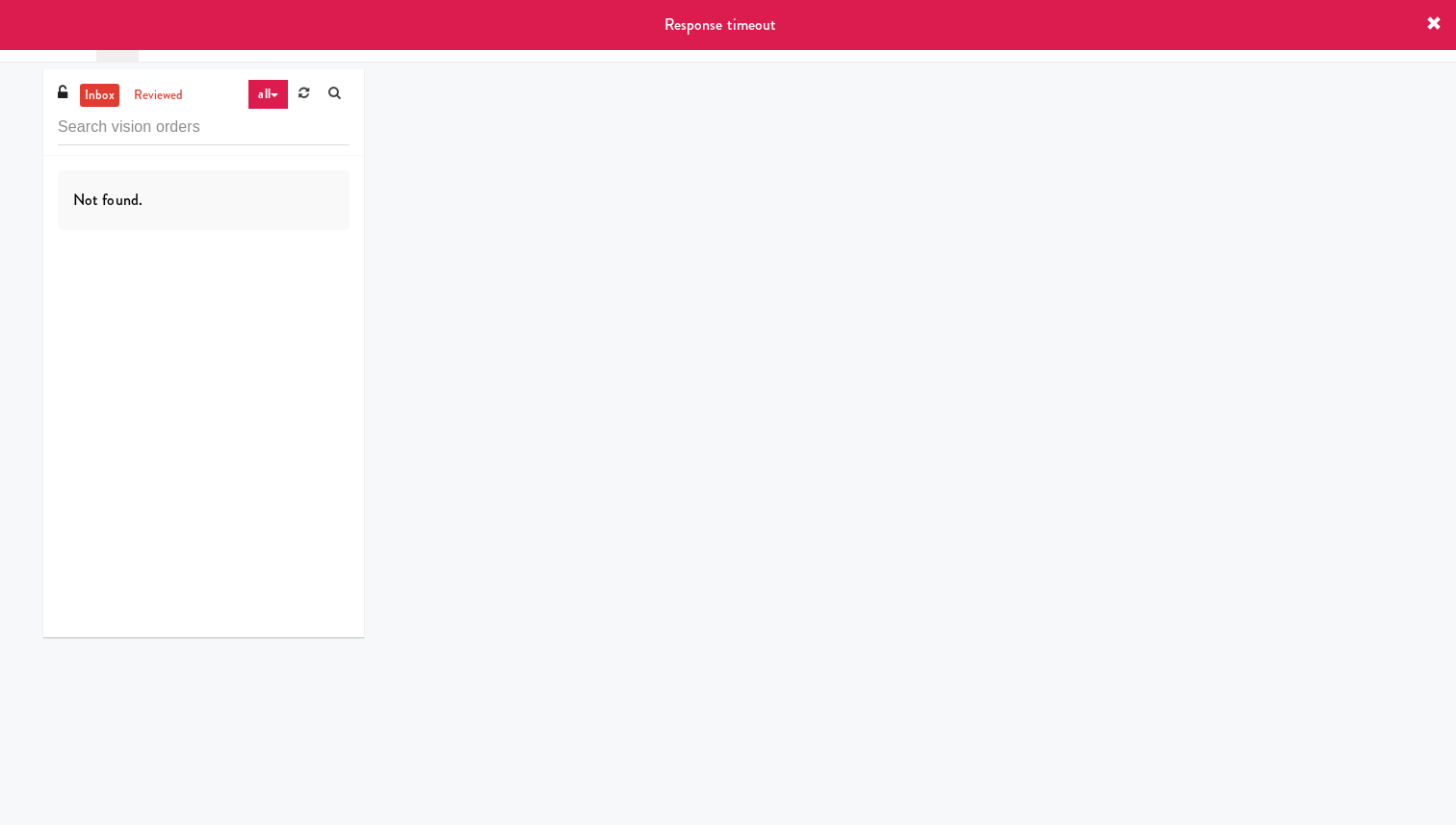 click on "Operations" at bounding box center [455, 31] 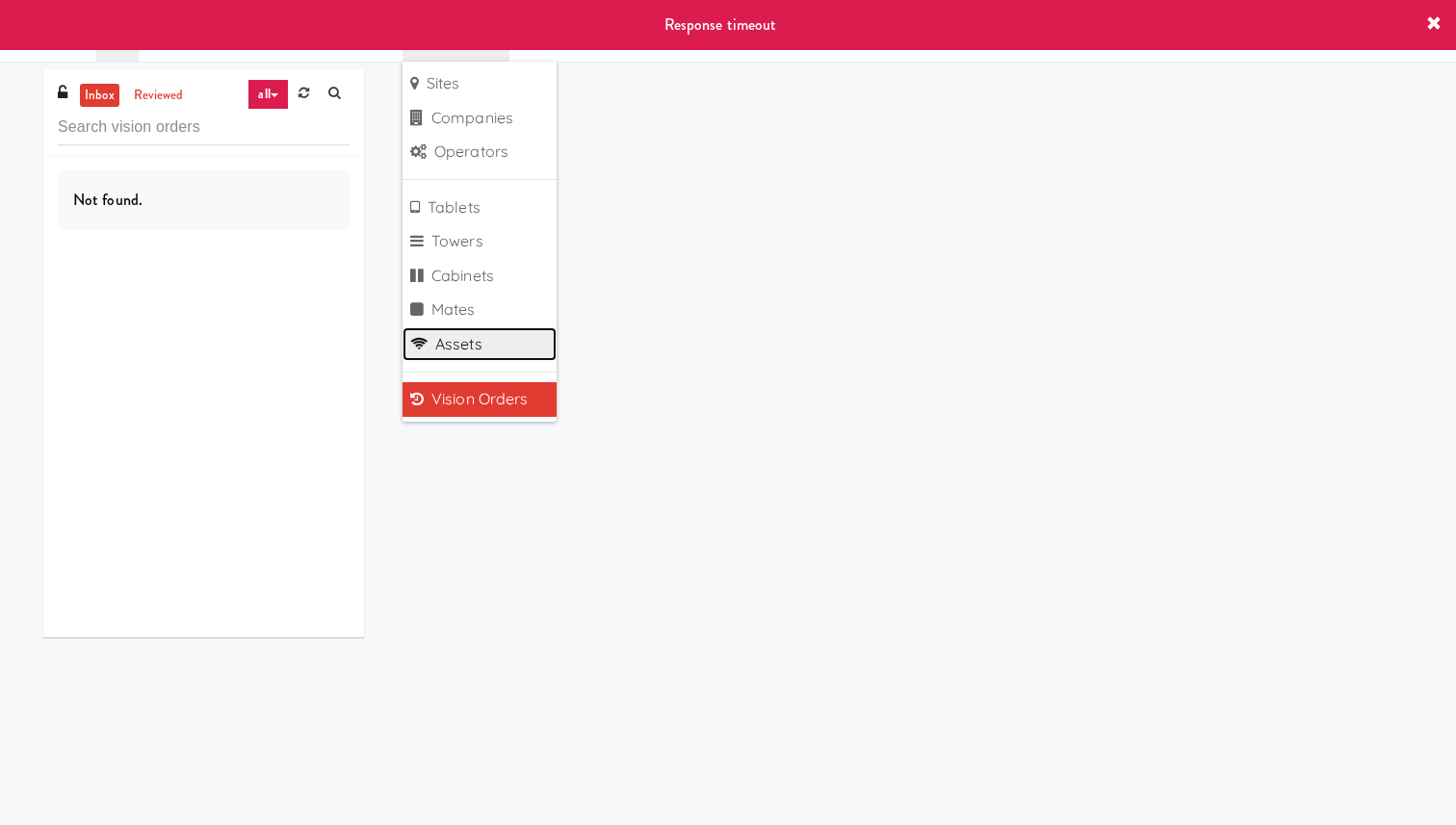 click on "Assets" at bounding box center (480, 345) 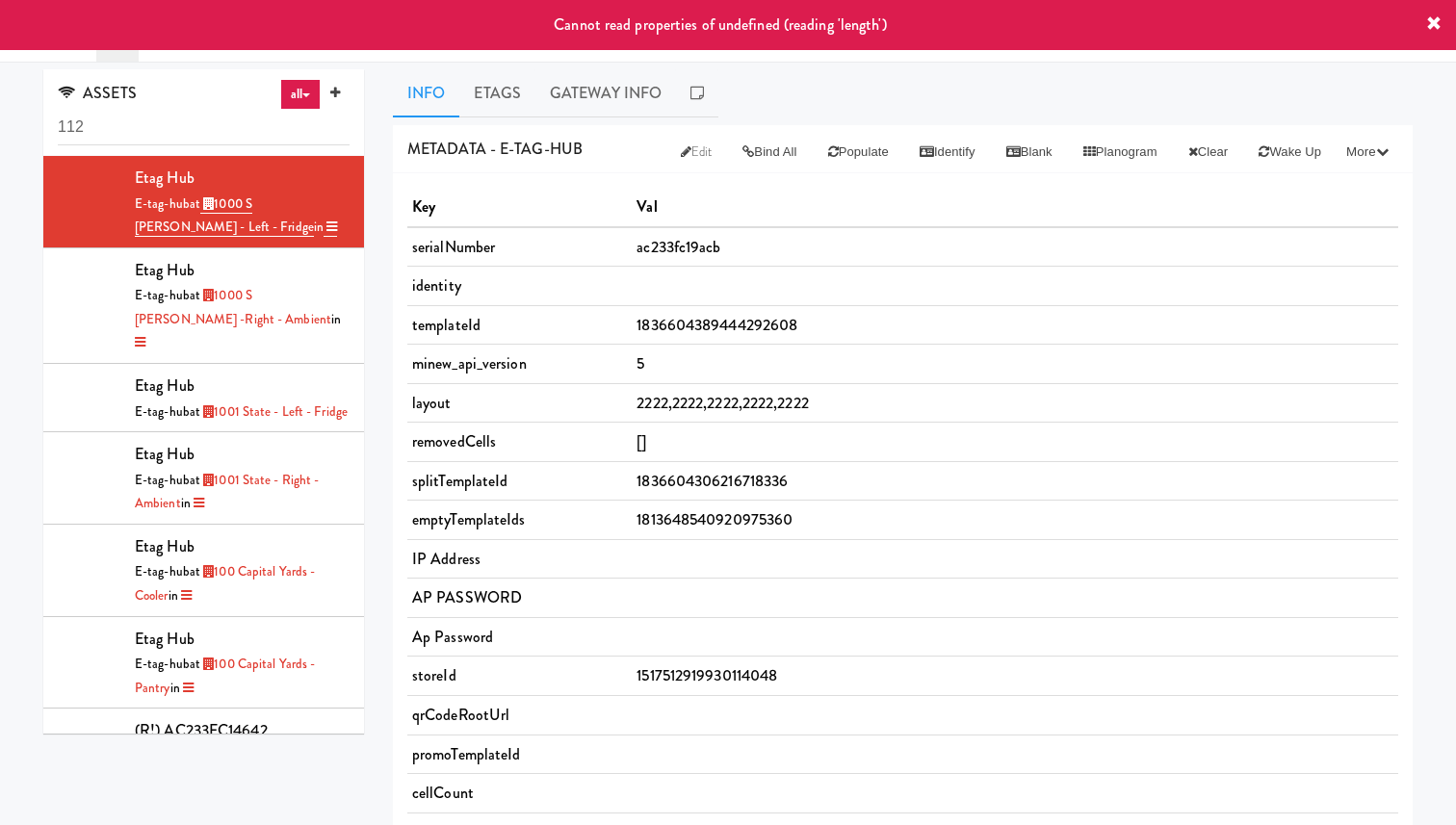 type on "112" 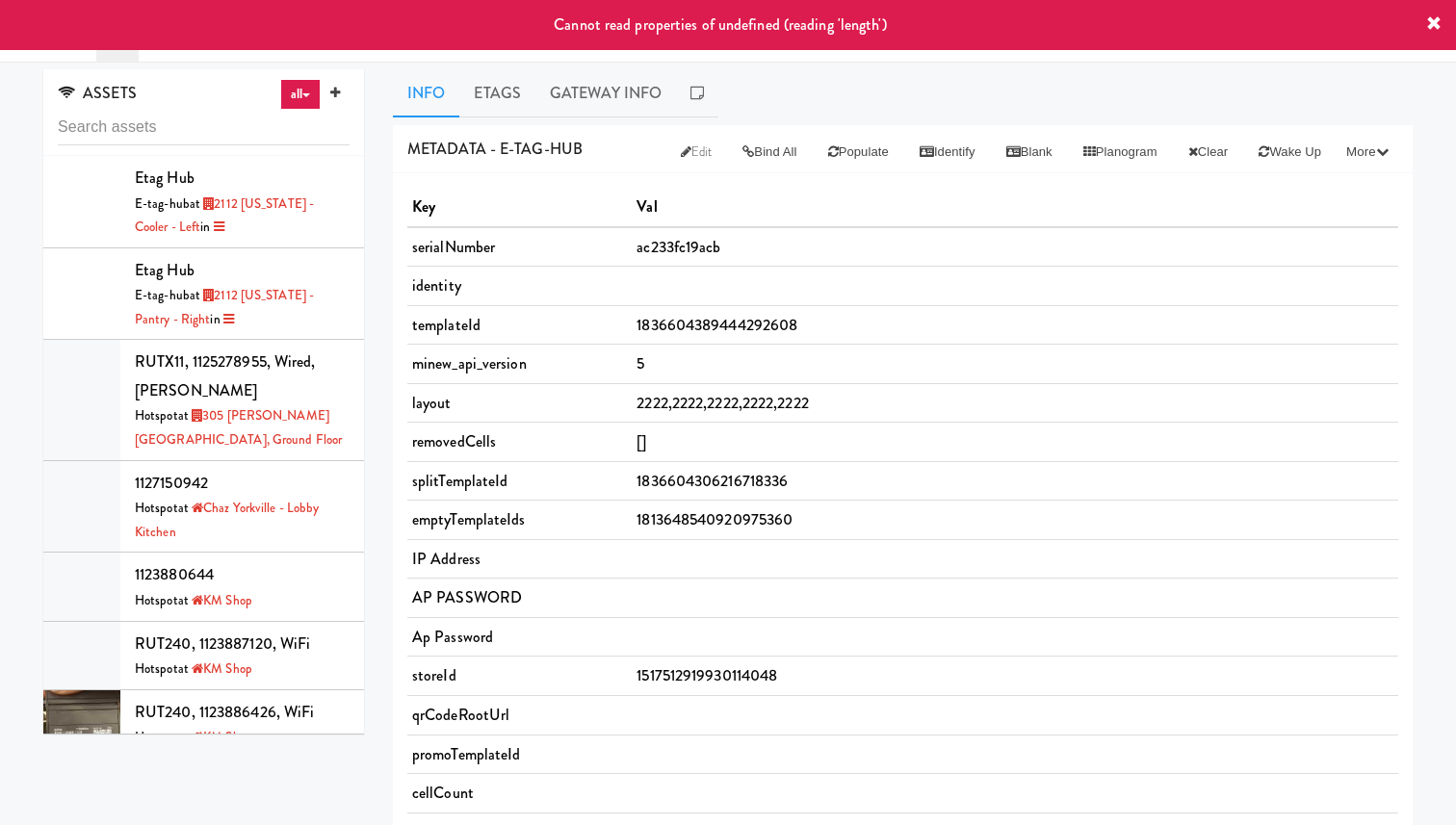 type 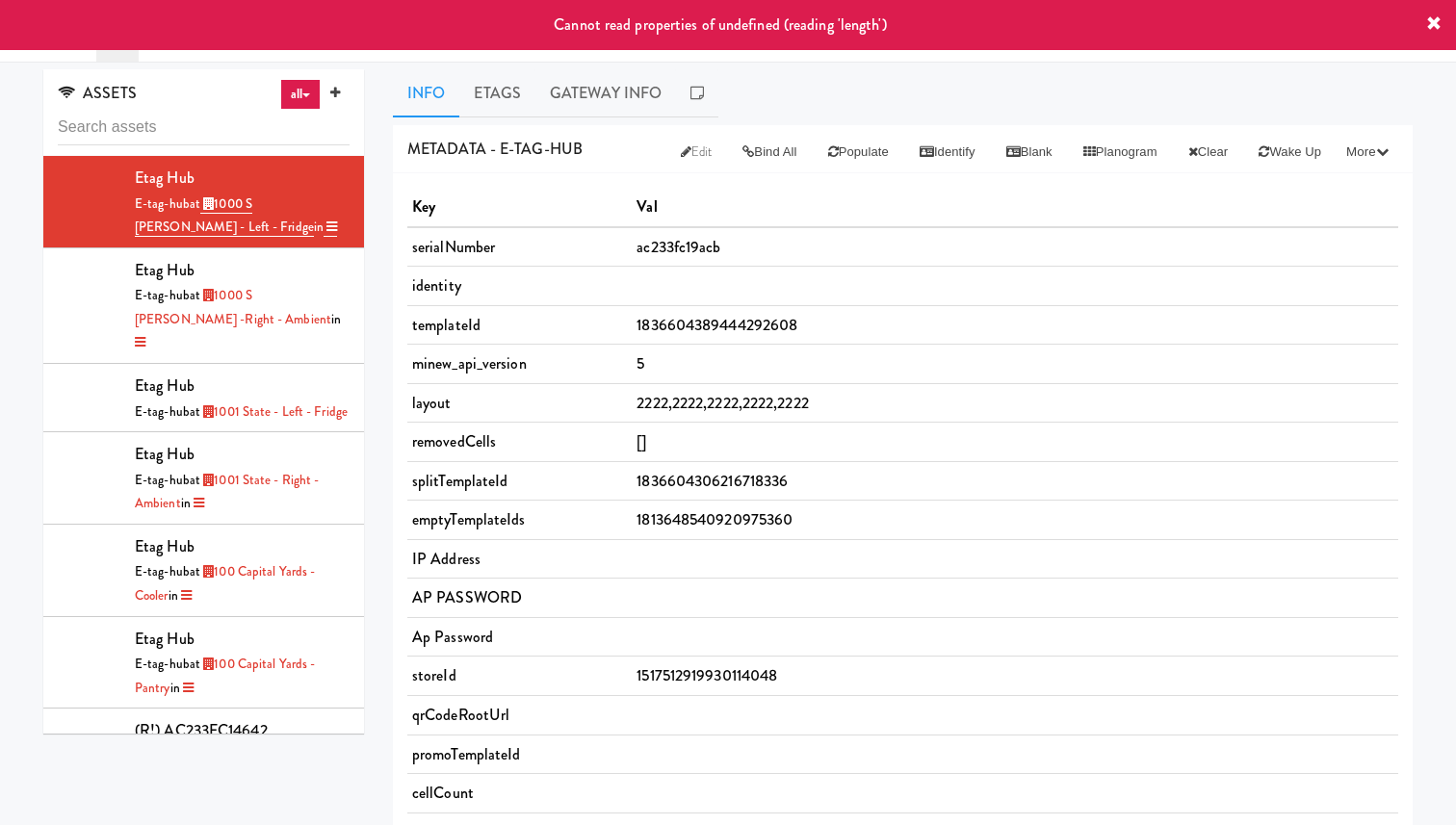 click on "Operations" at bounding box center [455, 31] 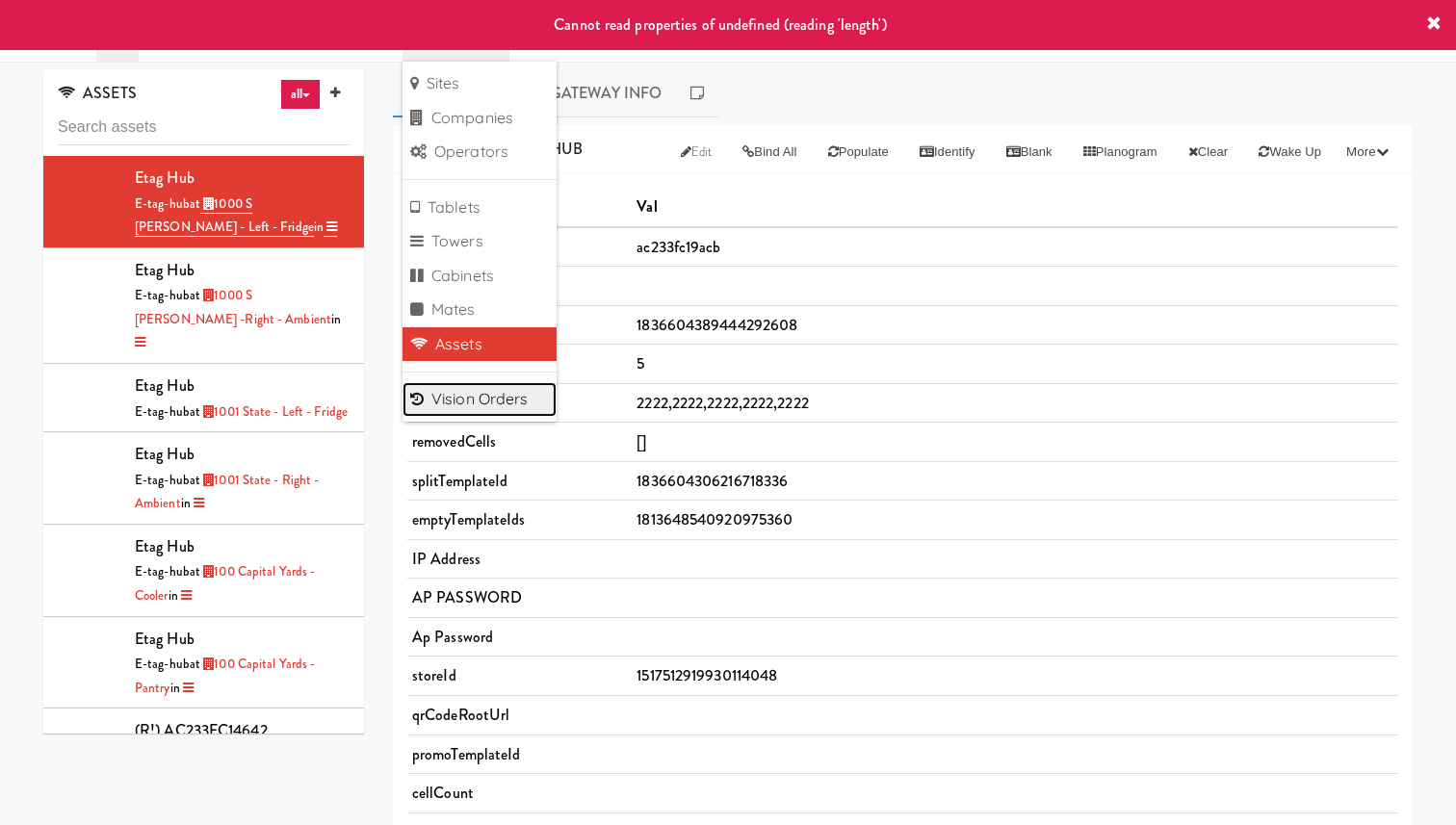 click on "Vision Orders" at bounding box center (480, 400) 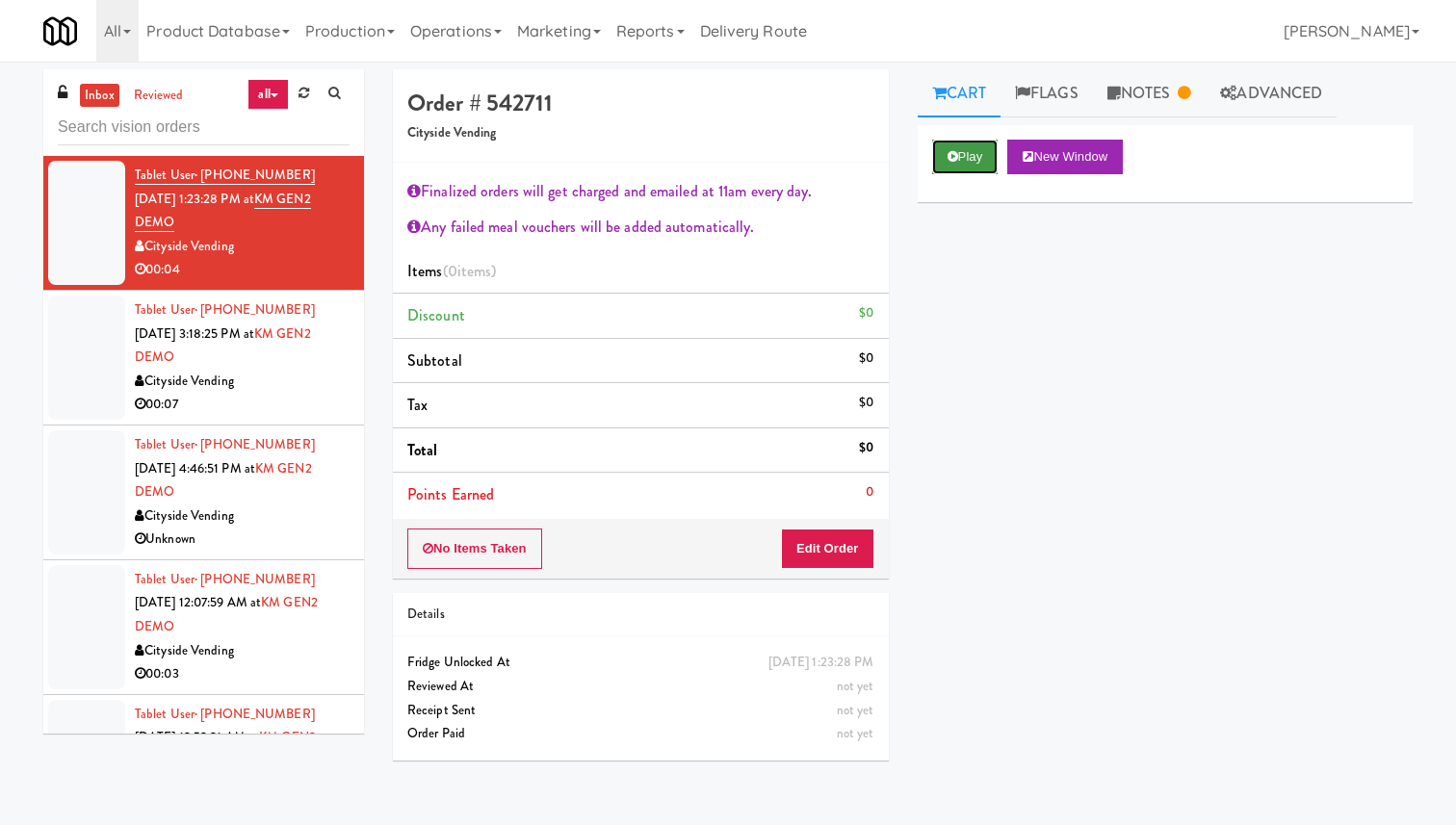 click on "Play" at bounding box center (965, 157) 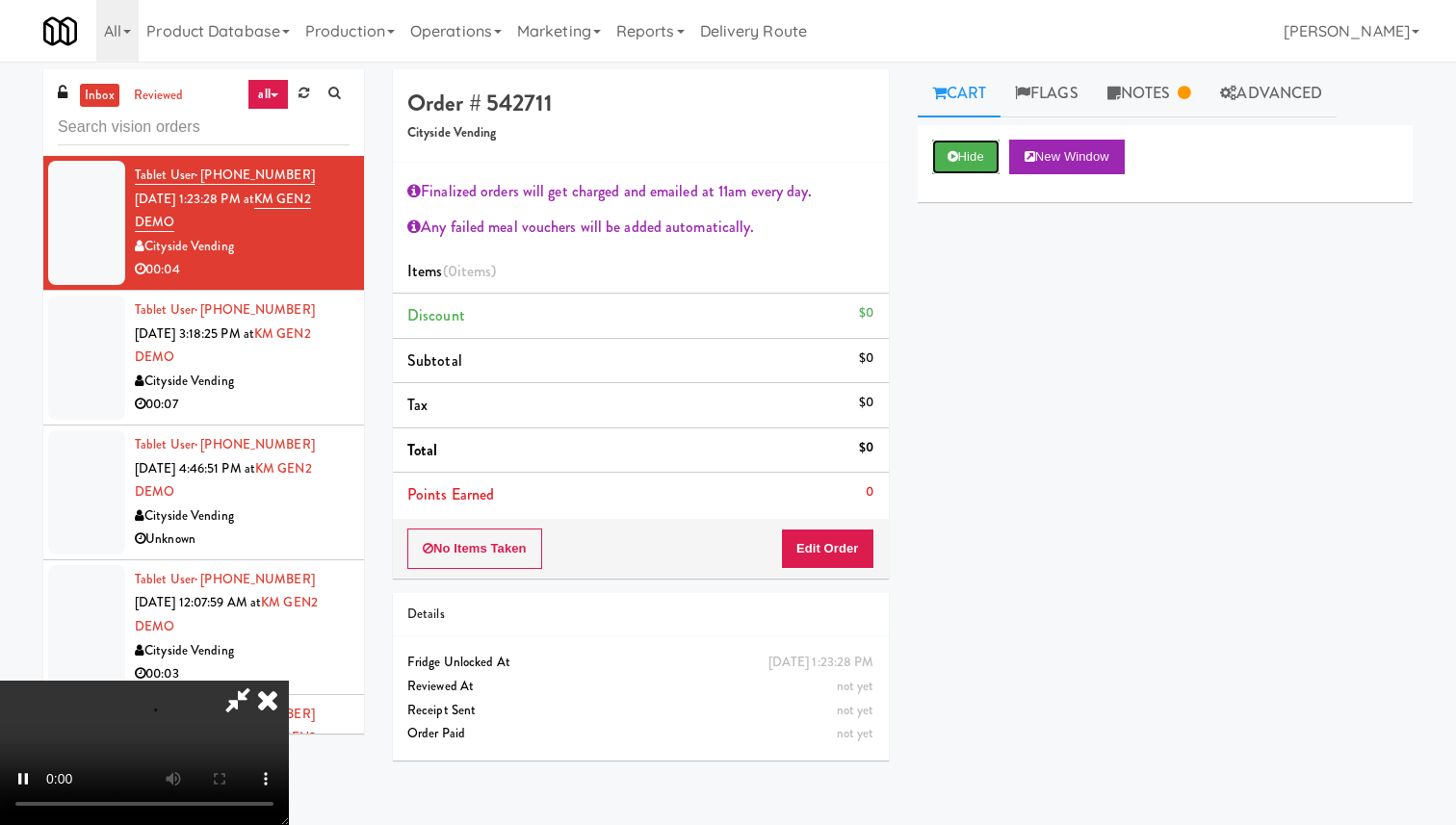scroll, scrollTop: 0, scrollLeft: 0, axis: both 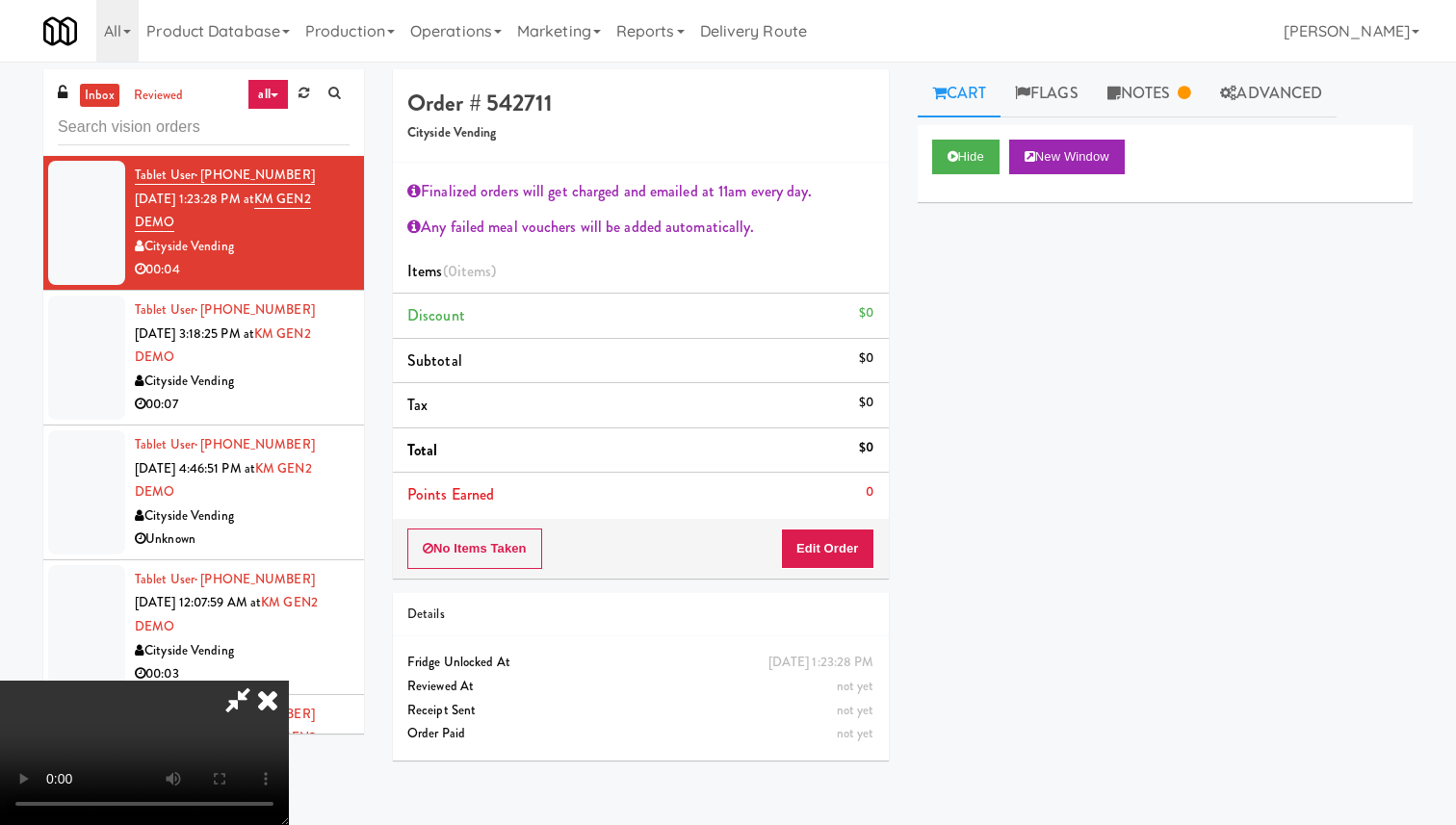 click at bounding box center [268, 700] 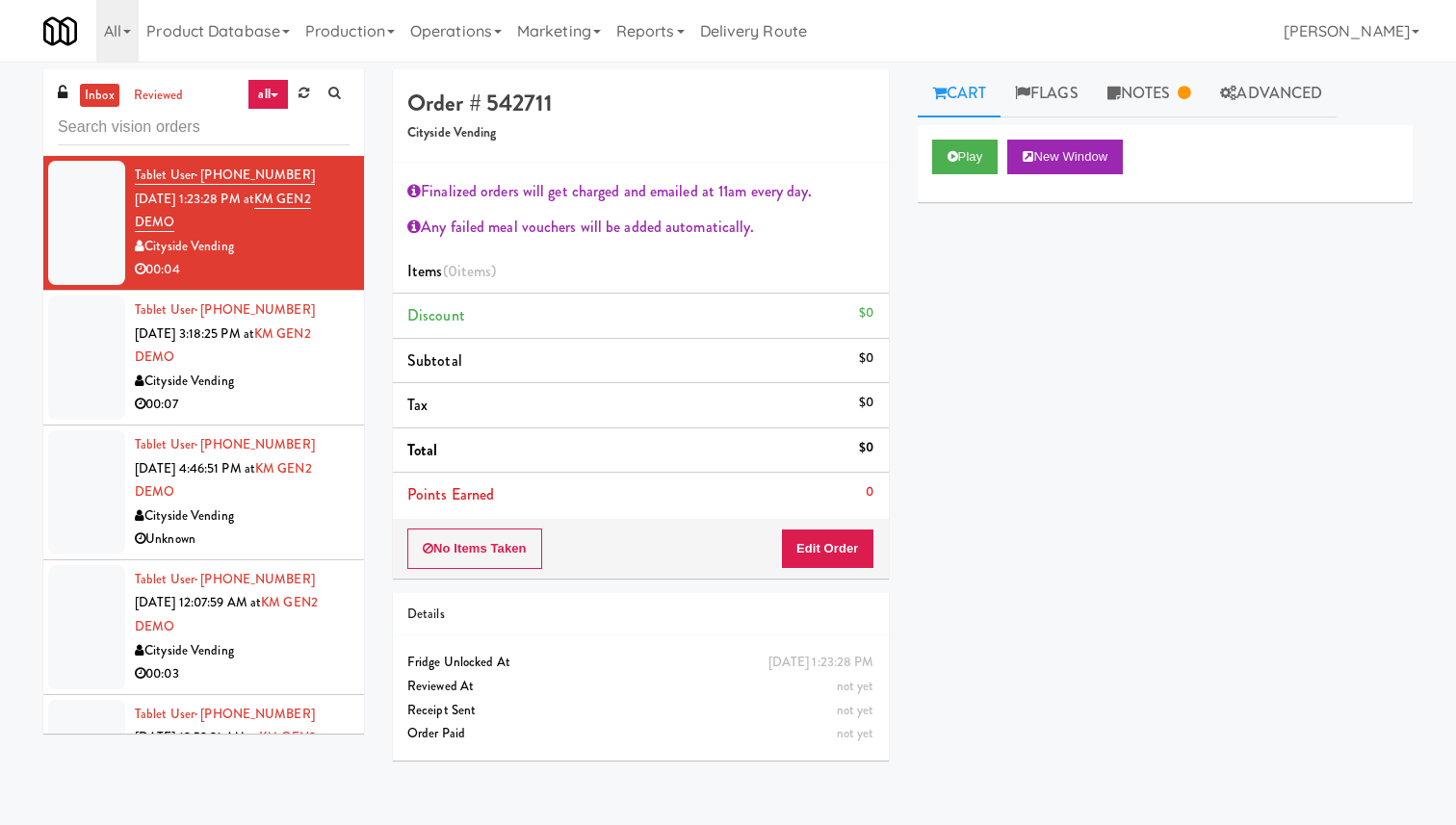click on "Order # 542711 Cityside Vending" at bounding box center (640, 116) 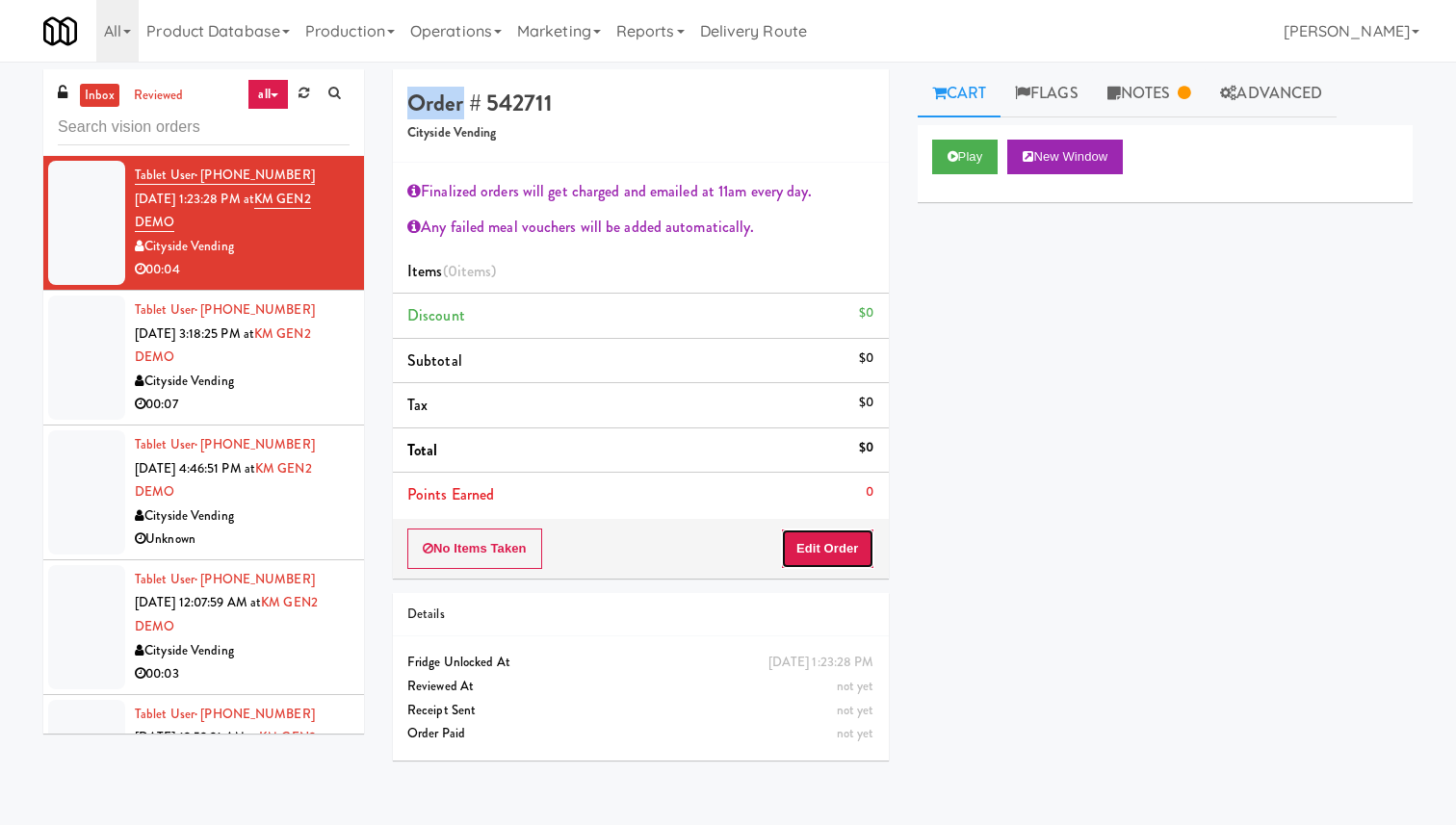click on "Edit Order" at bounding box center (827, 549) 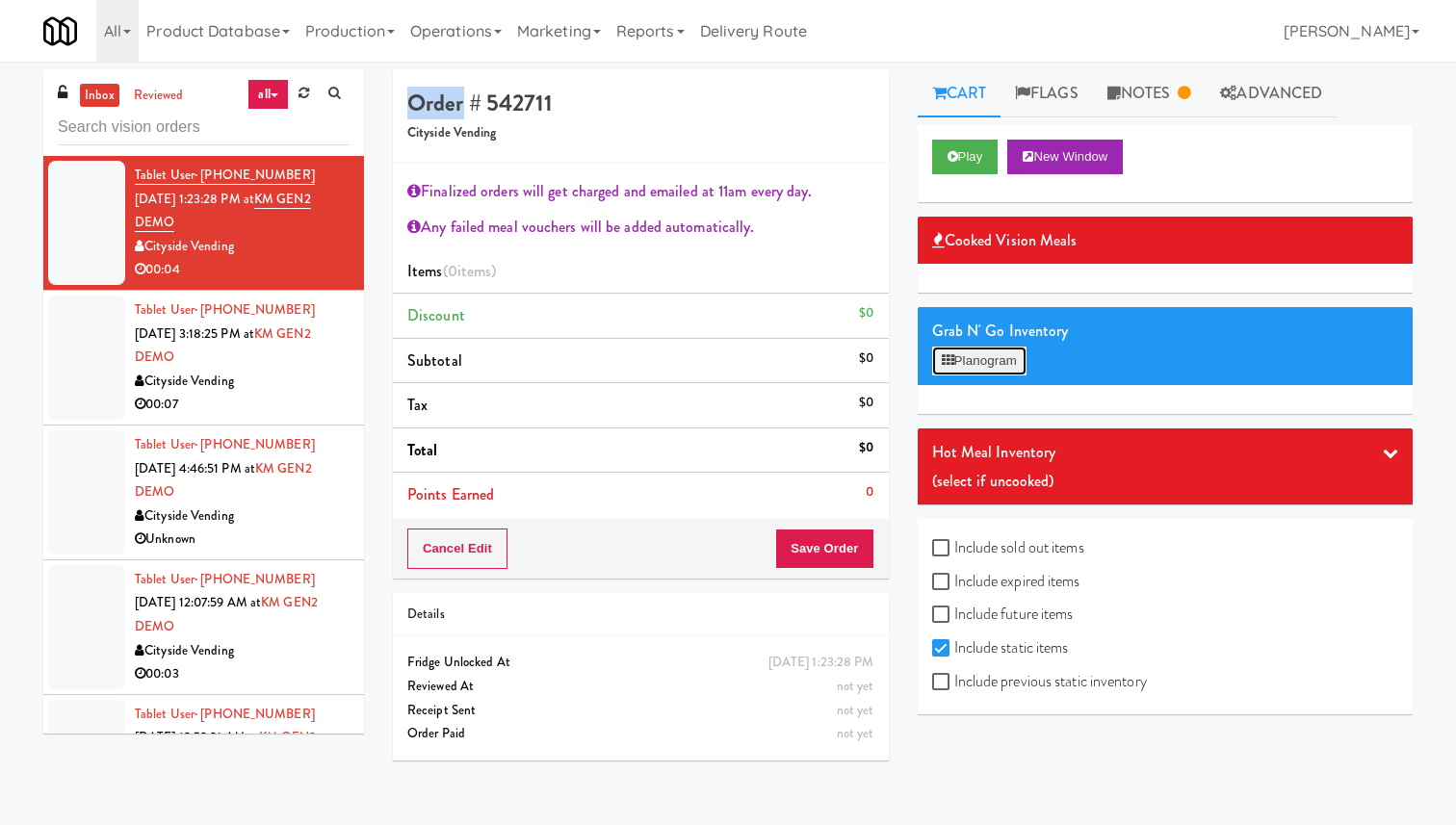 click on "Planogram" at bounding box center (979, 361) 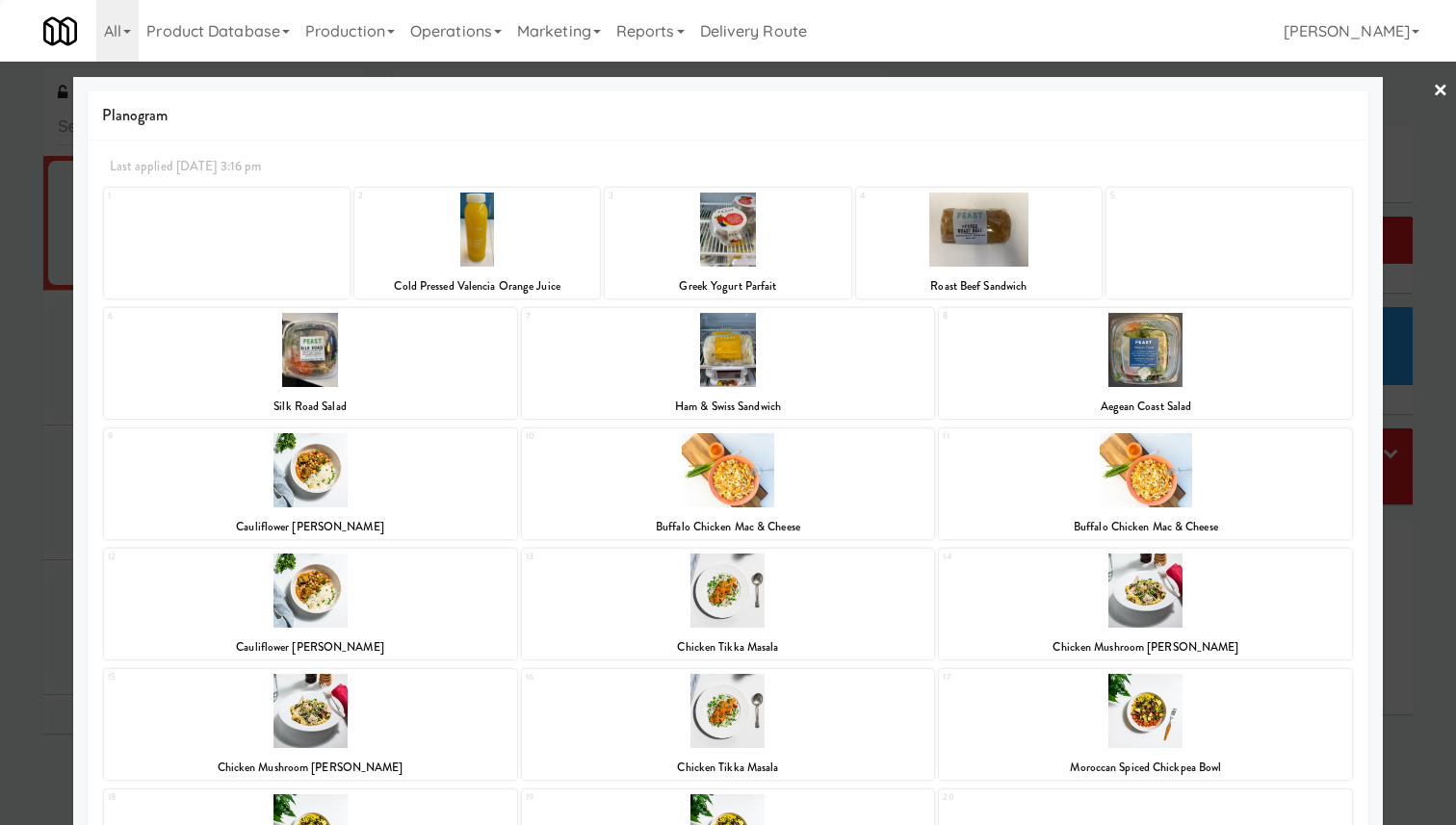 click at bounding box center [728, 412] 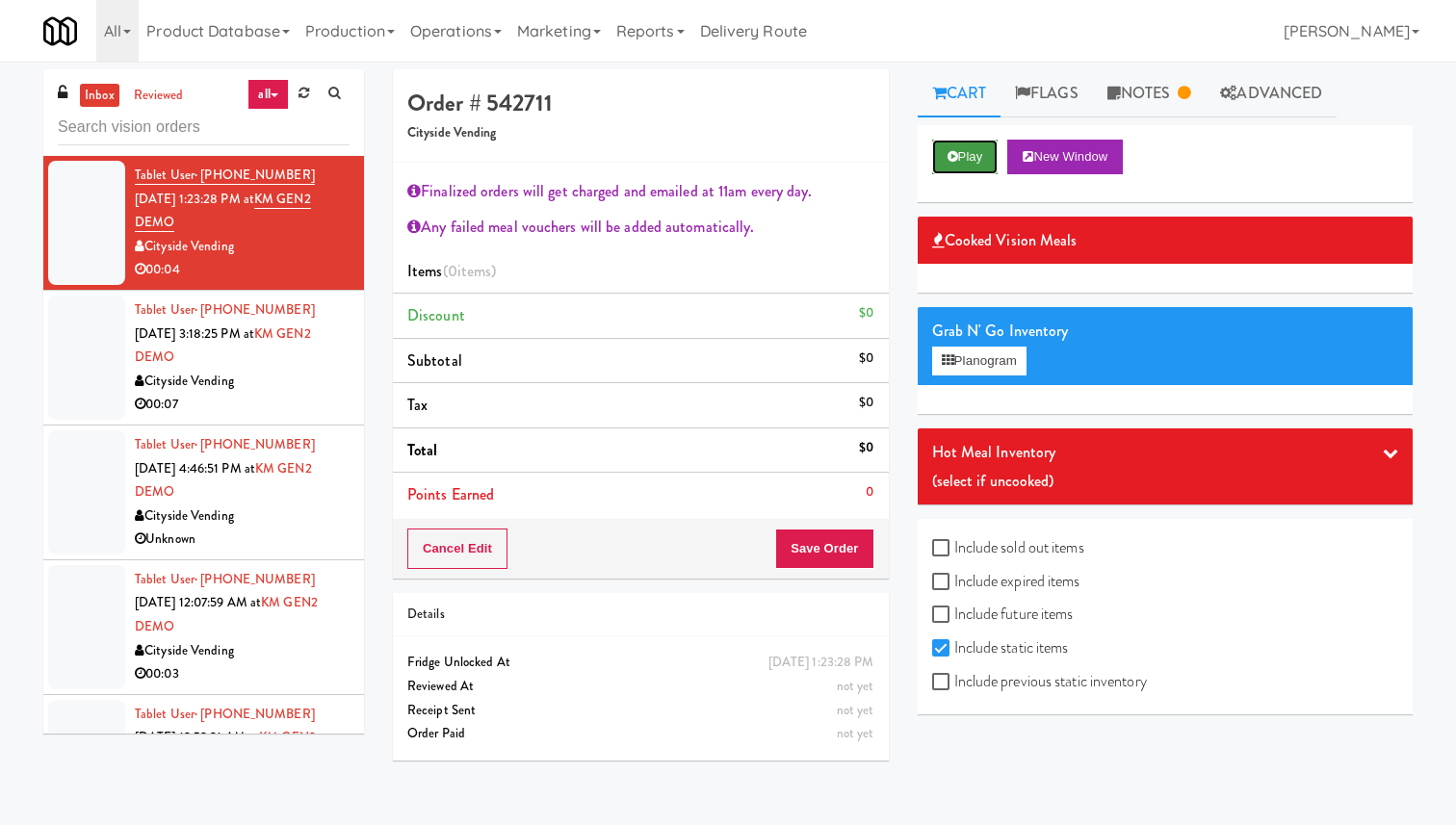 click on "Play" at bounding box center (965, 157) 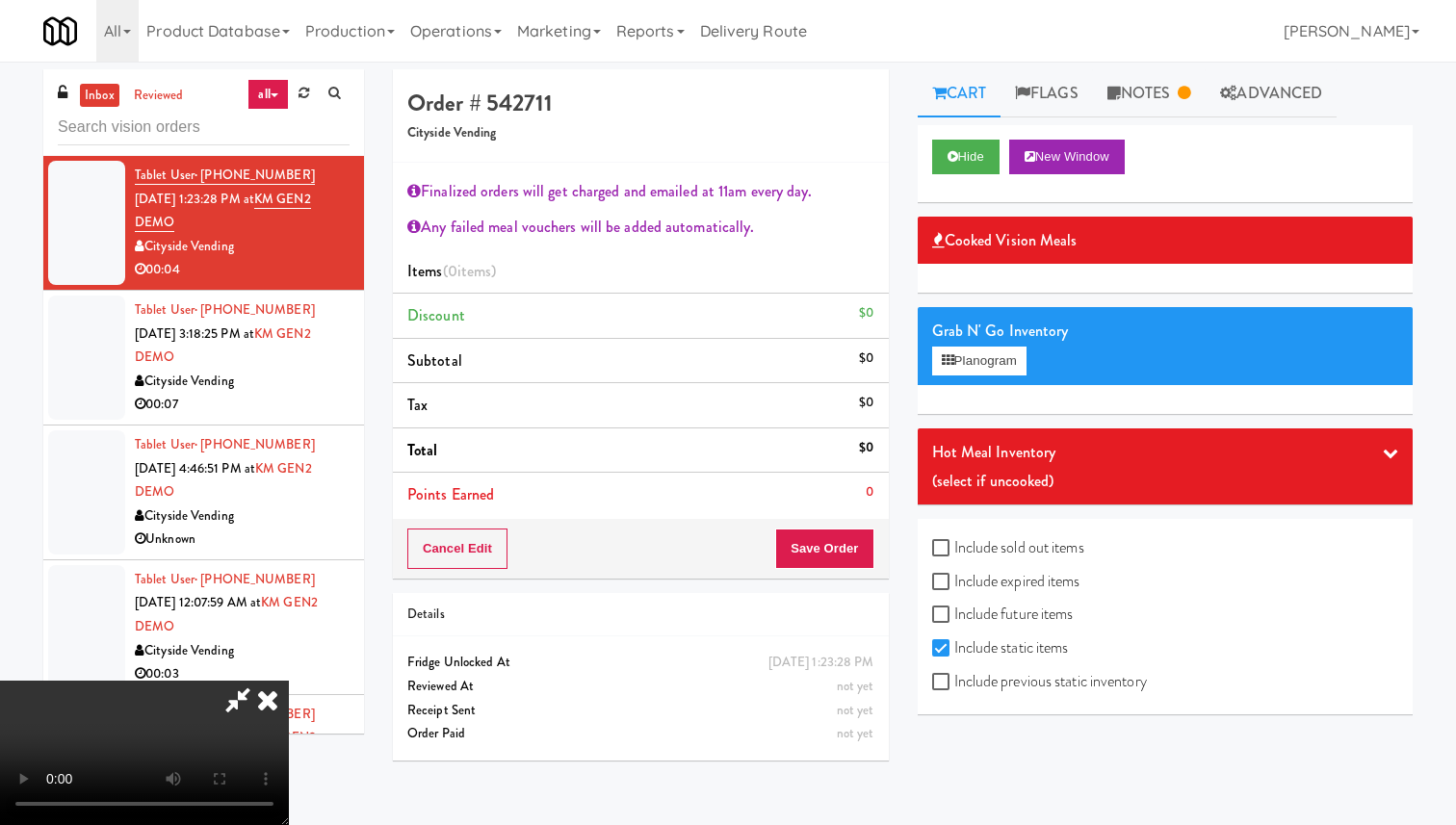 click on "Grab N' Go Inventory  Planogram" at bounding box center (1165, 346) 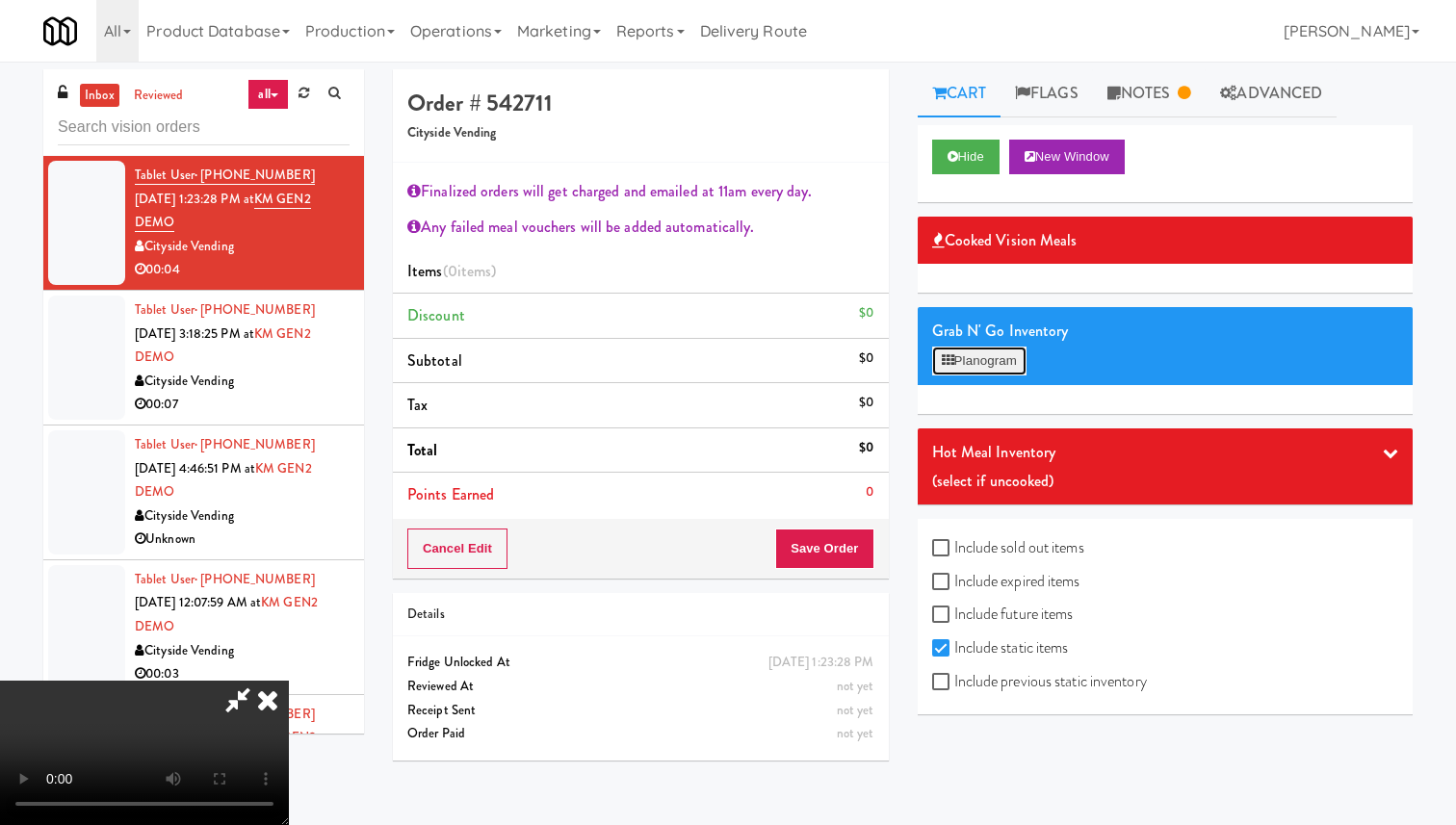 click on "Planogram" at bounding box center (979, 361) 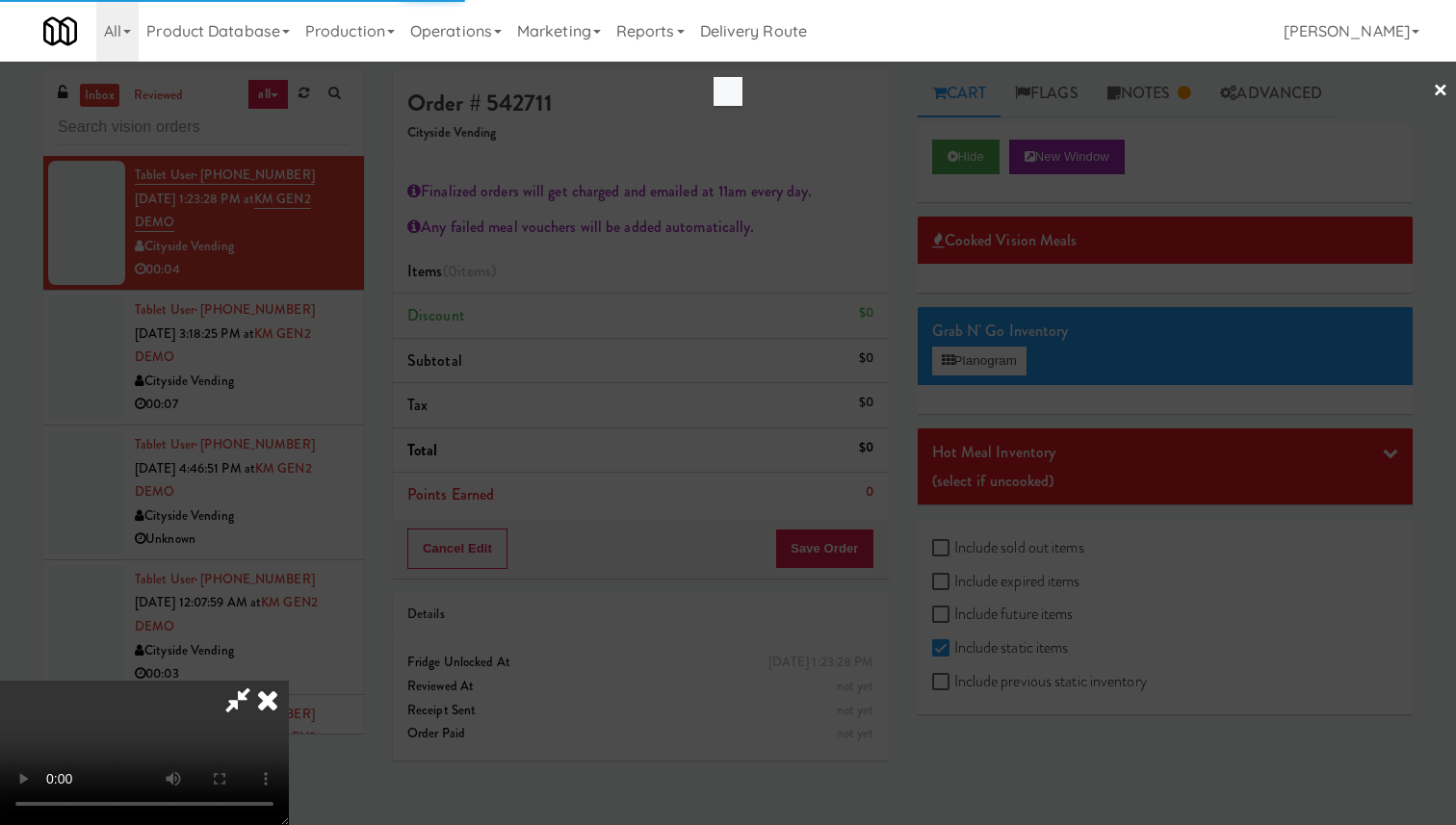 click at bounding box center (268, 700) 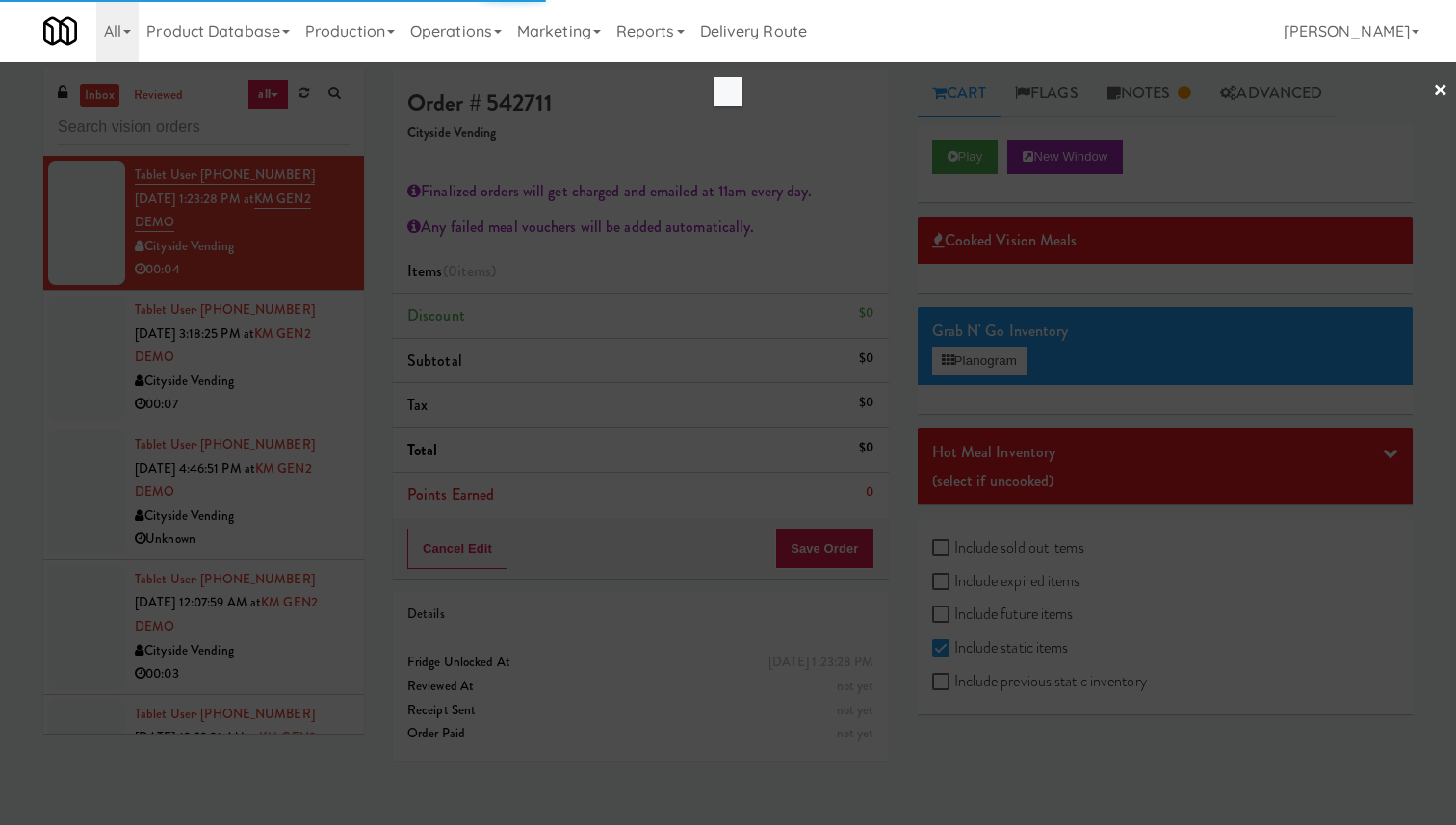 click at bounding box center [728, 412] 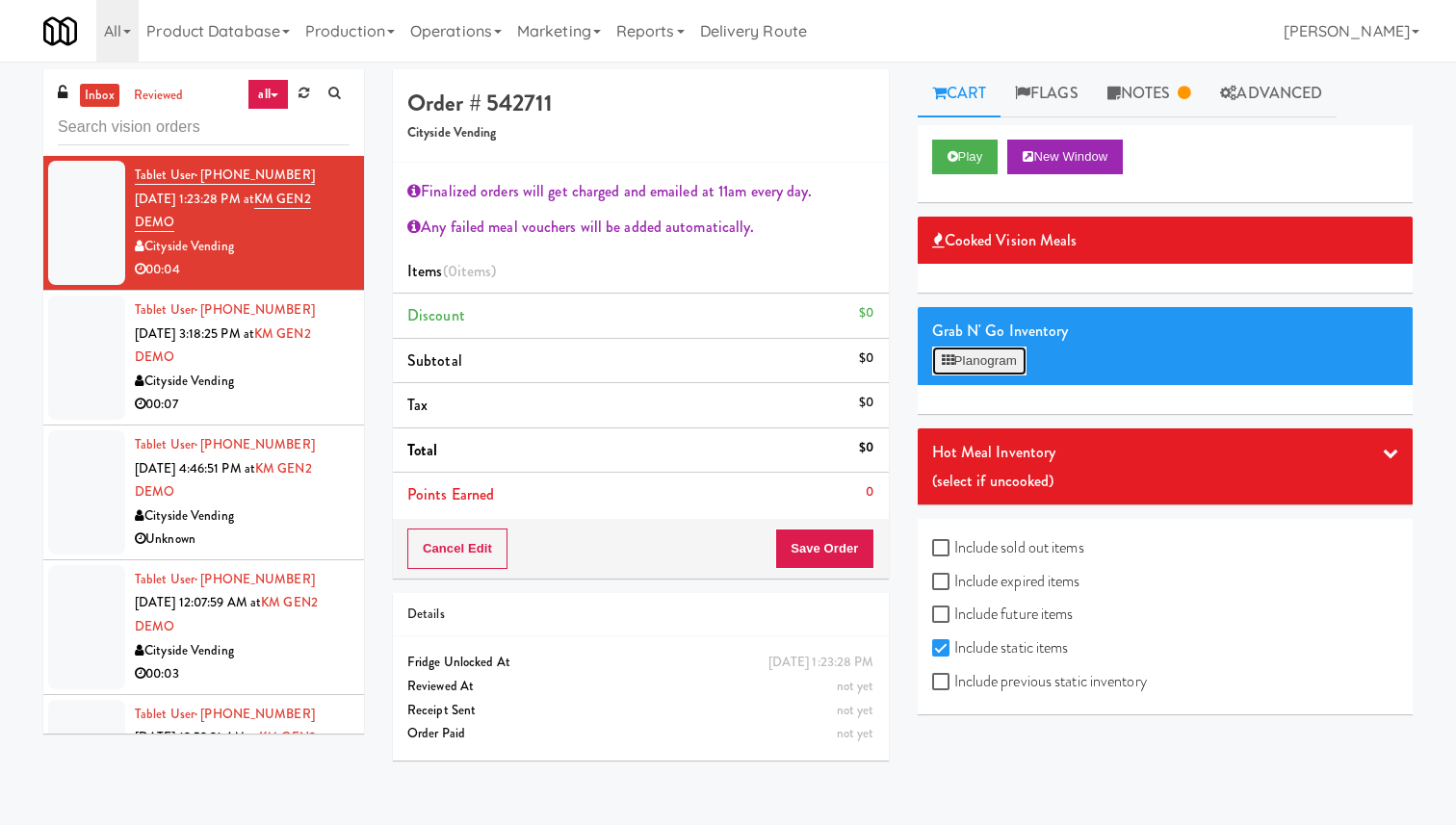 click on "Planogram" at bounding box center (979, 361) 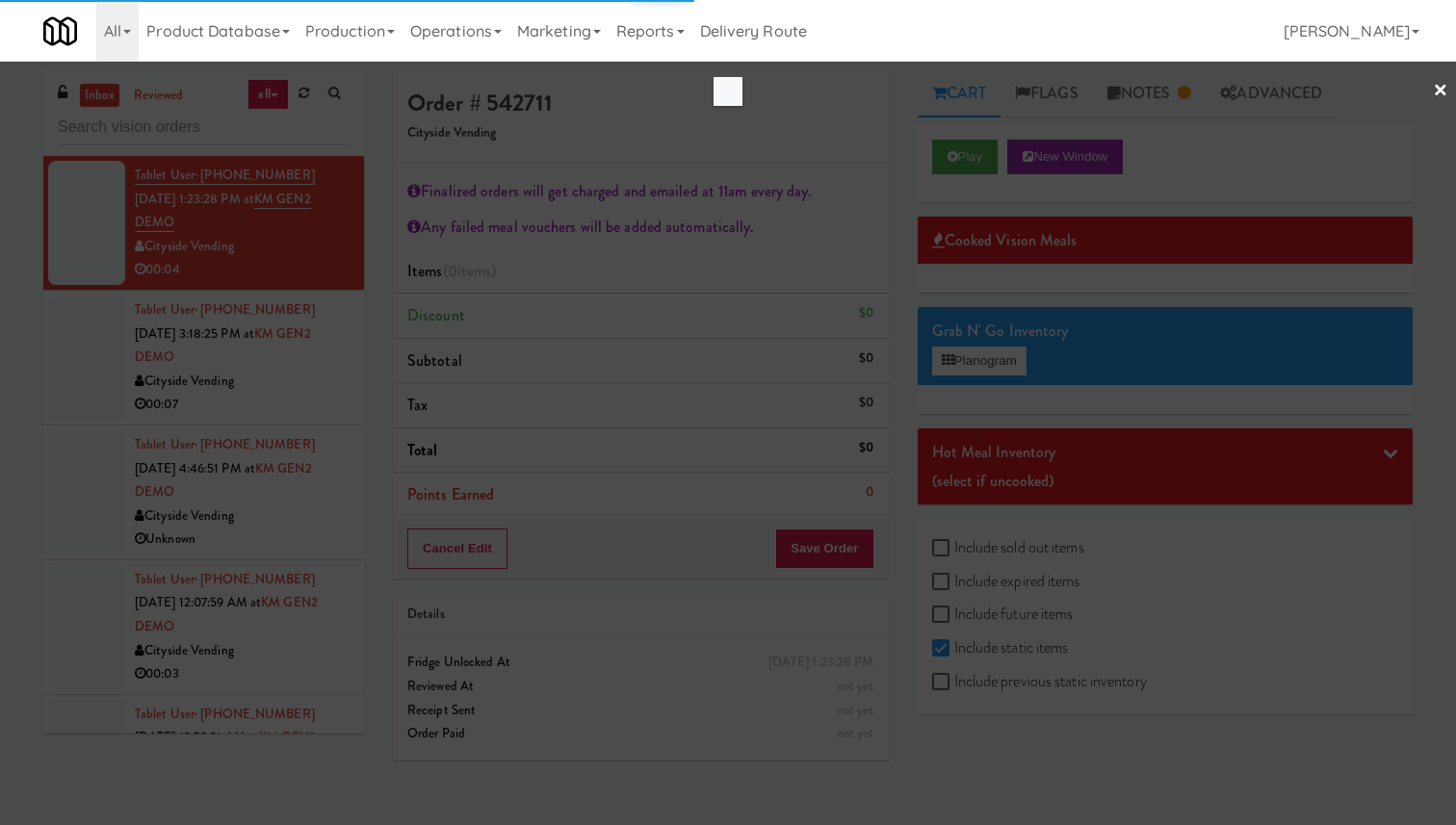 click at bounding box center [728, 412] 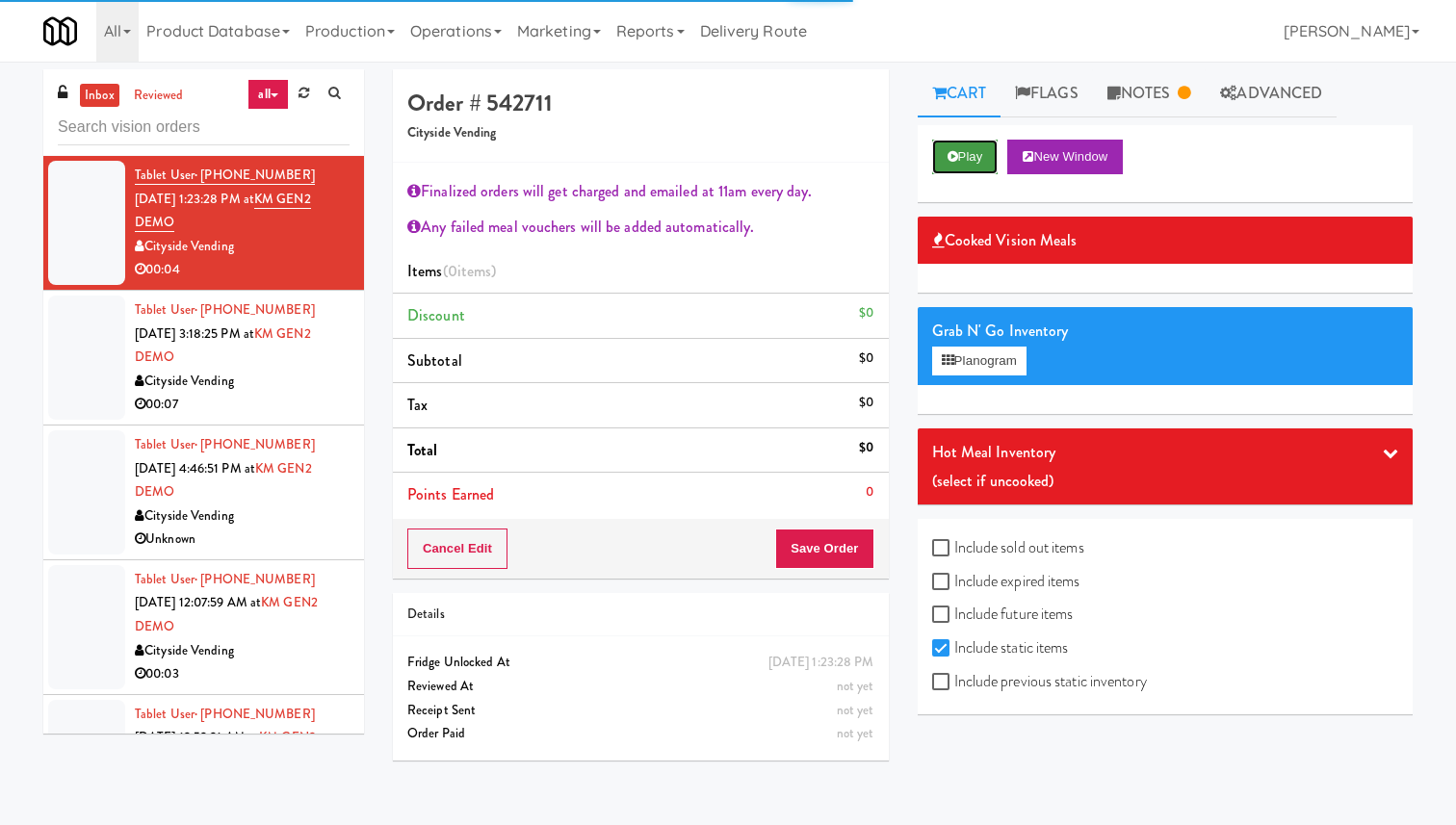 click at bounding box center (952, 156) 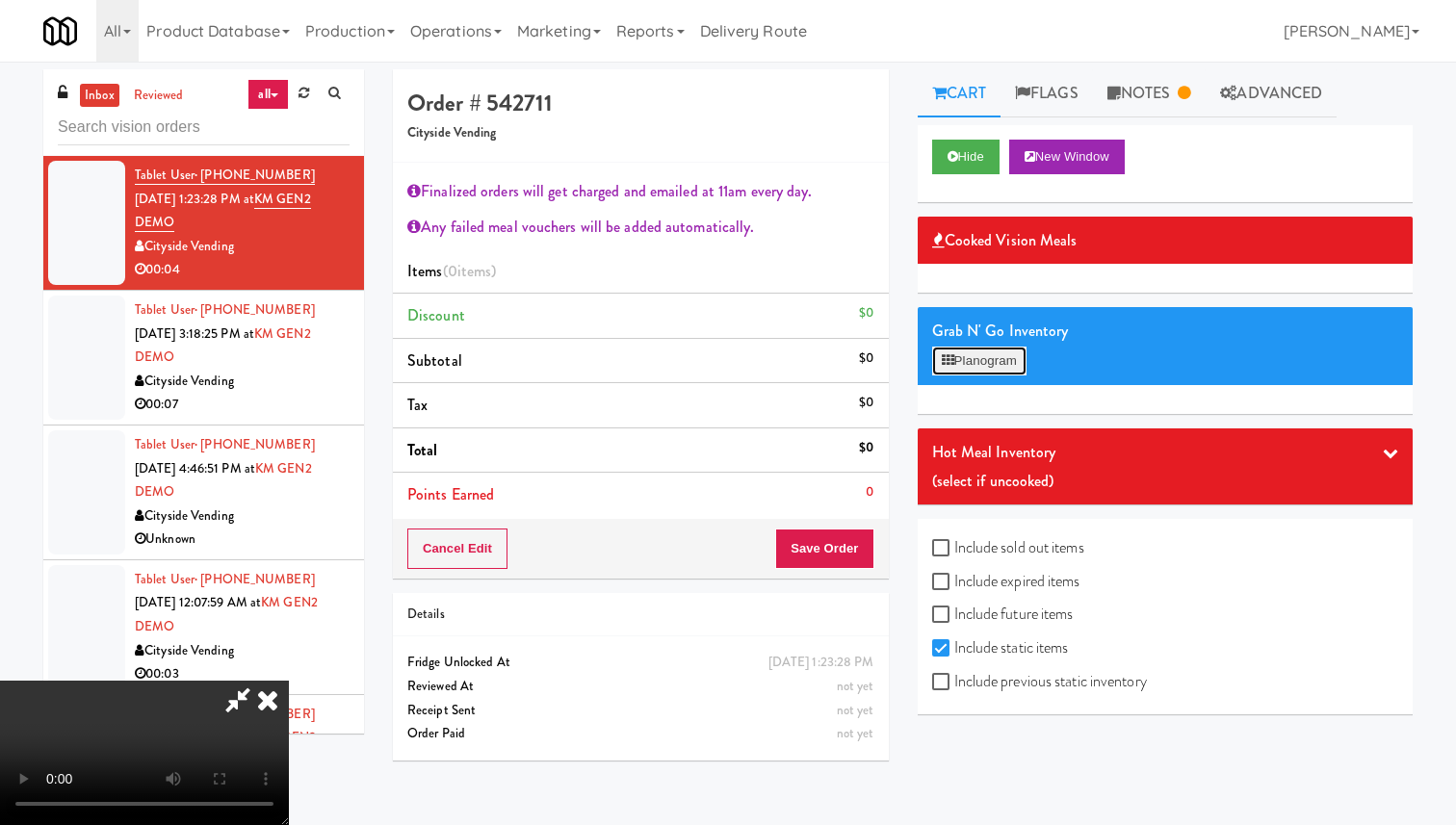 click on "Planogram" at bounding box center (979, 361) 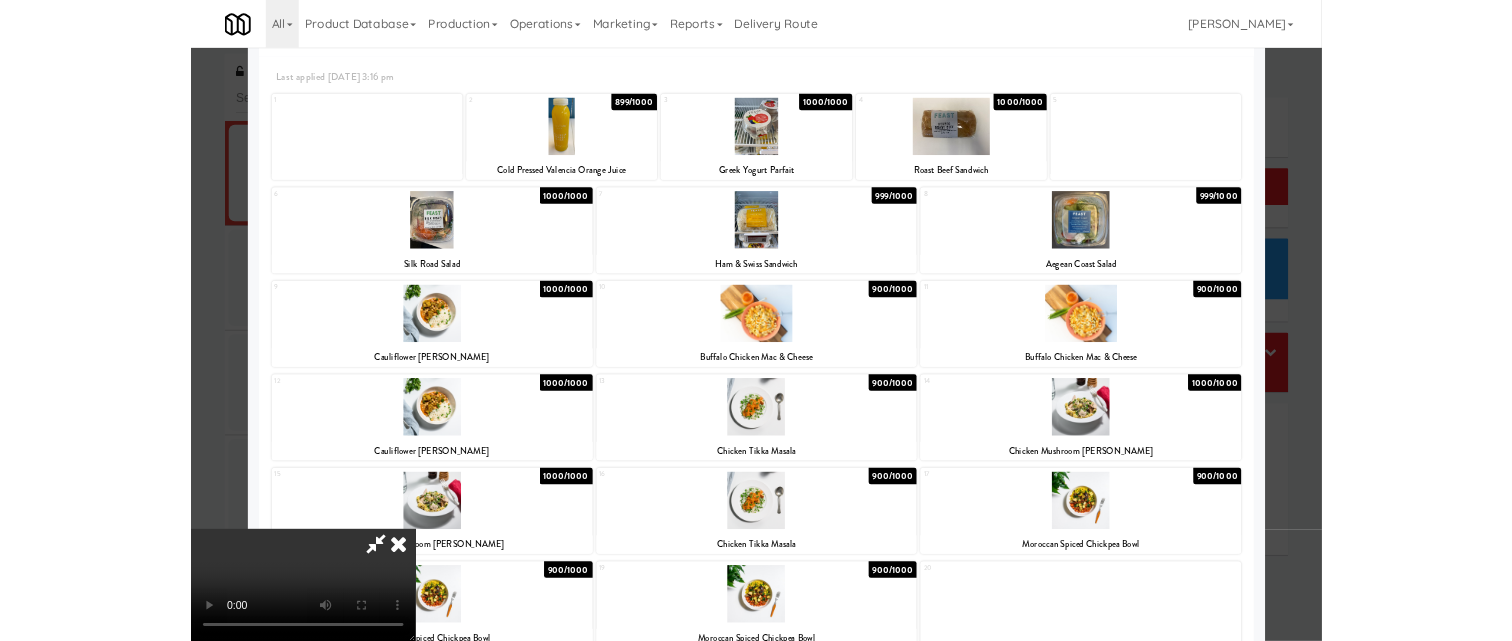 scroll, scrollTop: 0, scrollLeft: 0, axis: both 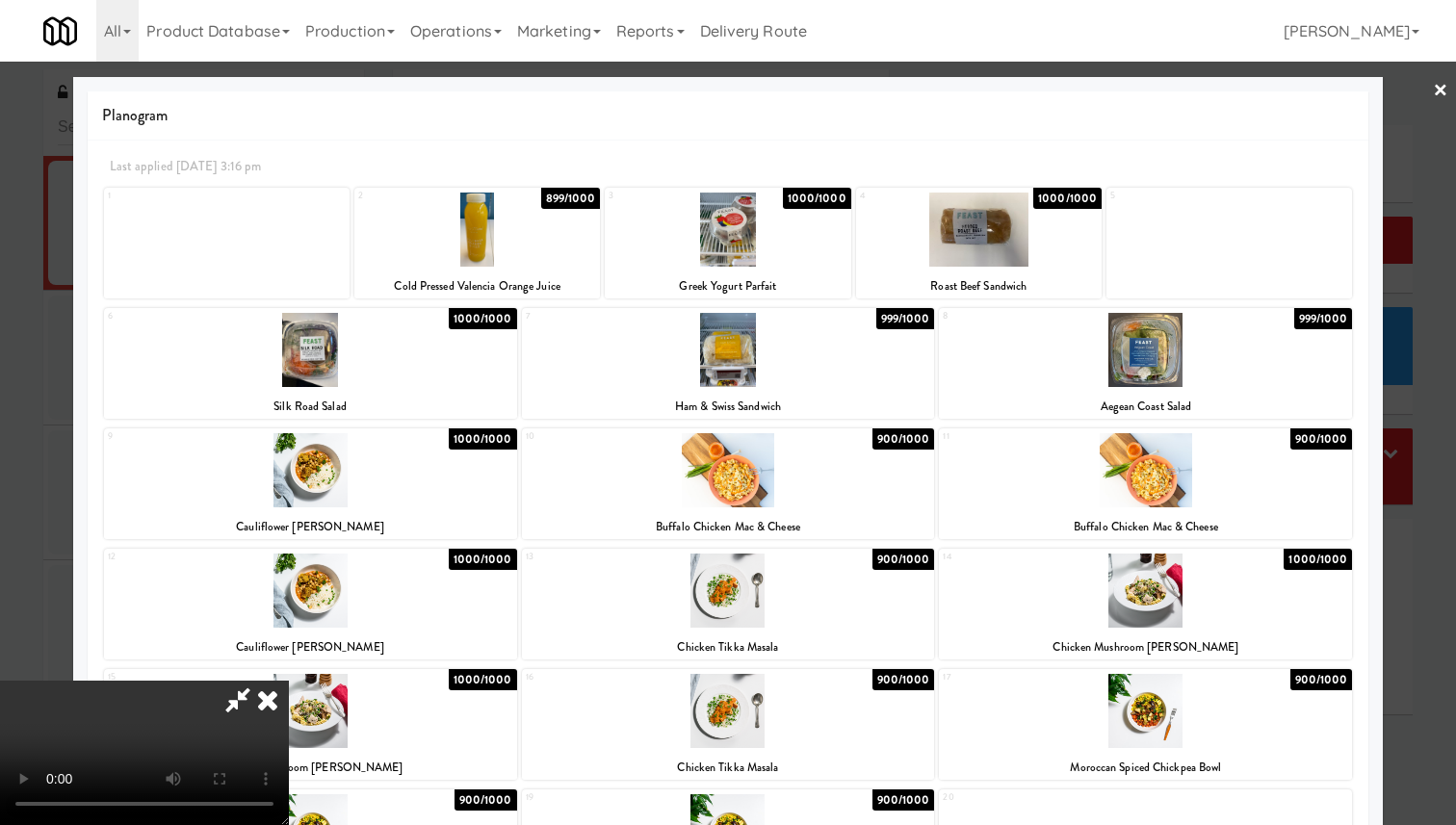 click at bounding box center [144, 753] 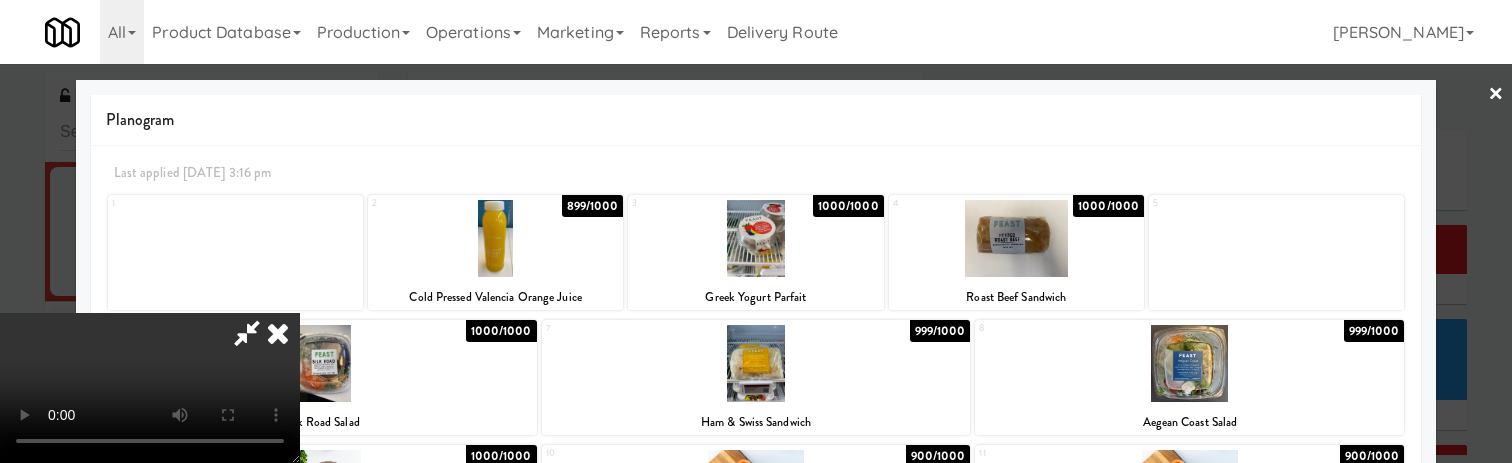 click at bounding box center [756, 231] 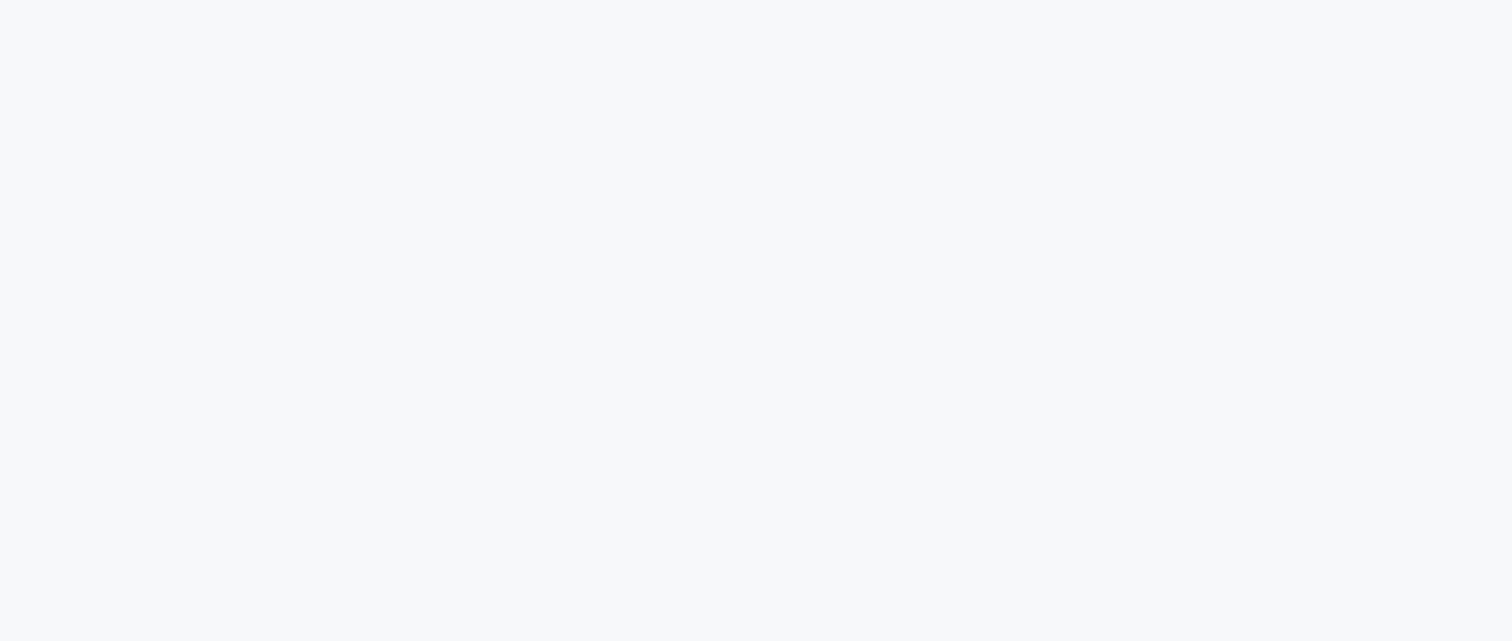 scroll, scrollTop: 0, scrollLeft: 0, axis: both 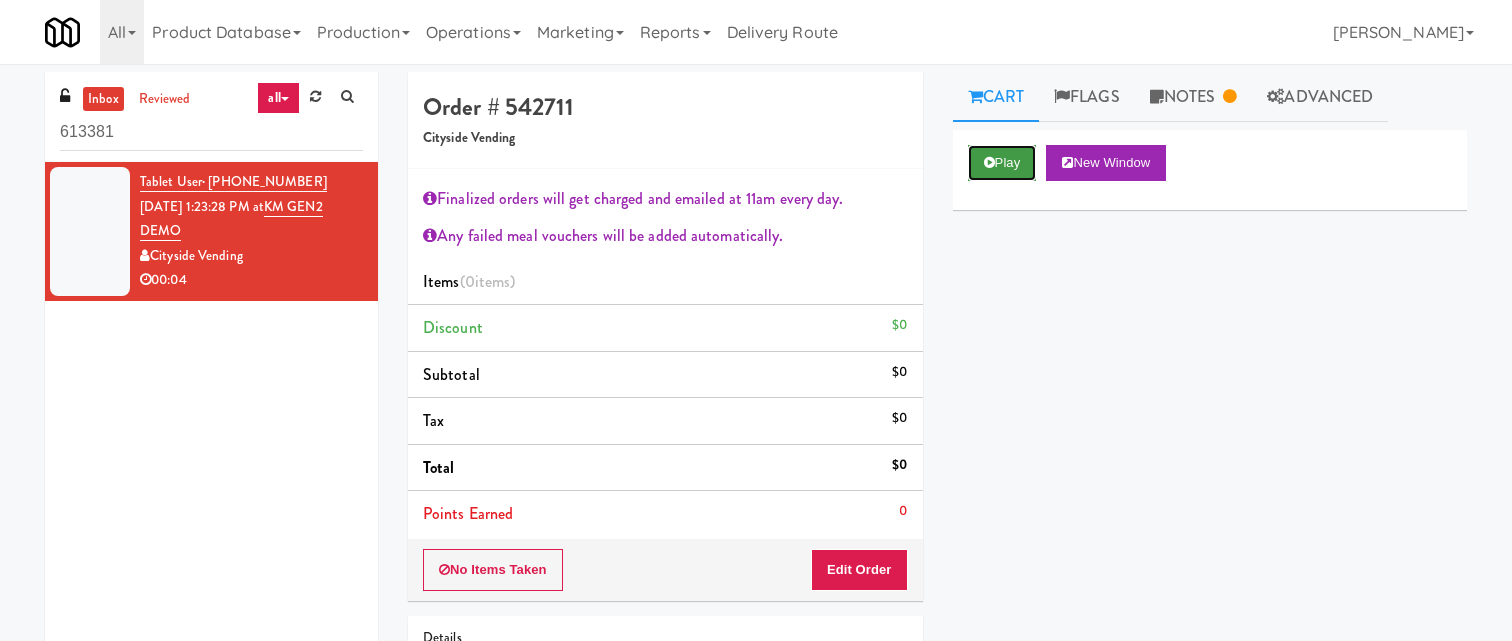 click on "Play" at bounding box center (1002, 163) 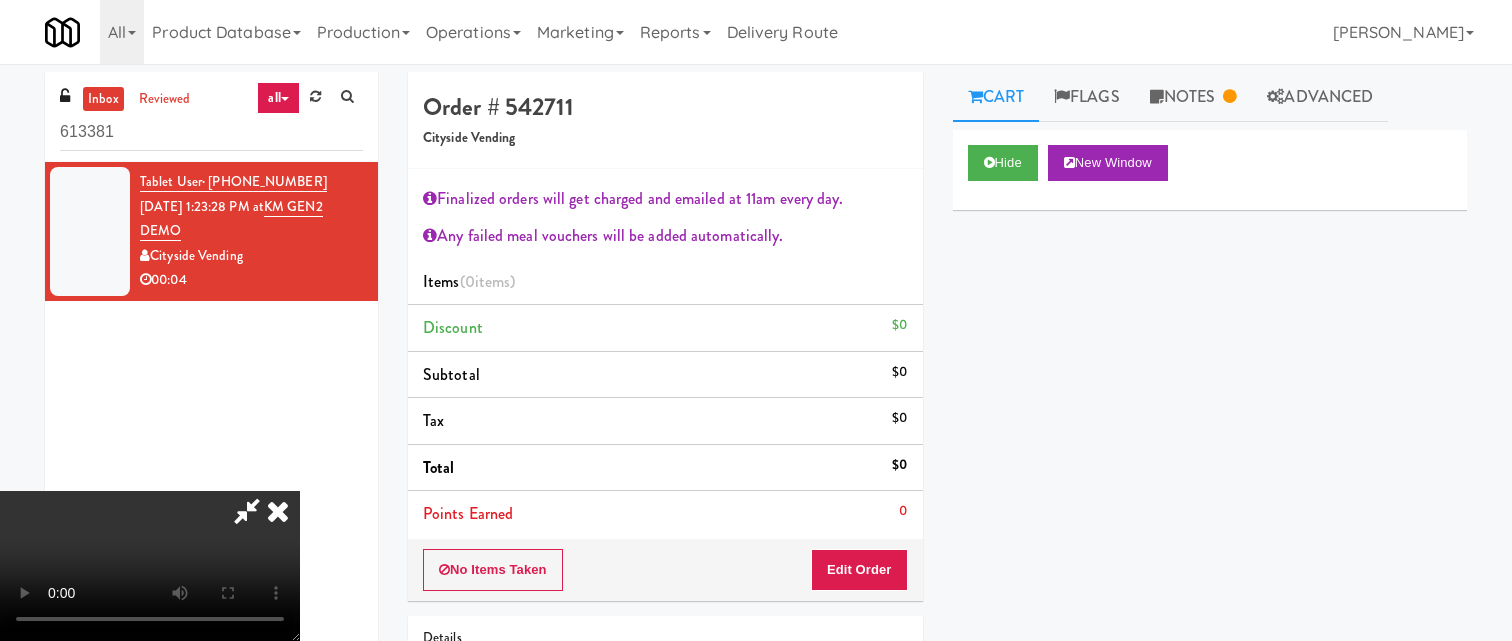 click on "Hide  New Window  Primary Flag  Clear    Flag if you are unable to finish reviewing the order due to an issue Unclear Take - No Video Unclear Take - Short or Cut Off Unclear Take - Obstructed Inventory Issue - Product Not in Inventory Inventory Issue - Product prices as $0  Additional Concerns  Clear Flag as Suspicious Returned Product Place a foreign product in  Internal Notes                                                                                                                                                               Rita: looks like a live customer site now, but name wasn't changed and still under demo. Or could be due to the mixup earlier where Joshua was moving site associations. Pinged Aryan & Joshua.  Links  View Transaction Details  Card Issuer Checks  Payout" at bounding box center (1210, 505) 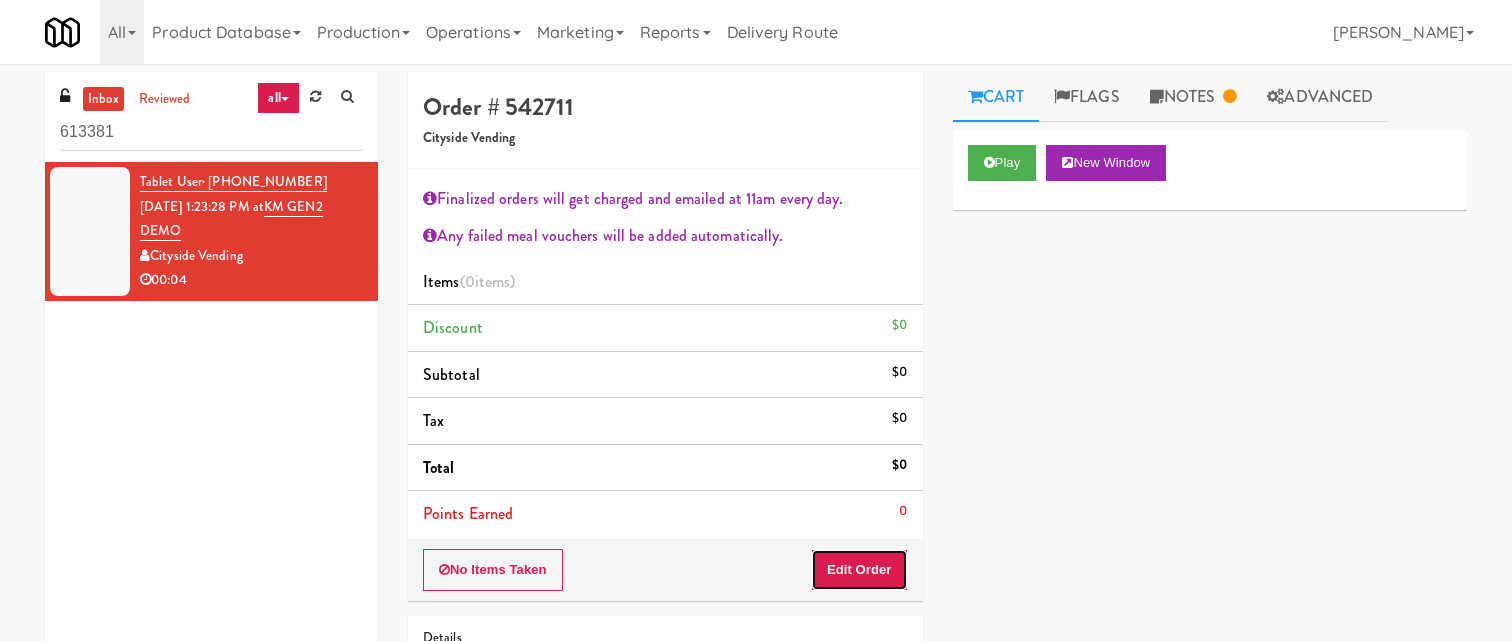 click on "Edit Order" at bounding box center (859, 570) 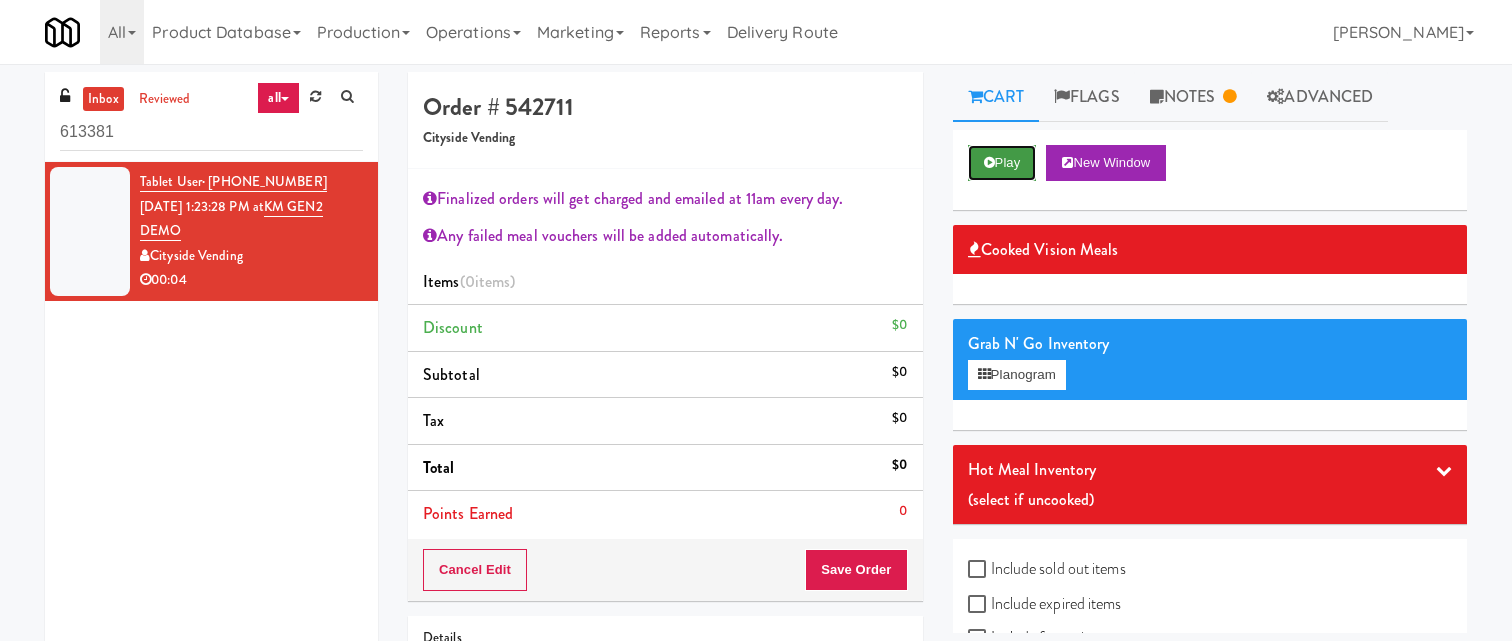 click on "Play" at bounding box center (1002, 163) 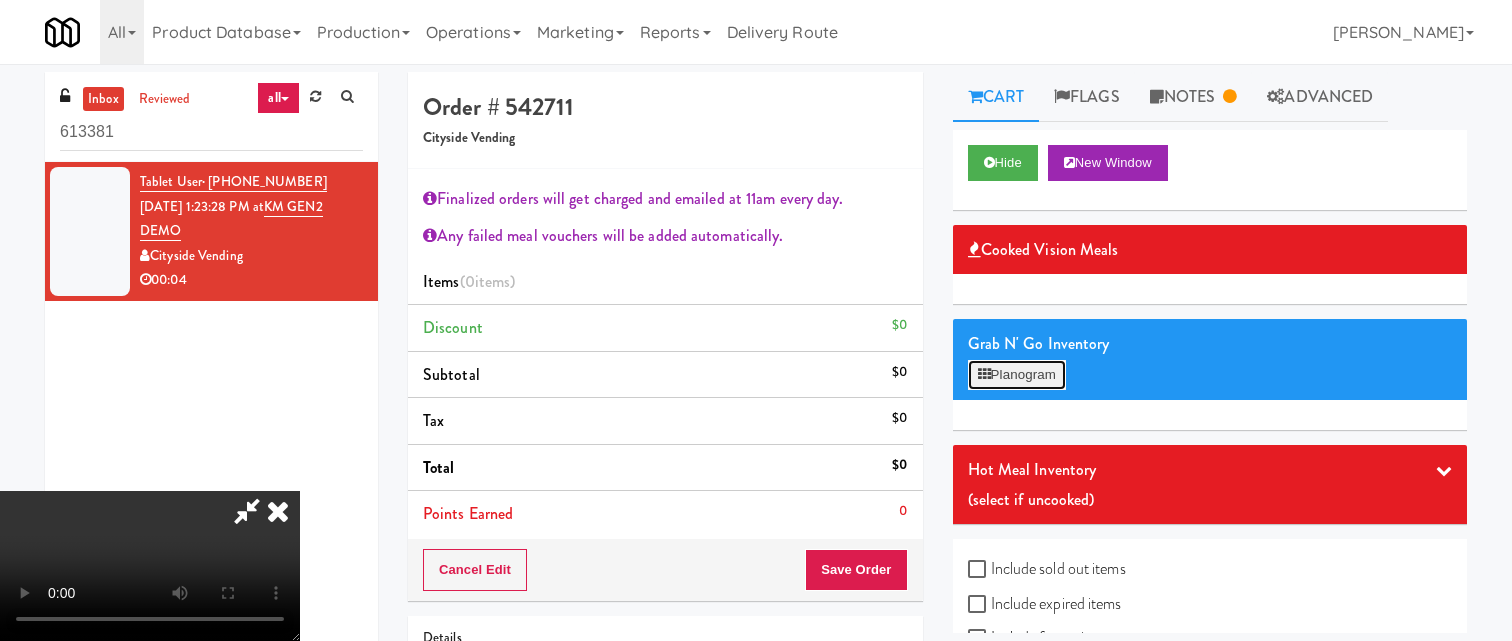 click on "Planogram" at bounding box center (1017, 375) 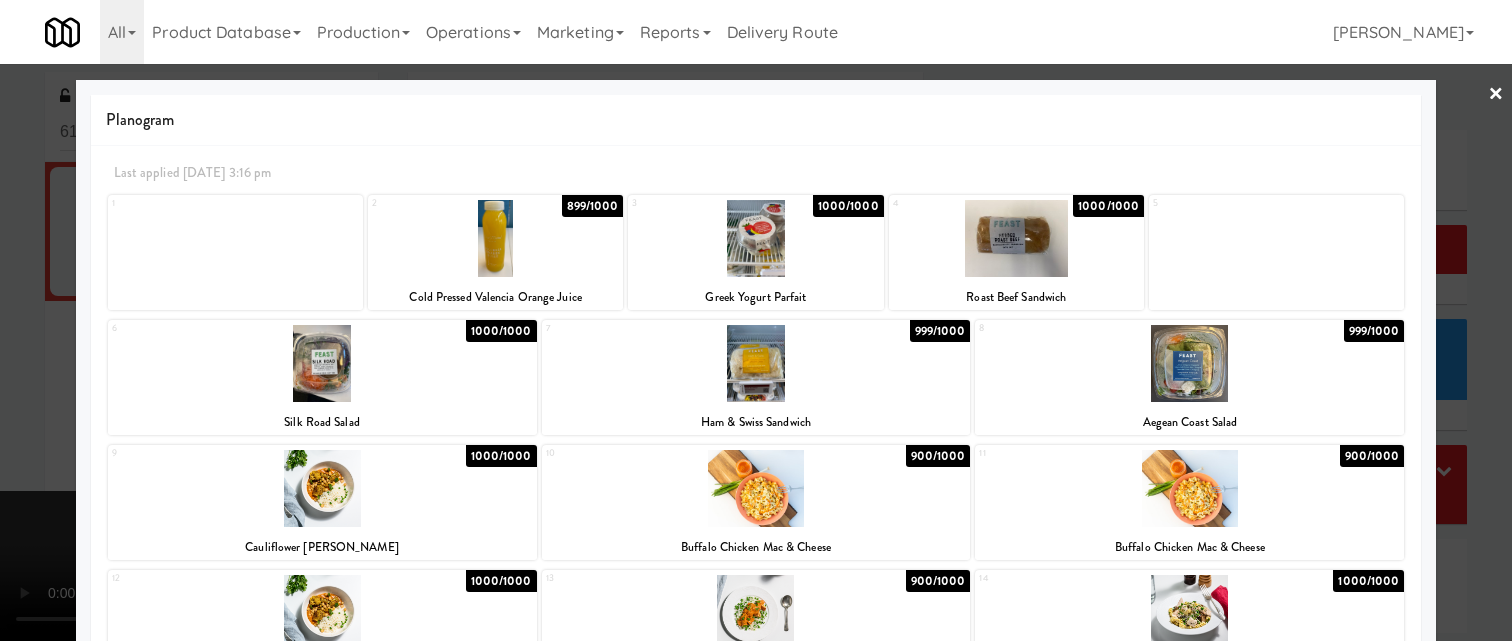 click at bounding box center (756, 320) 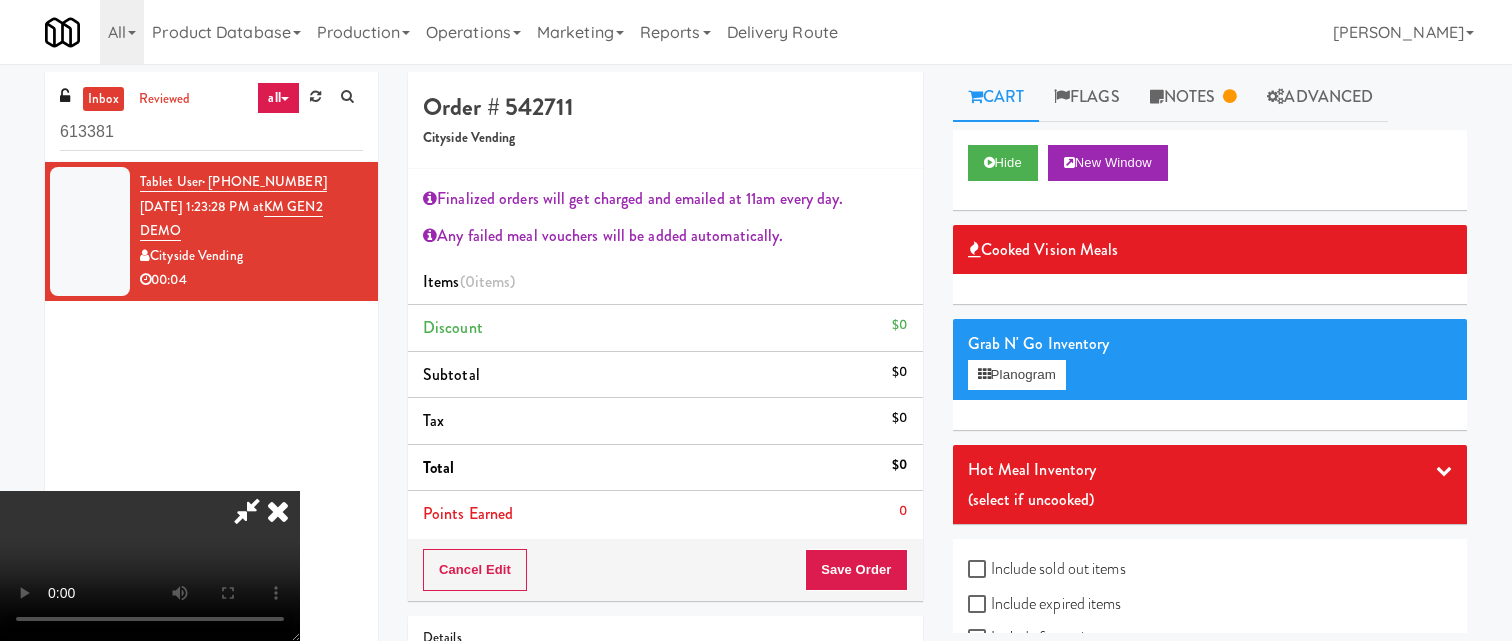 click at bounding box center [278, 511] 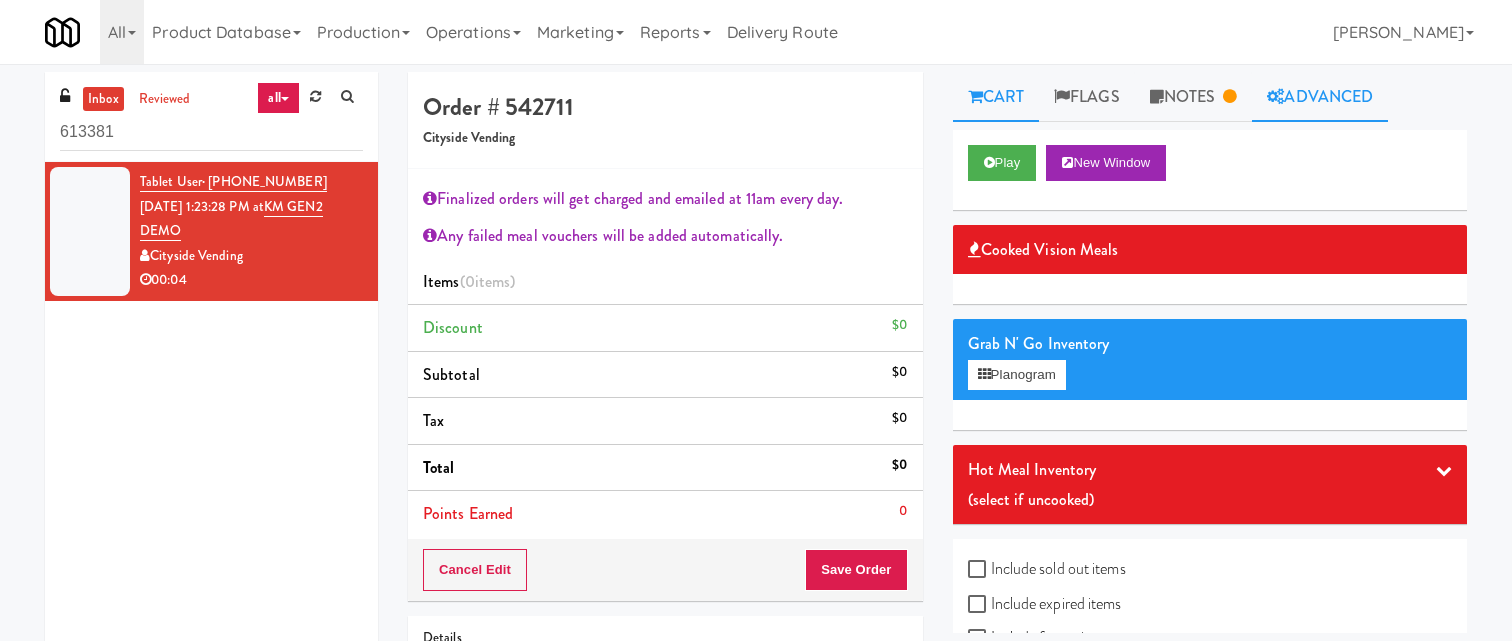 click on "Advanced" at bounding box center (1320, 97) 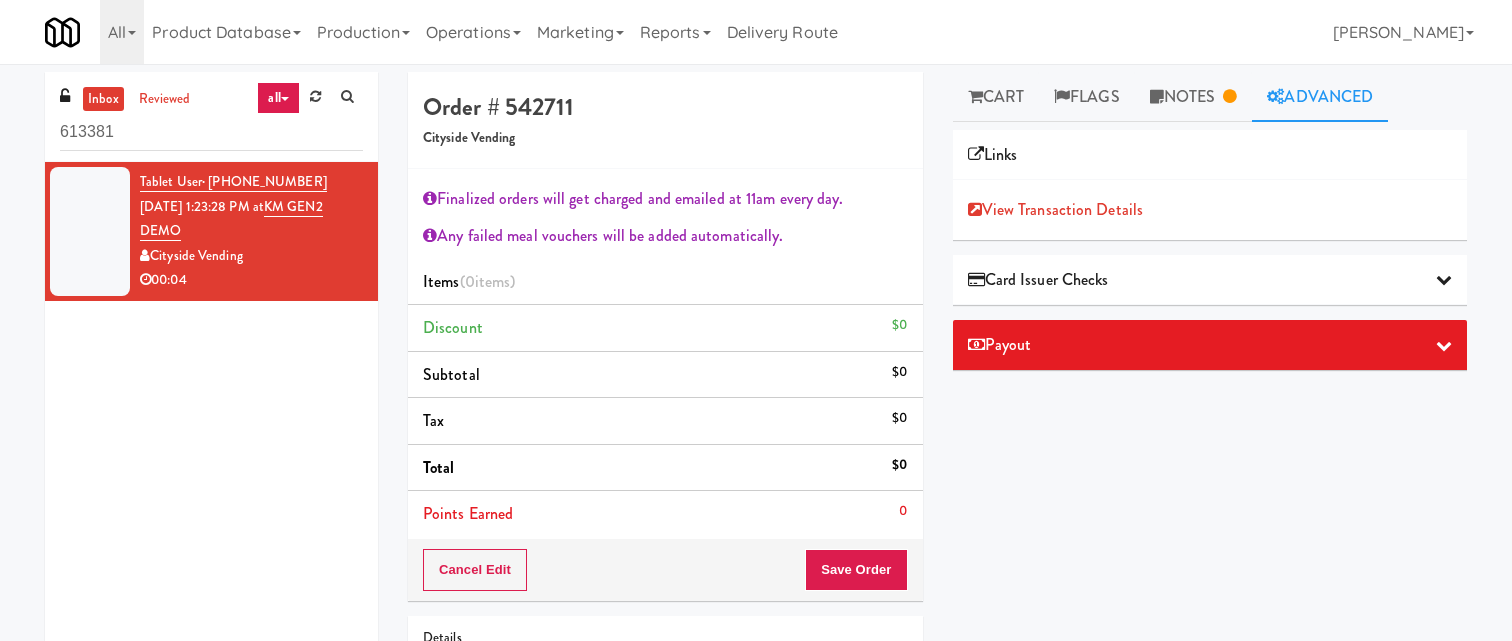 click on "Payout" at bounding box center (1210, 345) 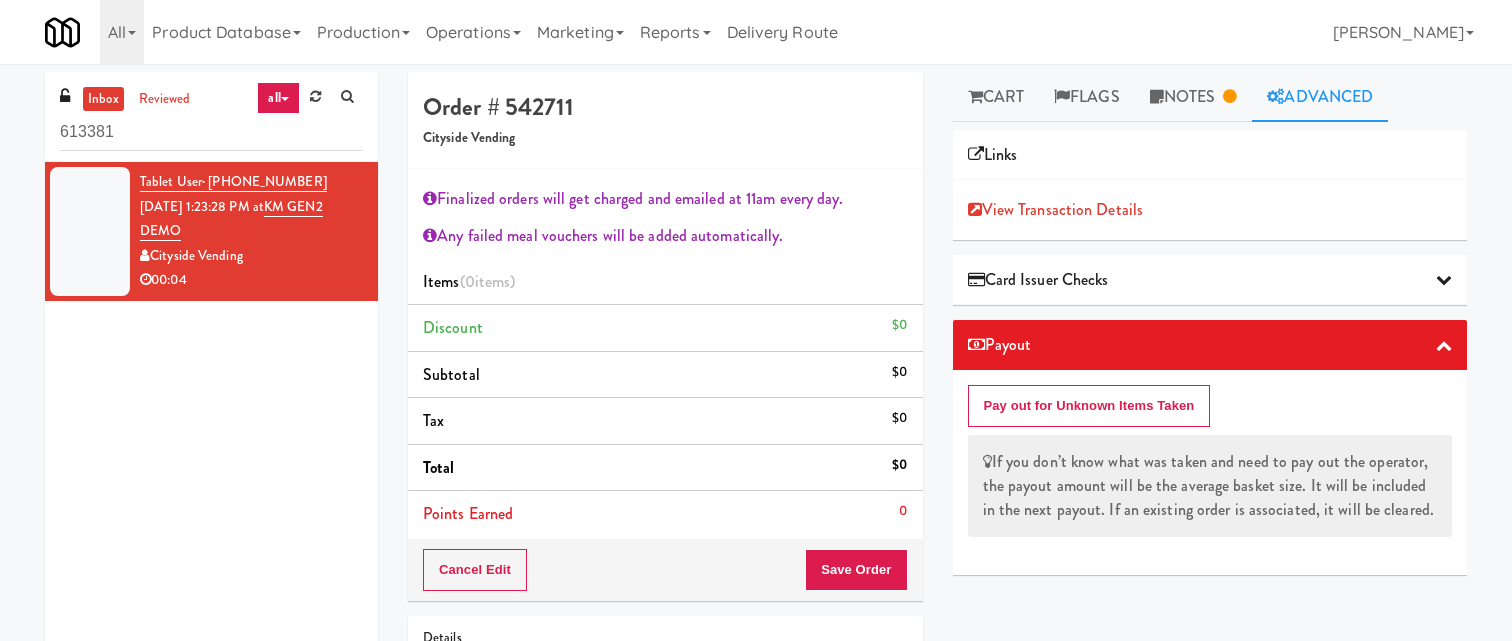 click on "Payout" at bounding box center (1210, 345) 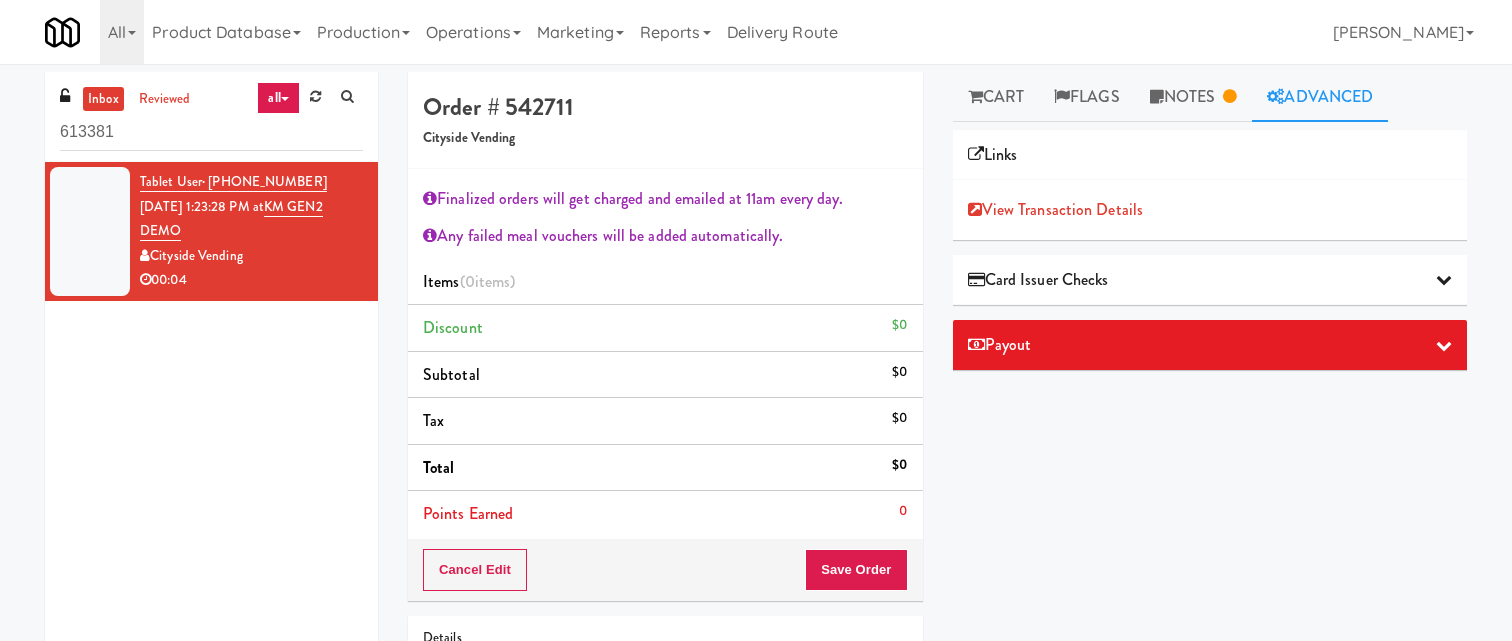 click on "Card Issuer Checks" at bounding box center [1210, 280] 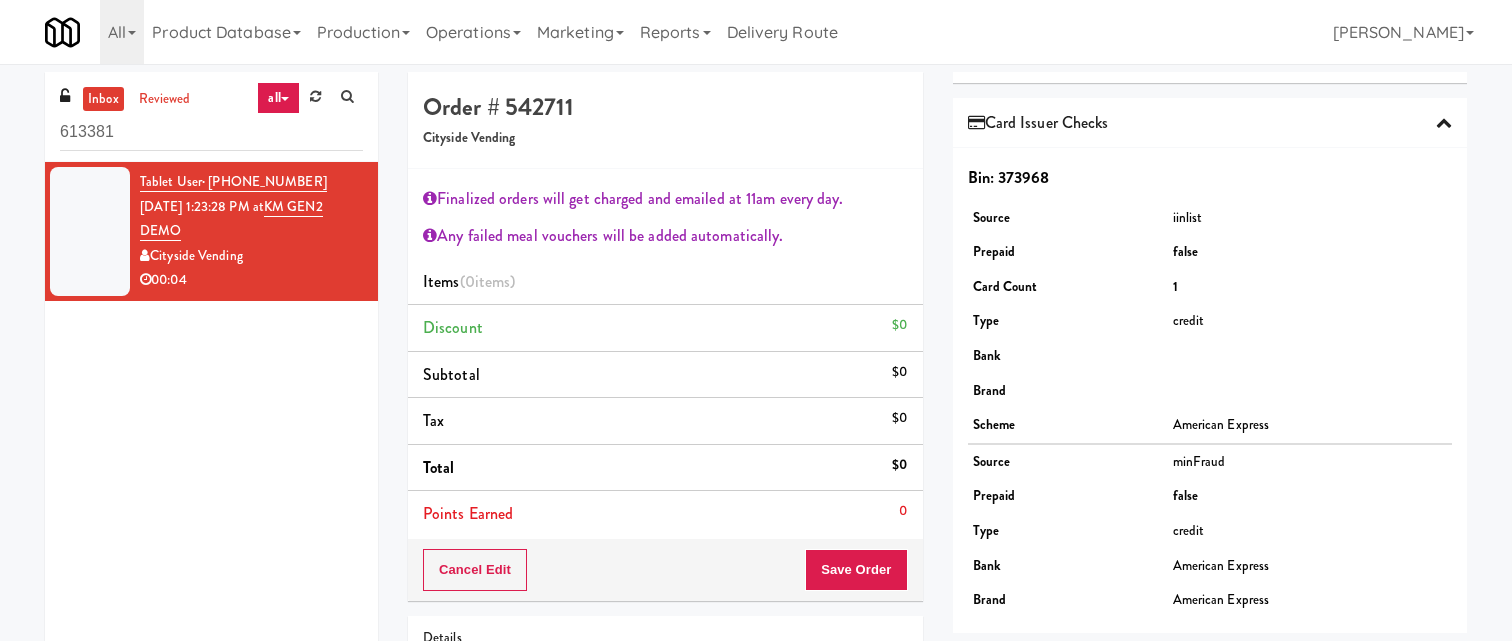 scroll, scrollTop: 0, scrollLeft: 0, axis: both 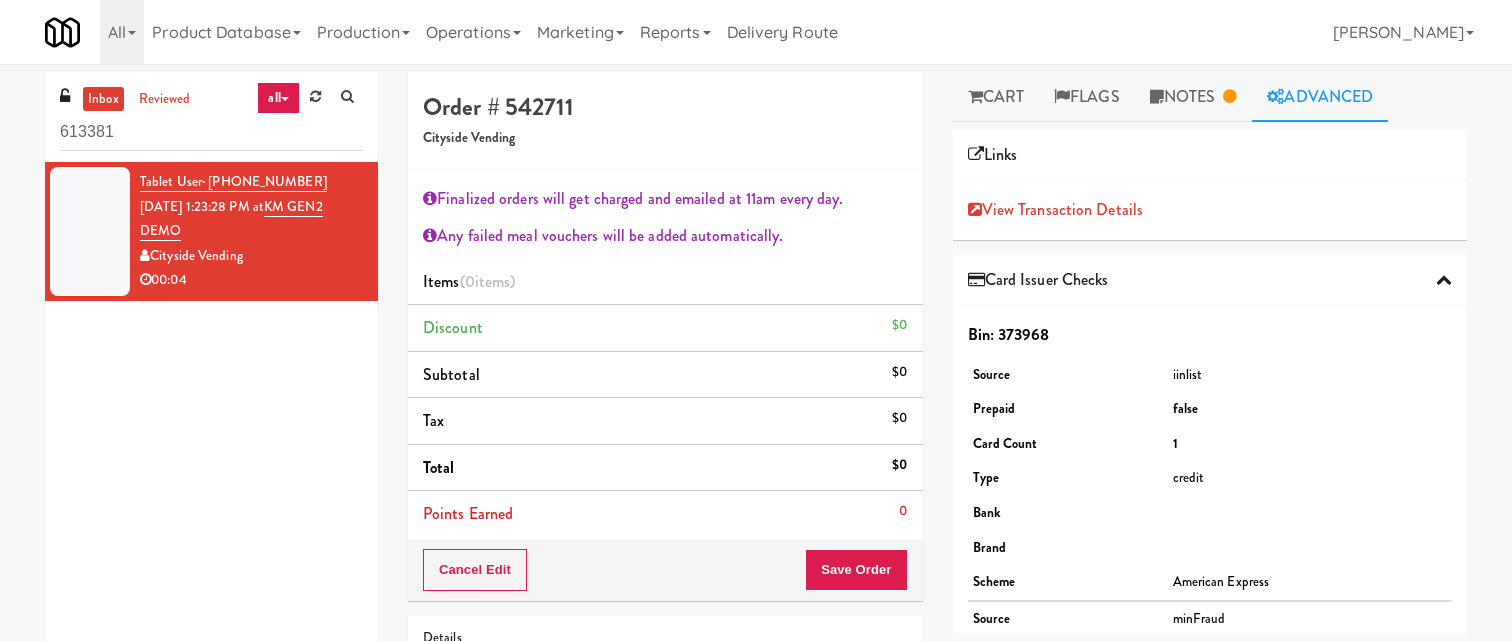 click on "Card Issuer Checks" at bounding box center (1210, 280) 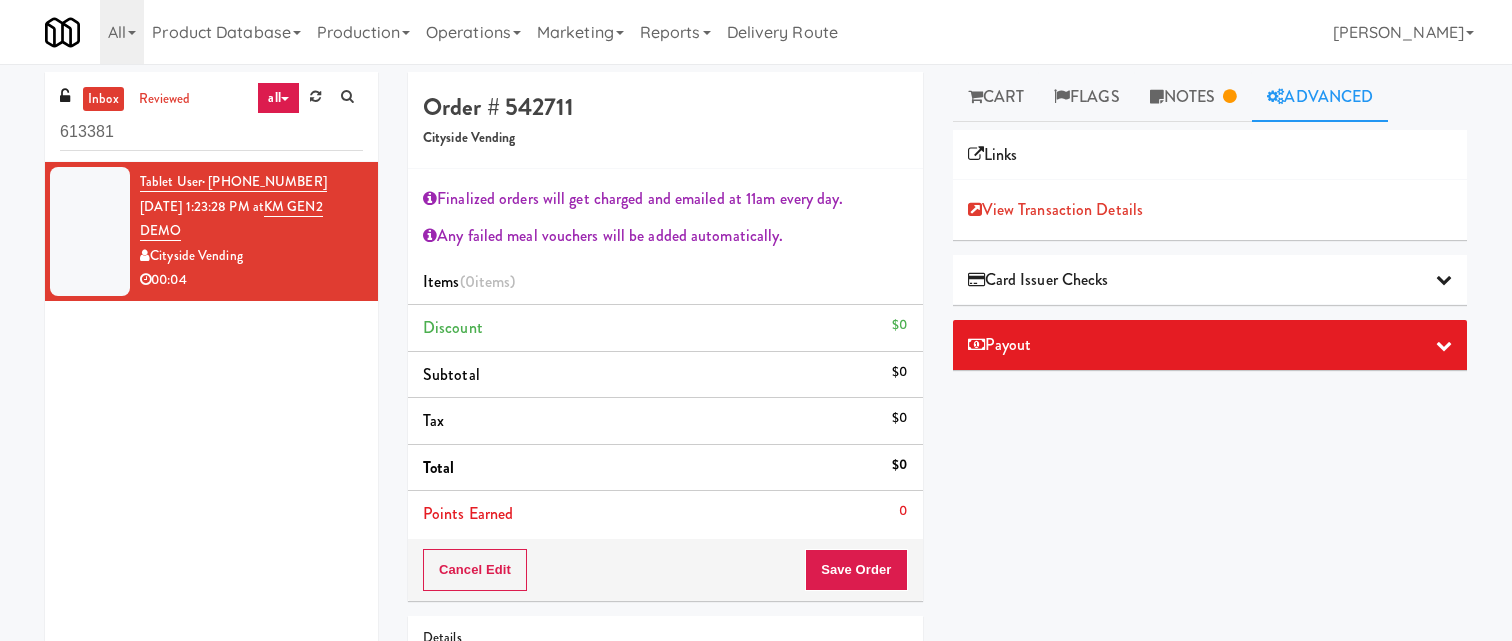 scroll, scrollTop: 164, scrollLeft: 0, axis: vertical 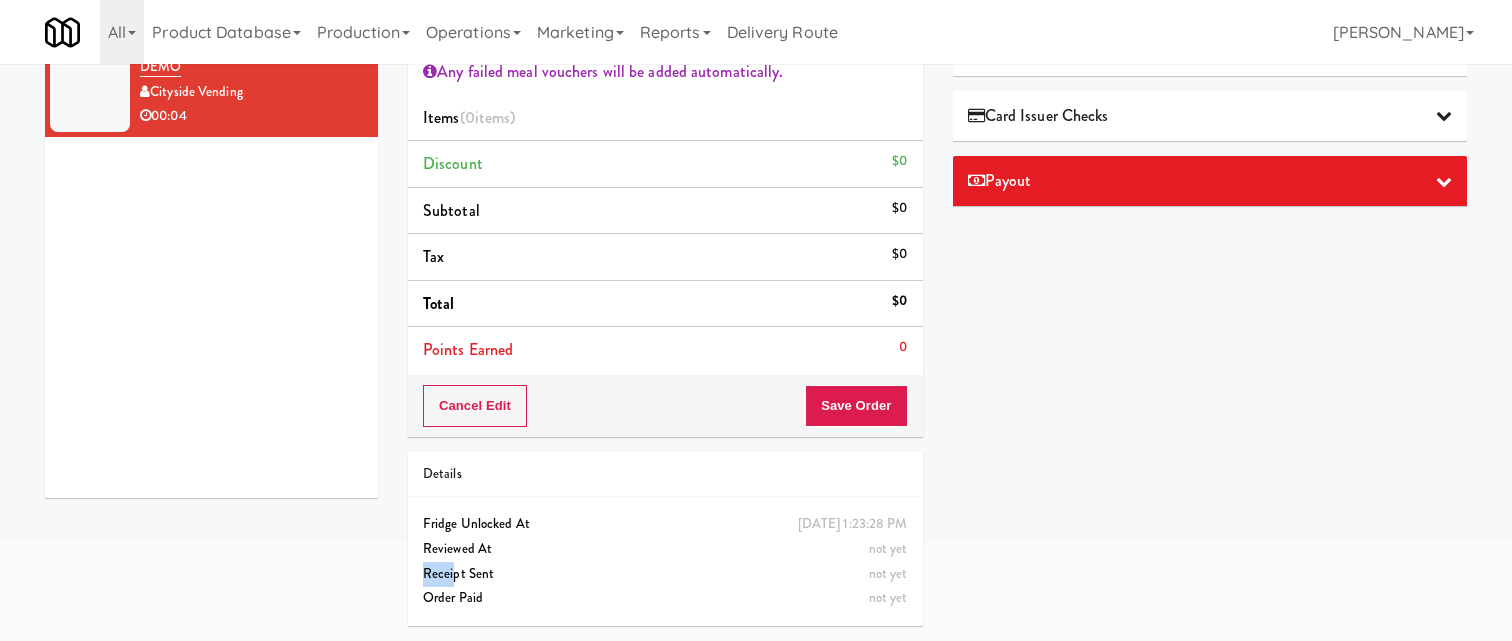 drag, startPoint x: 906, startPoint y: 573, endPoint x: 455, endPoint y: 571, distance: 451.00443 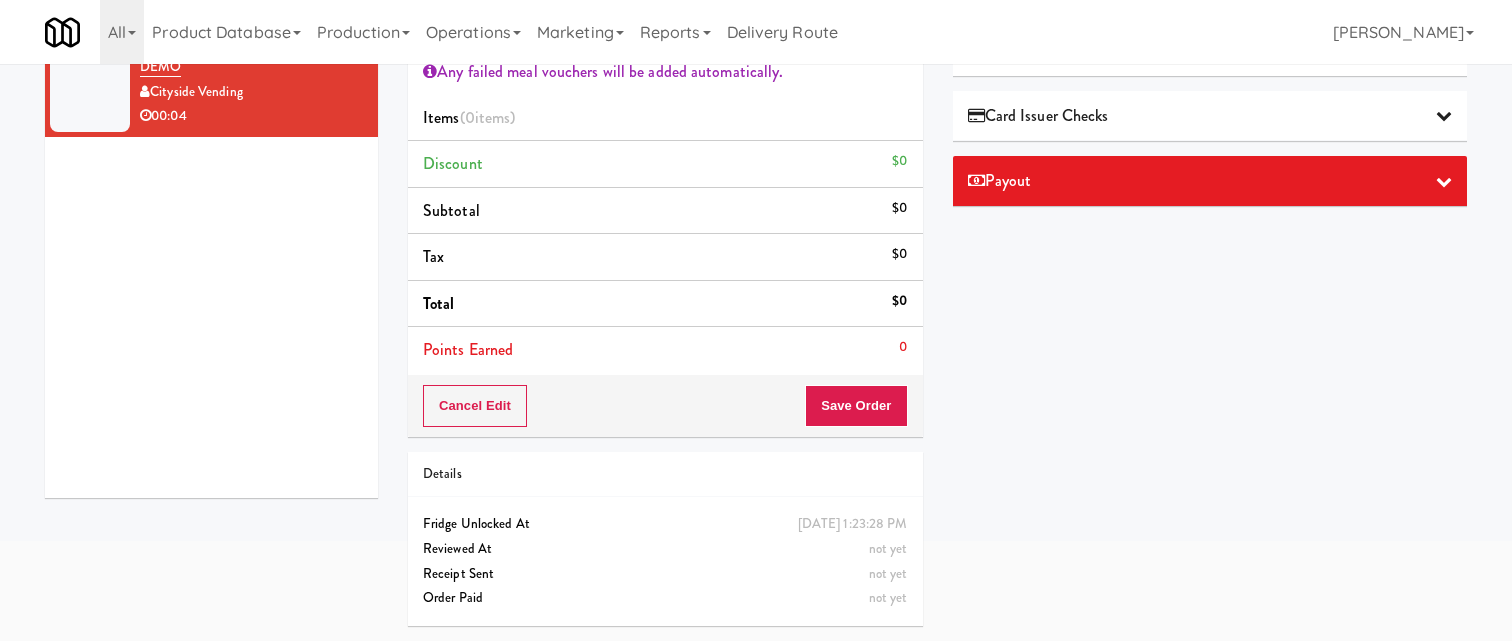 click on "Order Paid" at bounding box center [665, 598] 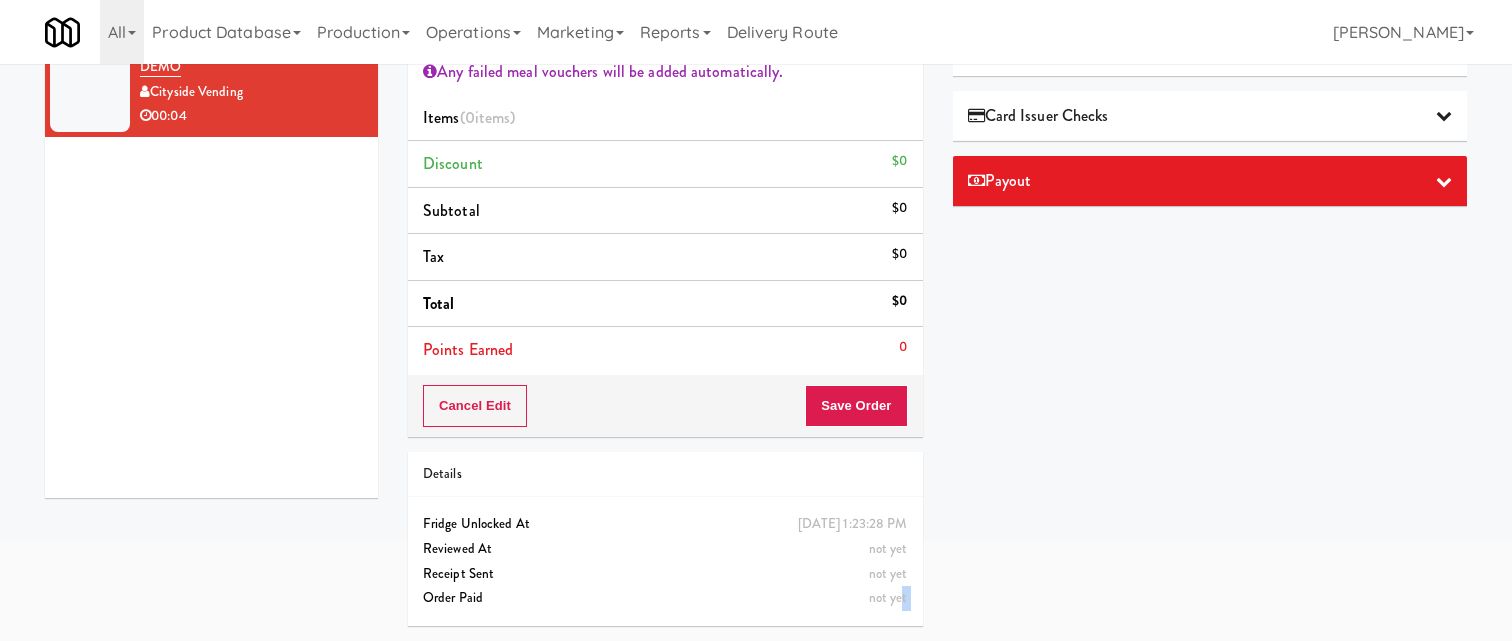 drag, startPoint x: 423, startPoint y: 597, endPoint x: 905, endPoint y: 604, distance: 482.05084 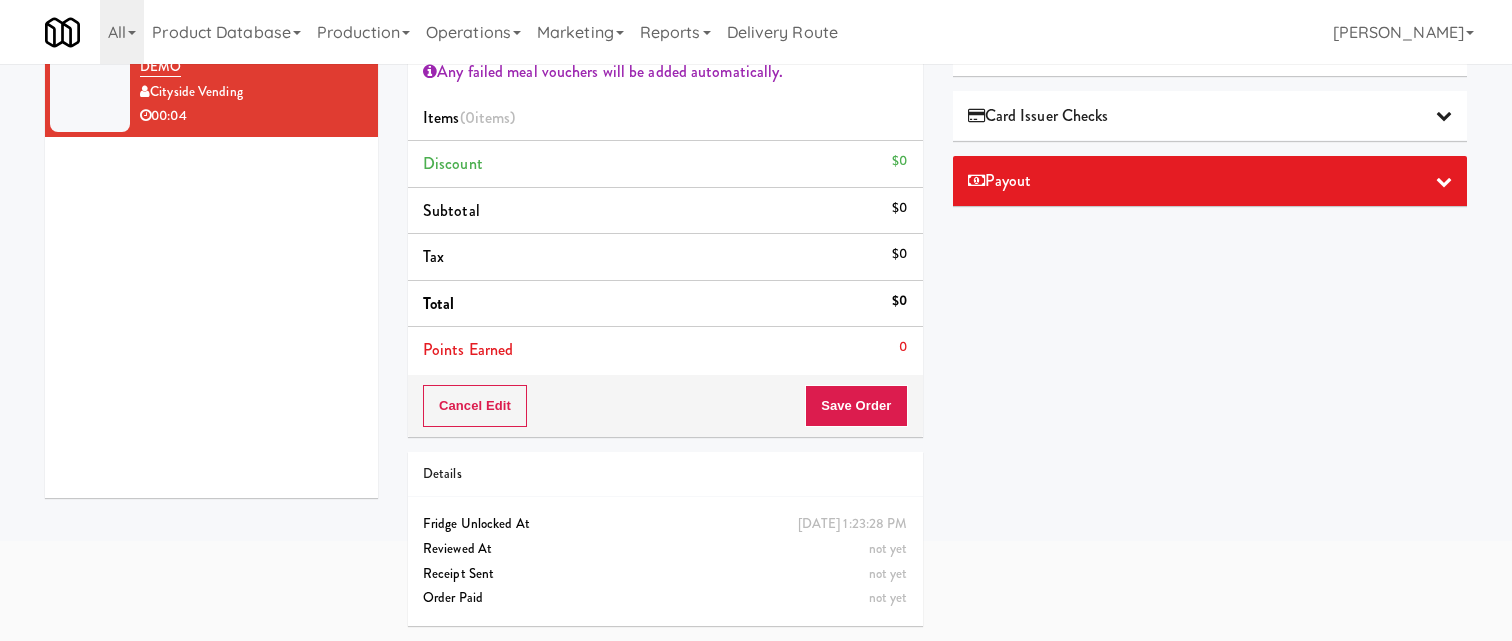 drag, startPoint x: 424, startPoint y: 596, endPoint x: 905, endPoint y: 601, distance: 481.026 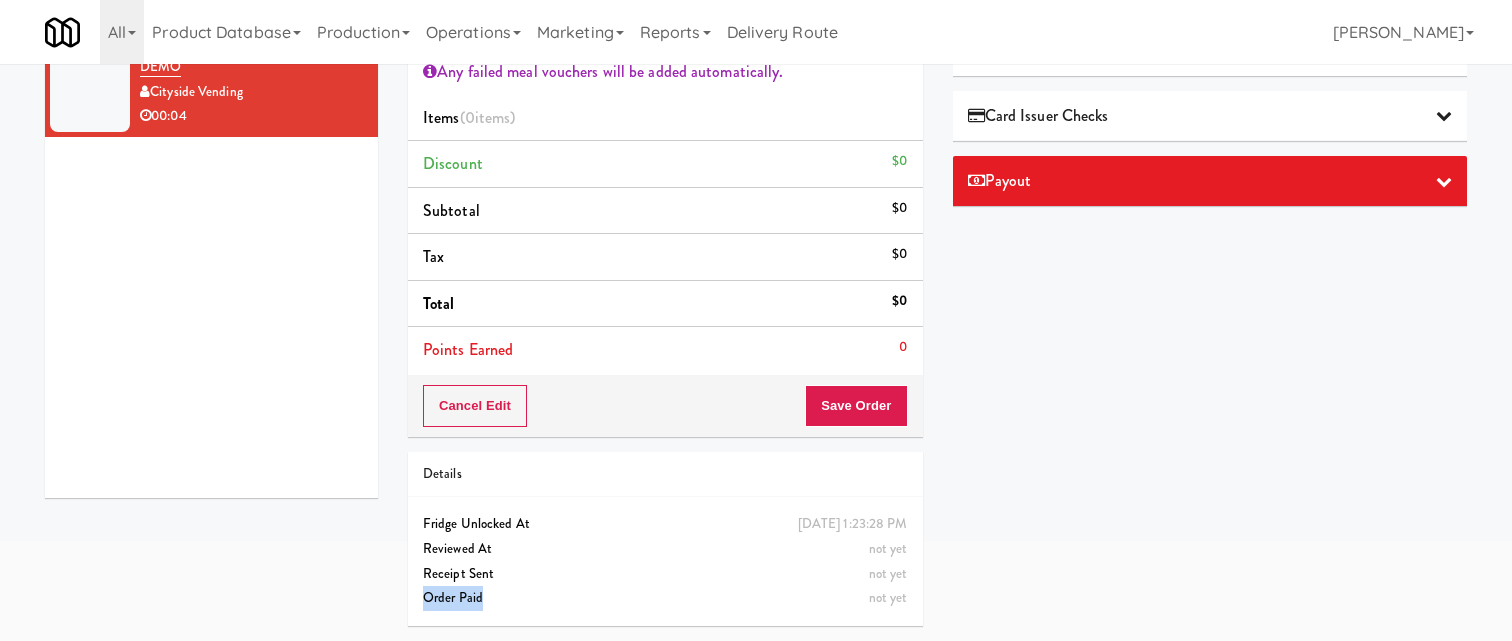 drag, startPoint x: 425, startPoint y: 599, endPoint x: 490, endPoint y: 599, distance: 65 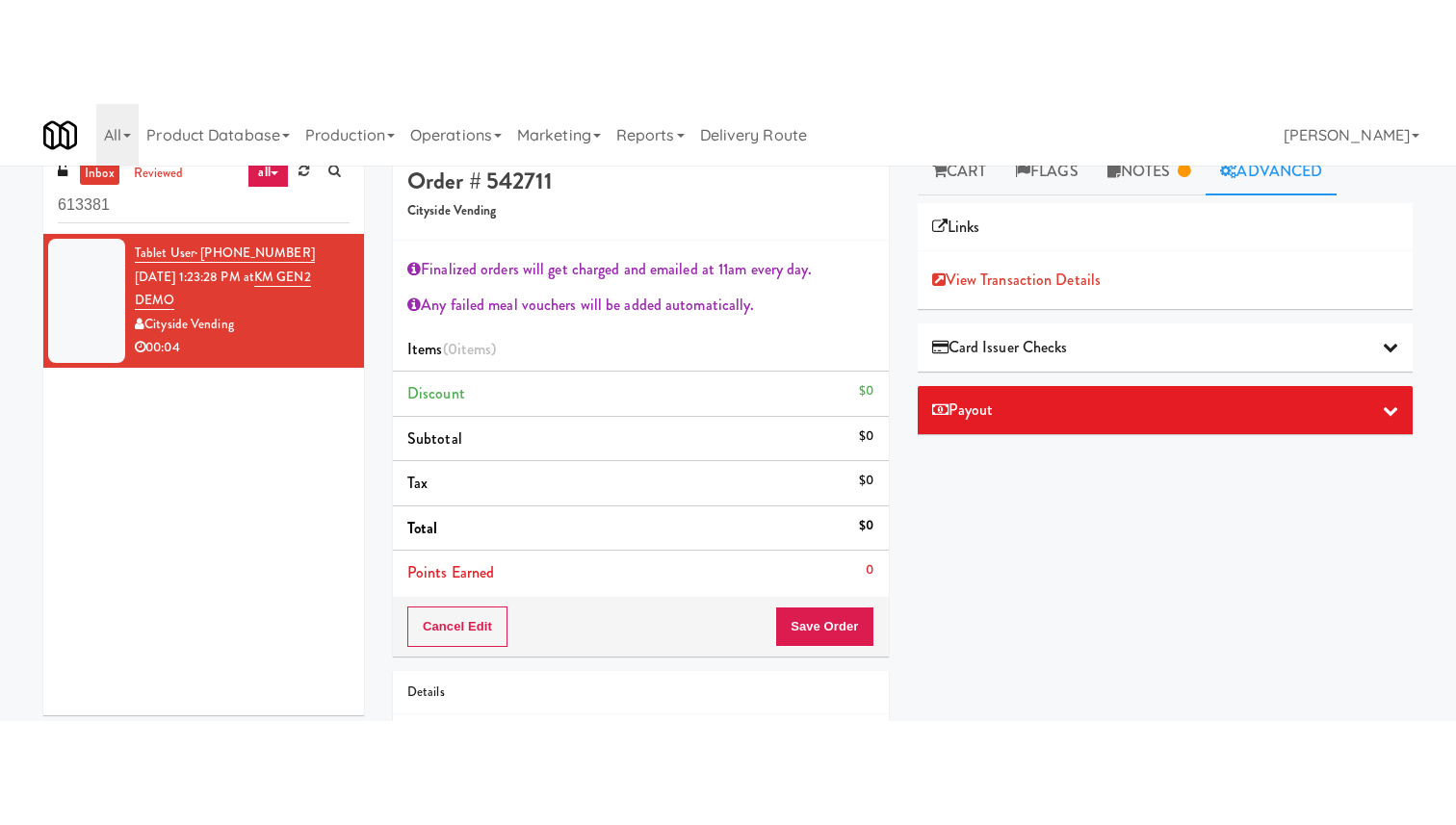 scroll, scrollTop: 0, scrollLeft: 0, axis: both 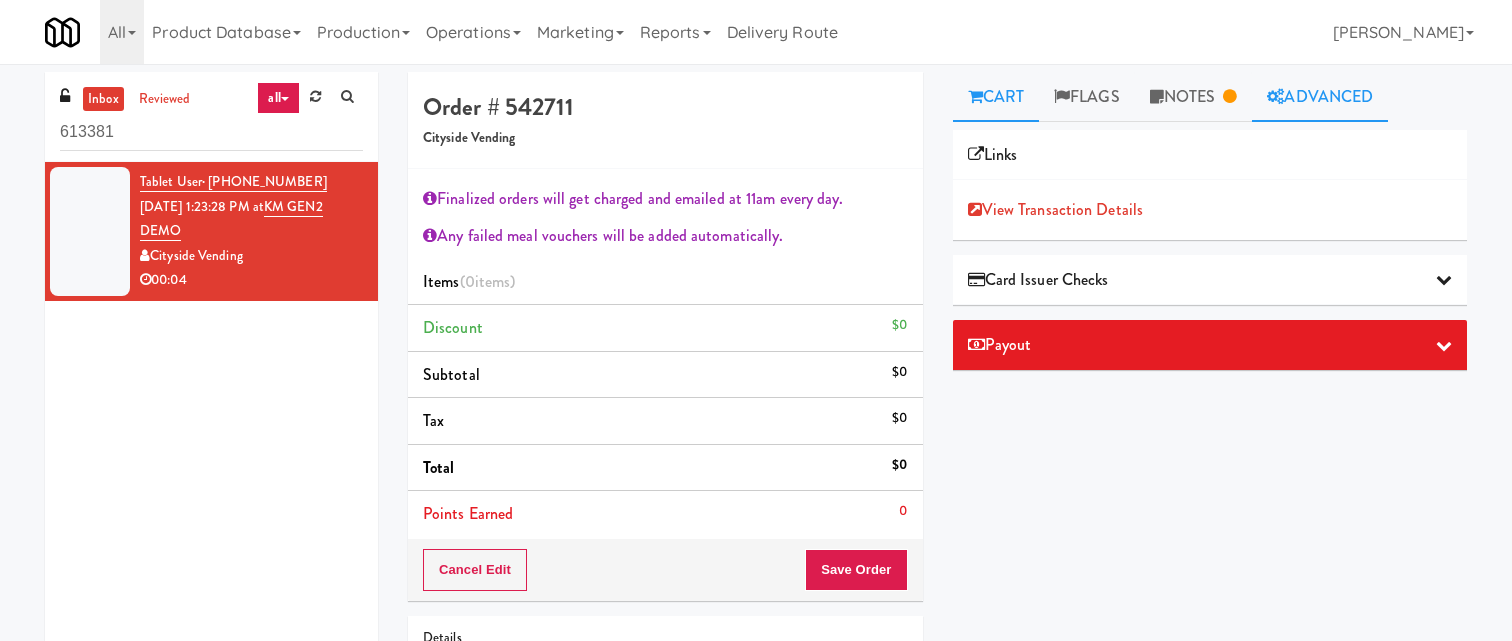 click on "Cart" at bounding box center [996, 97] 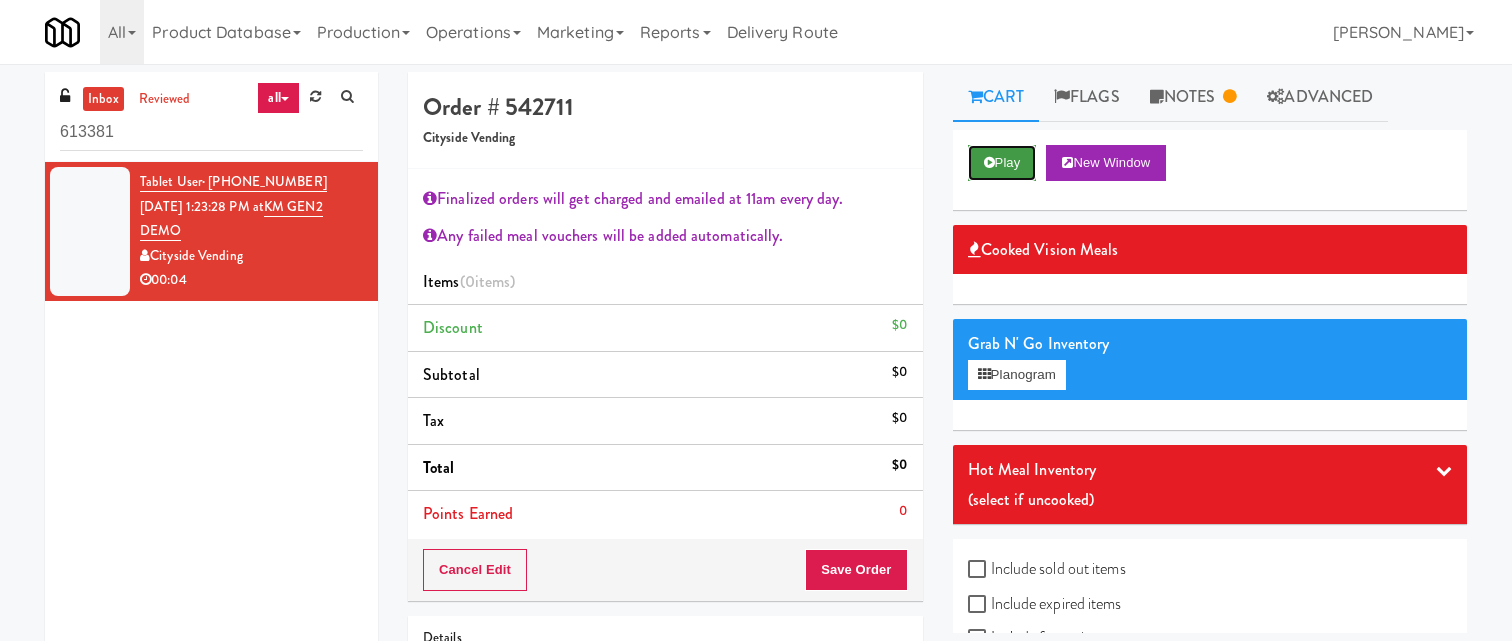 click on "Play" at bounding box center (1002, 163) 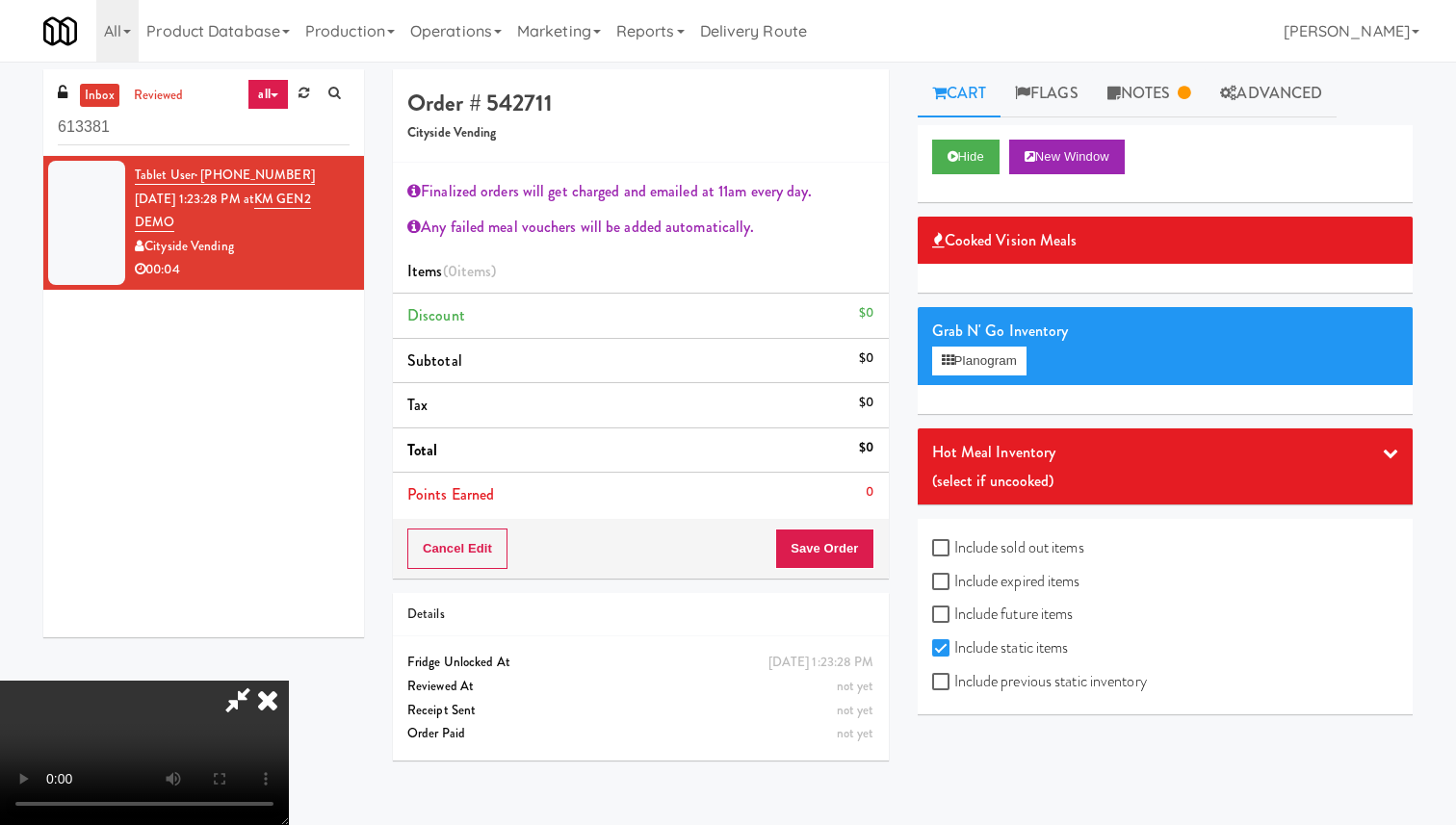 click at bounding box center (268, 700) 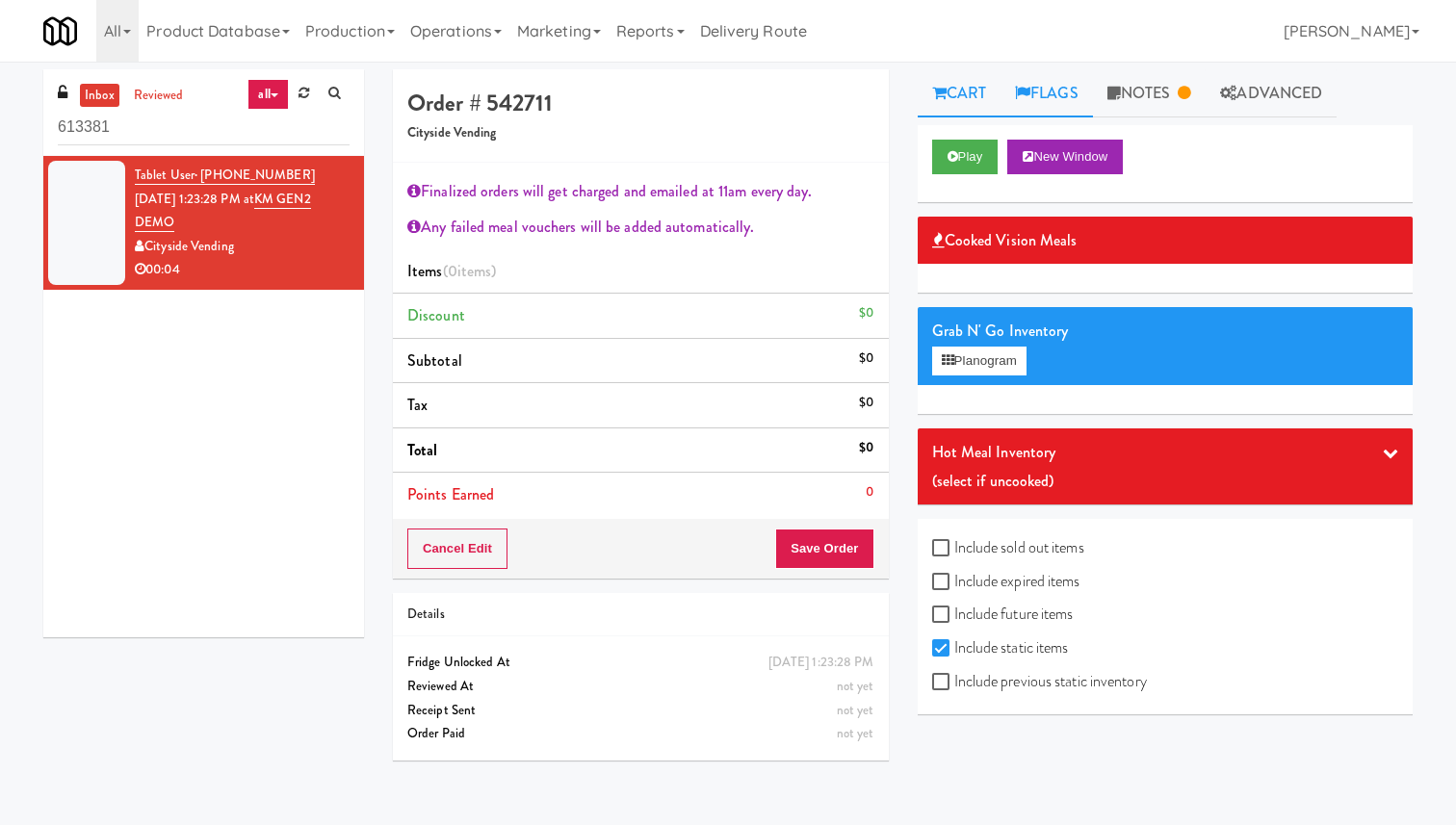 click at bounding box center (1023, 92) 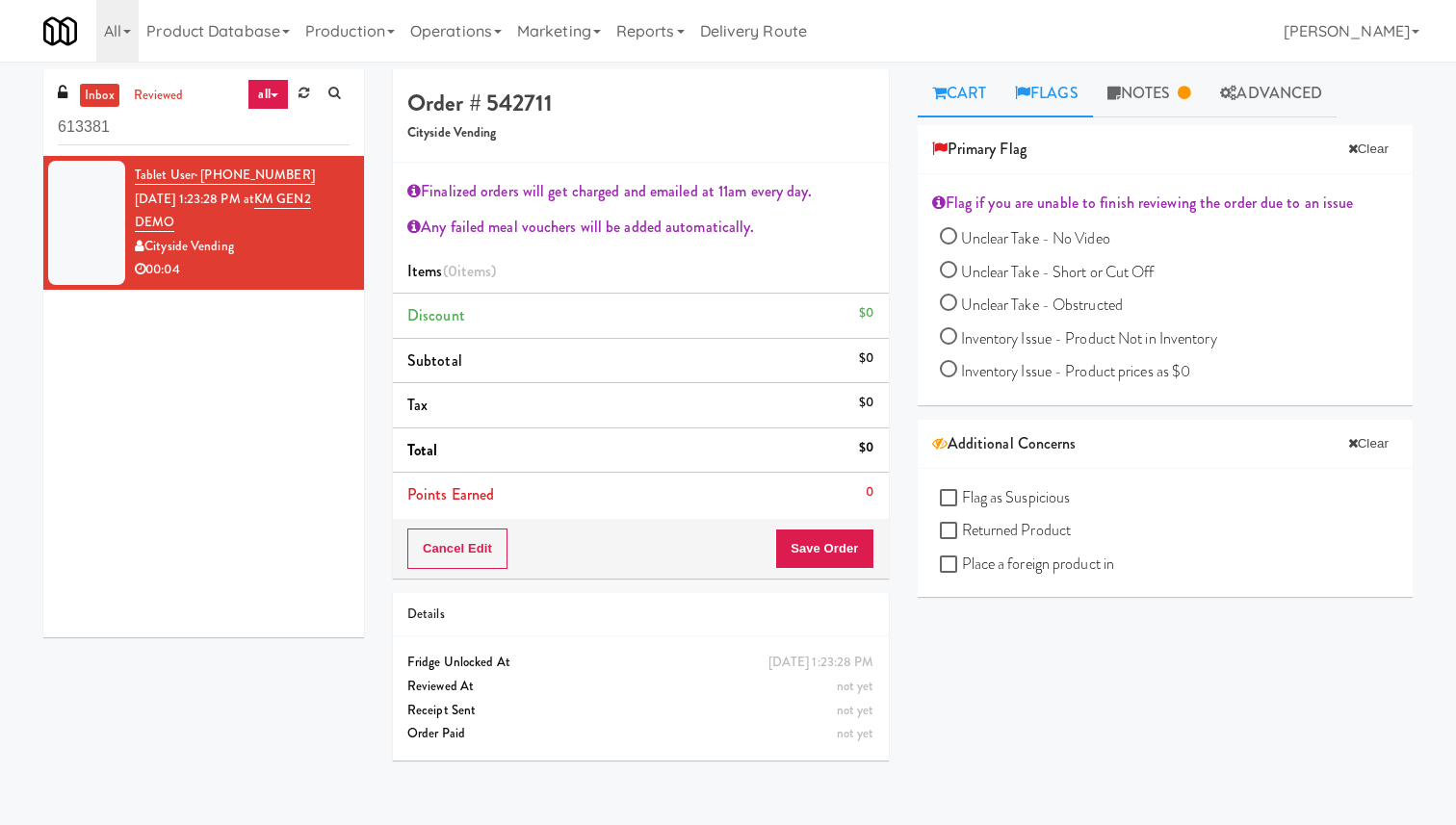 click on "Cart" at bounding box center [959, 93] 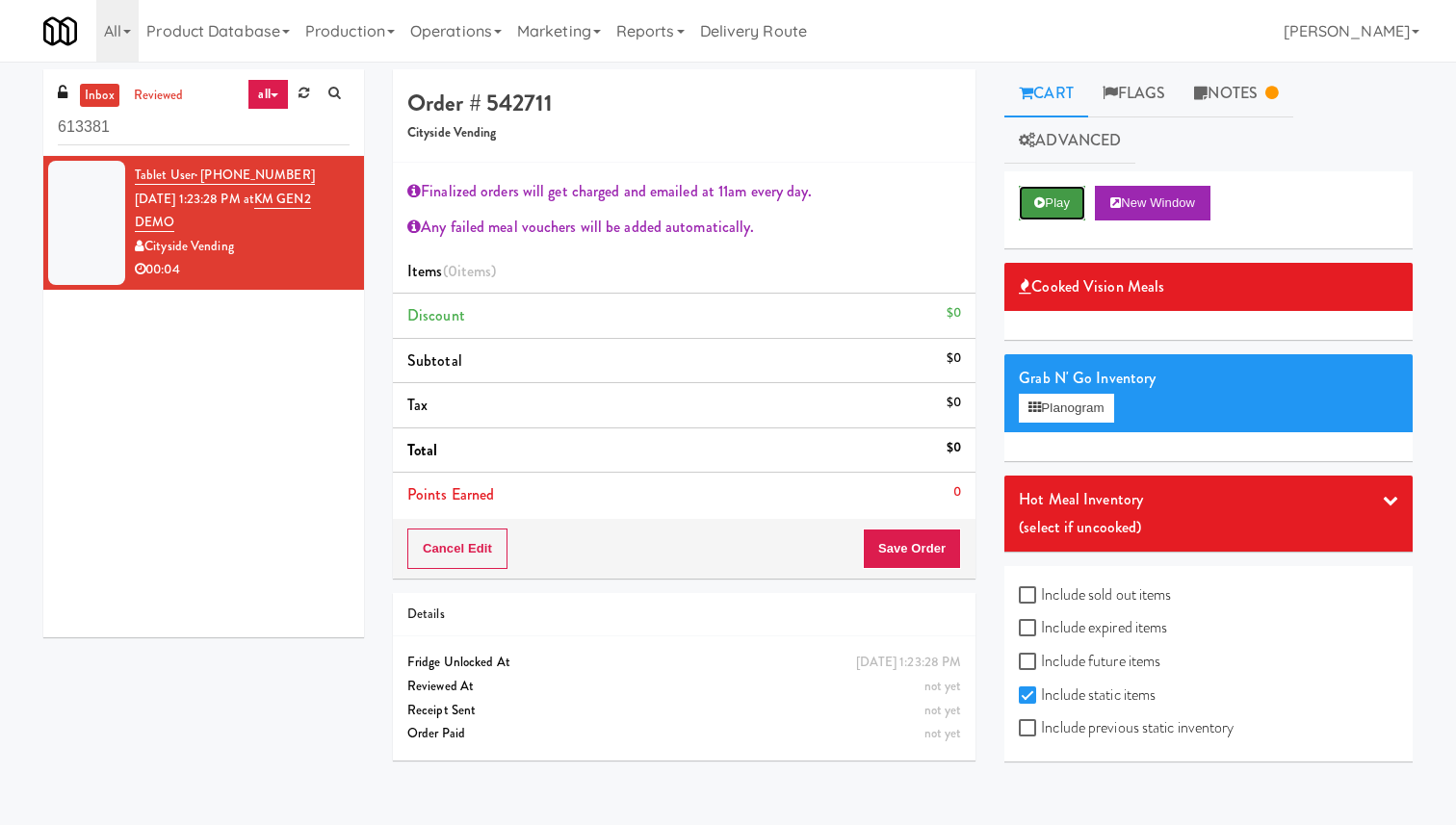 click at bounding box center (1039, 202) 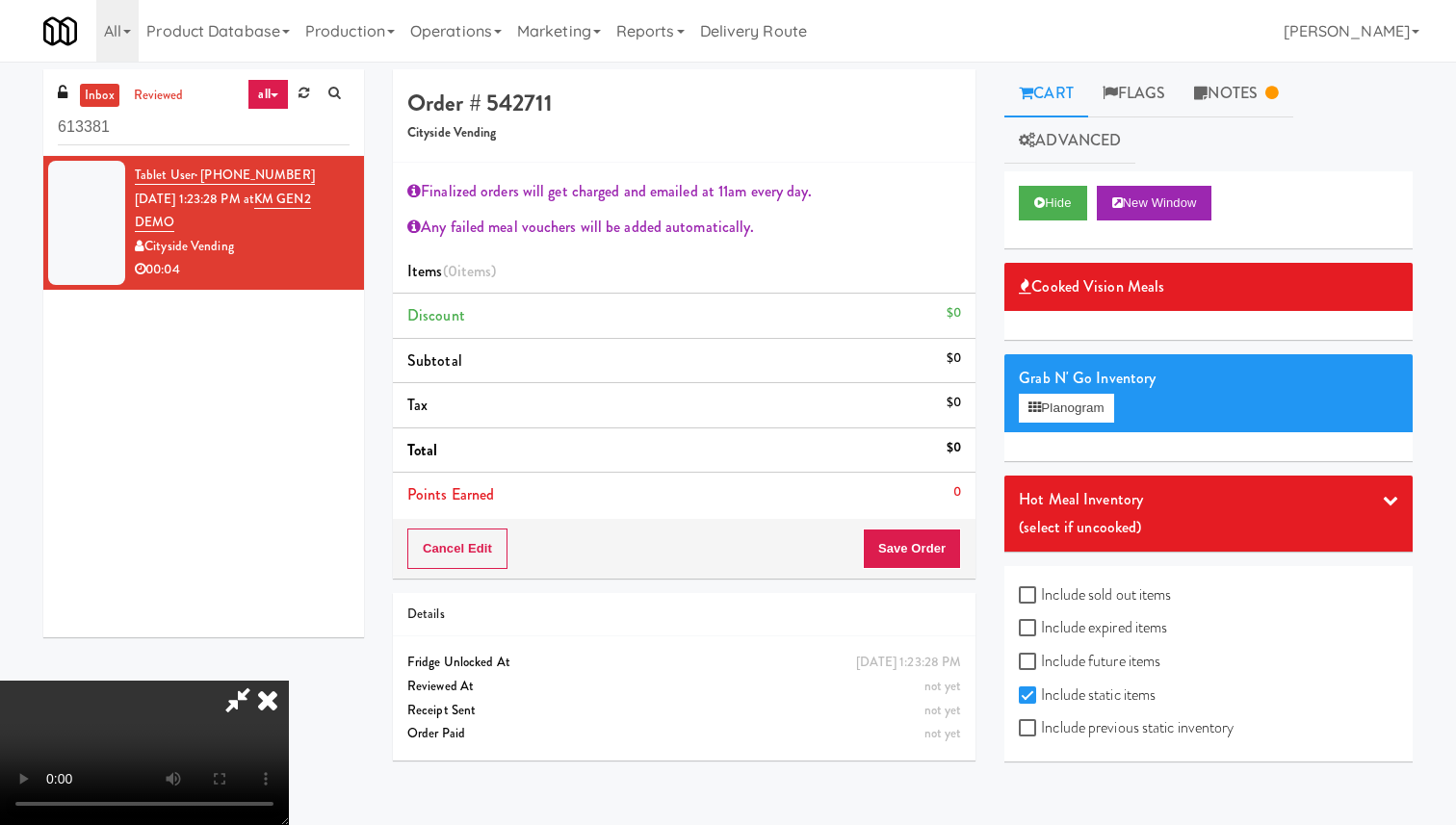 click at bounding box center (268, 700) 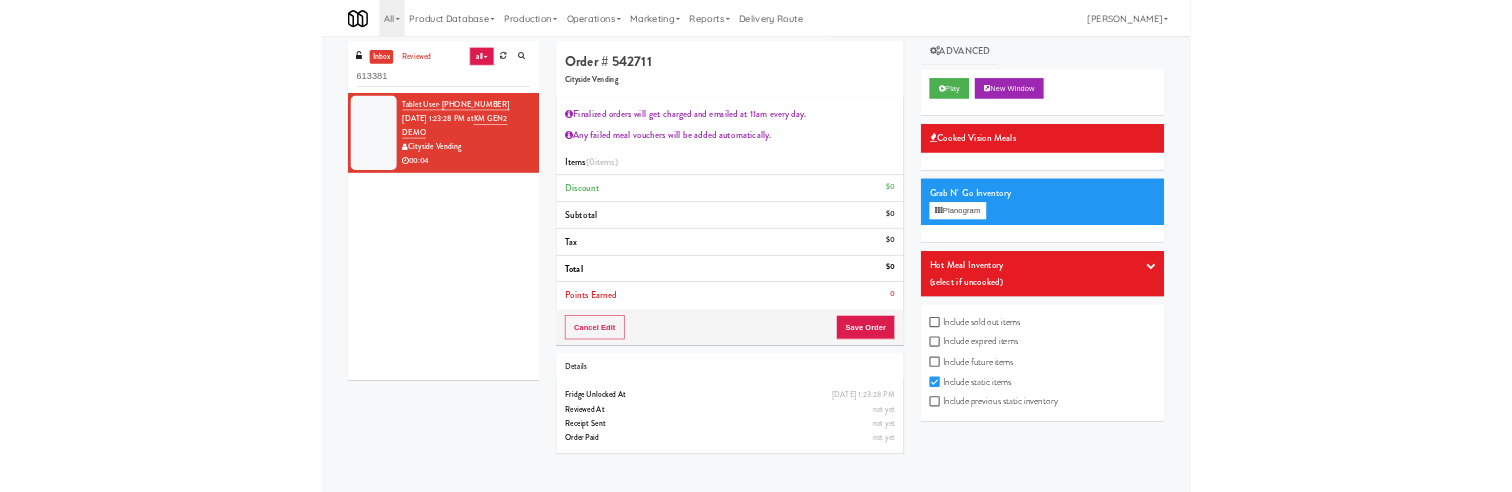 scroll, scrollTop: 0, scrollLeft: 0, axis: both 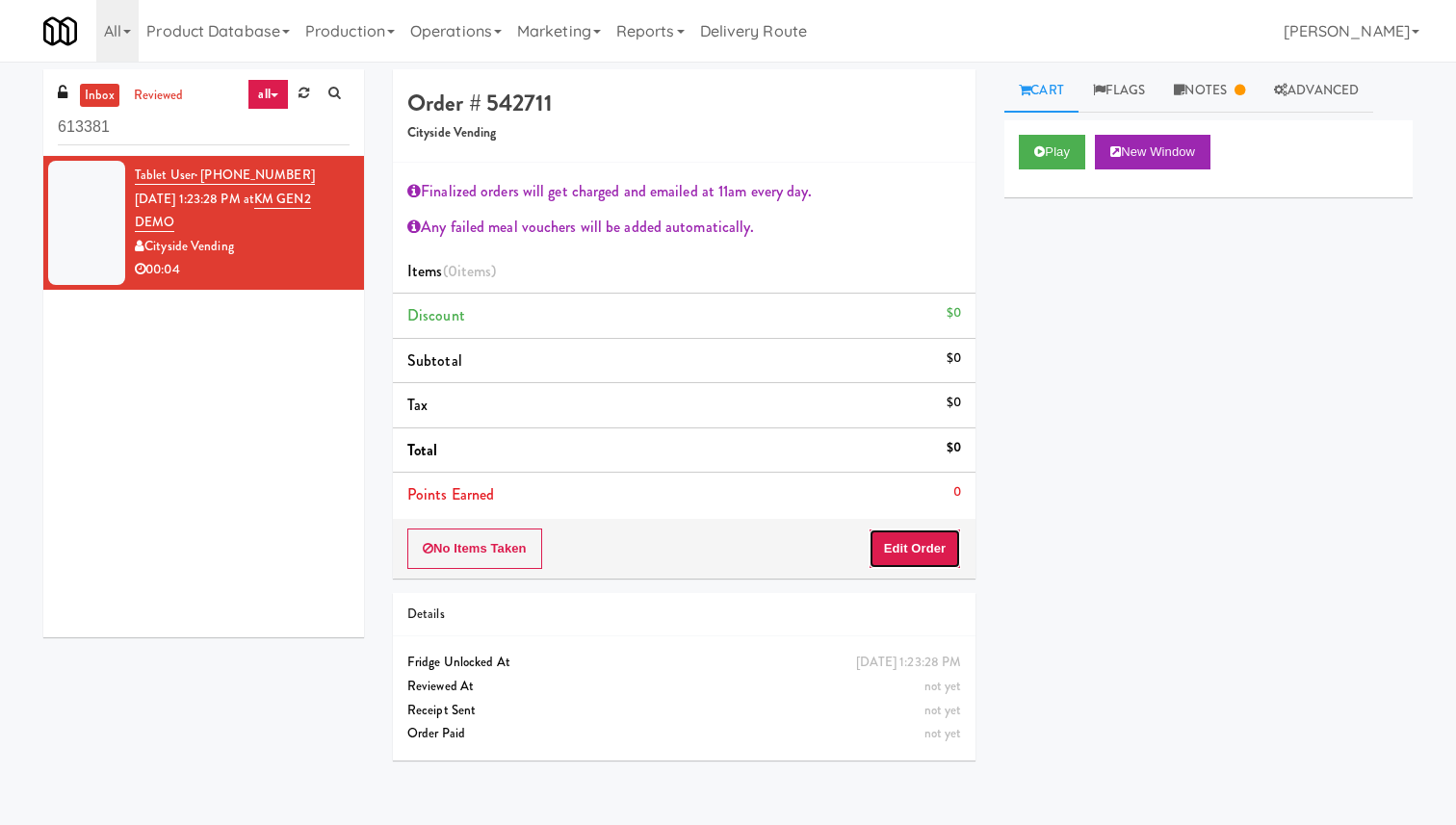 click on "Edit Order" at bounding box center [915, 549] 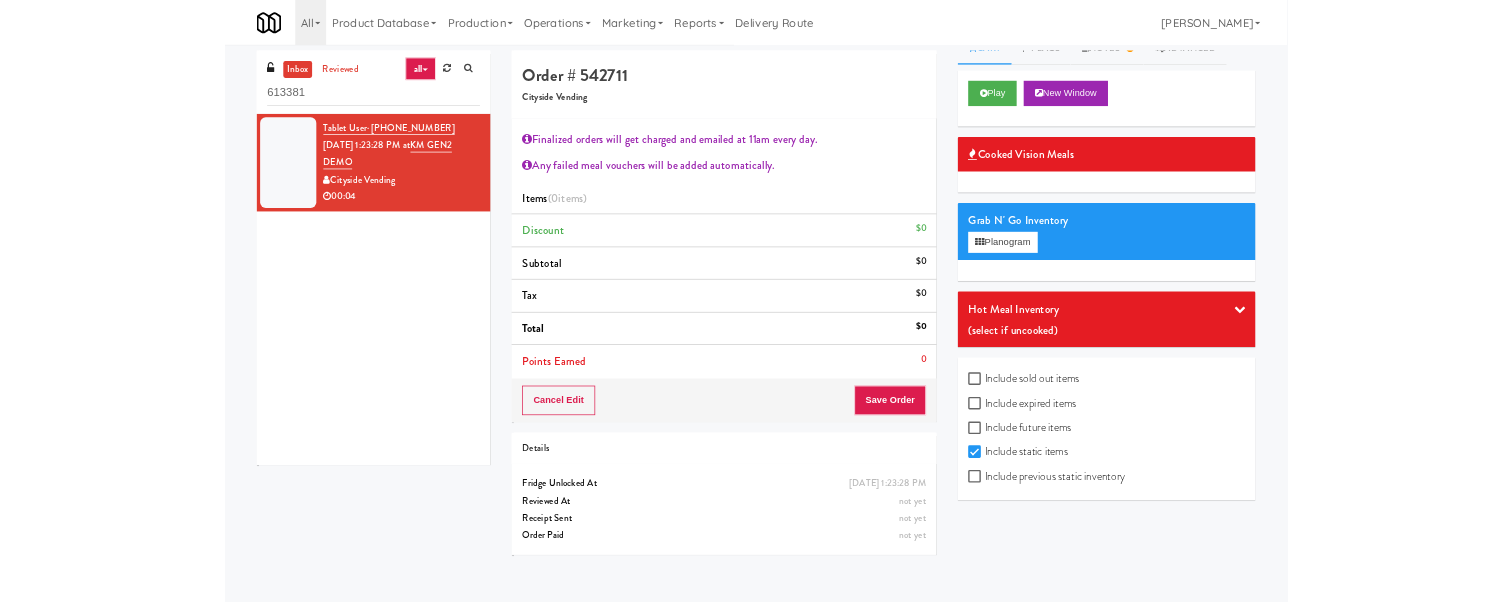 scroll, scrollTop: 0, scrollLeft: 0, axis: both 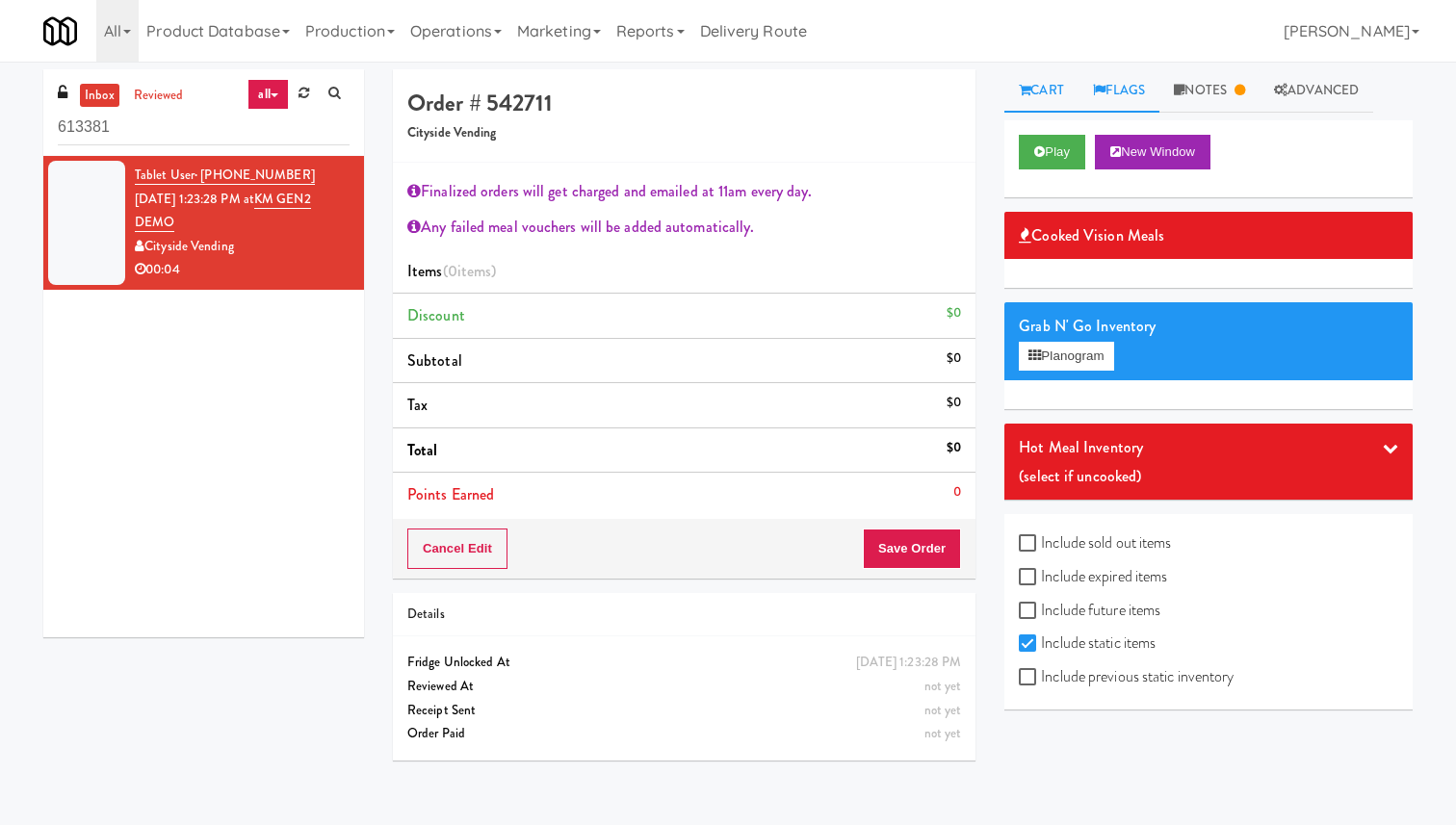 click on "Flags" at bounding box center [1119, 90] 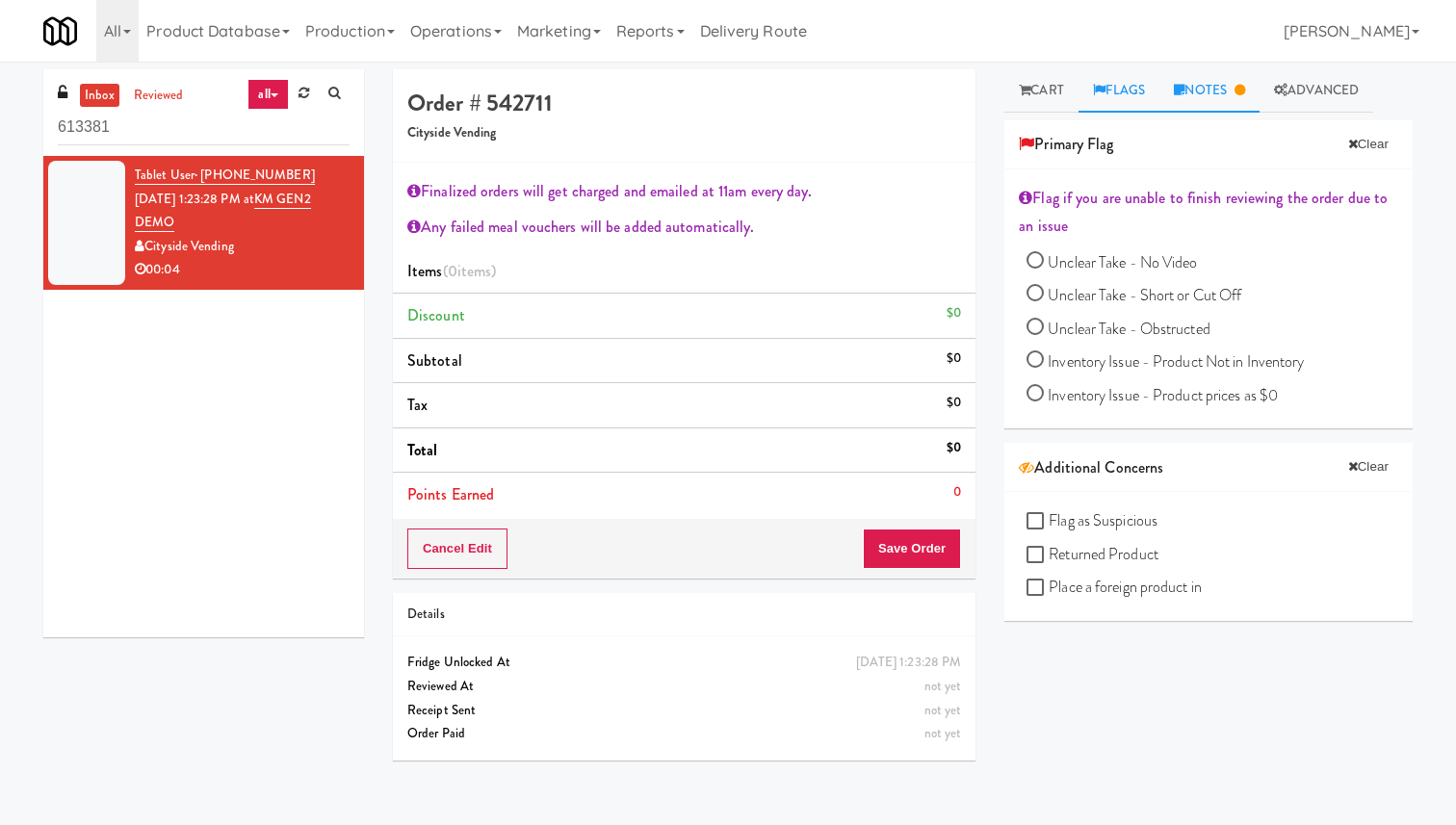 click on "Notes" at bounding box center (1209, 90) 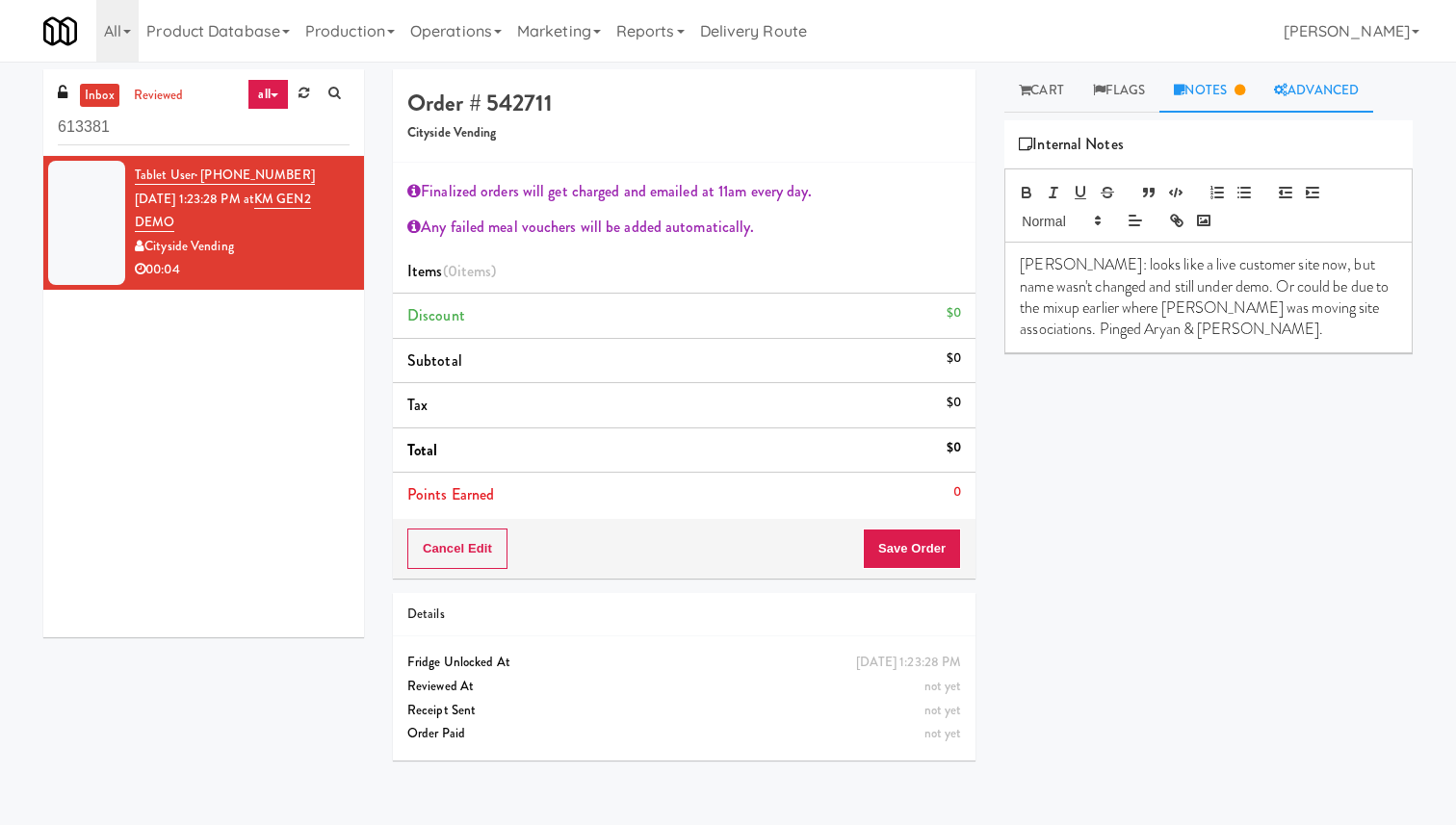 click on "Advanced" at bounding box center [1316, 90] 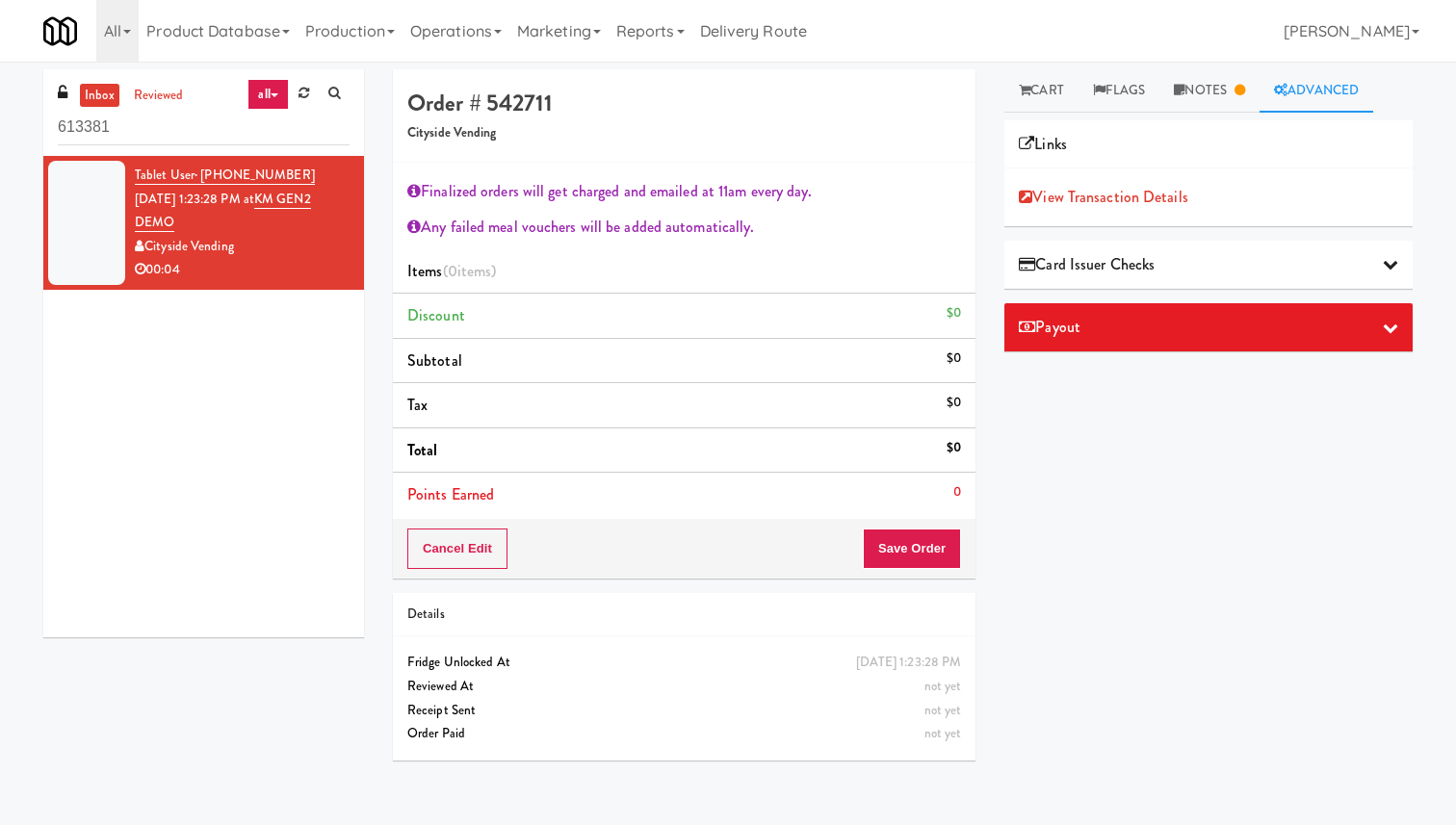 click on "Card Issuer Checks" at bounding box center (1209, 265) 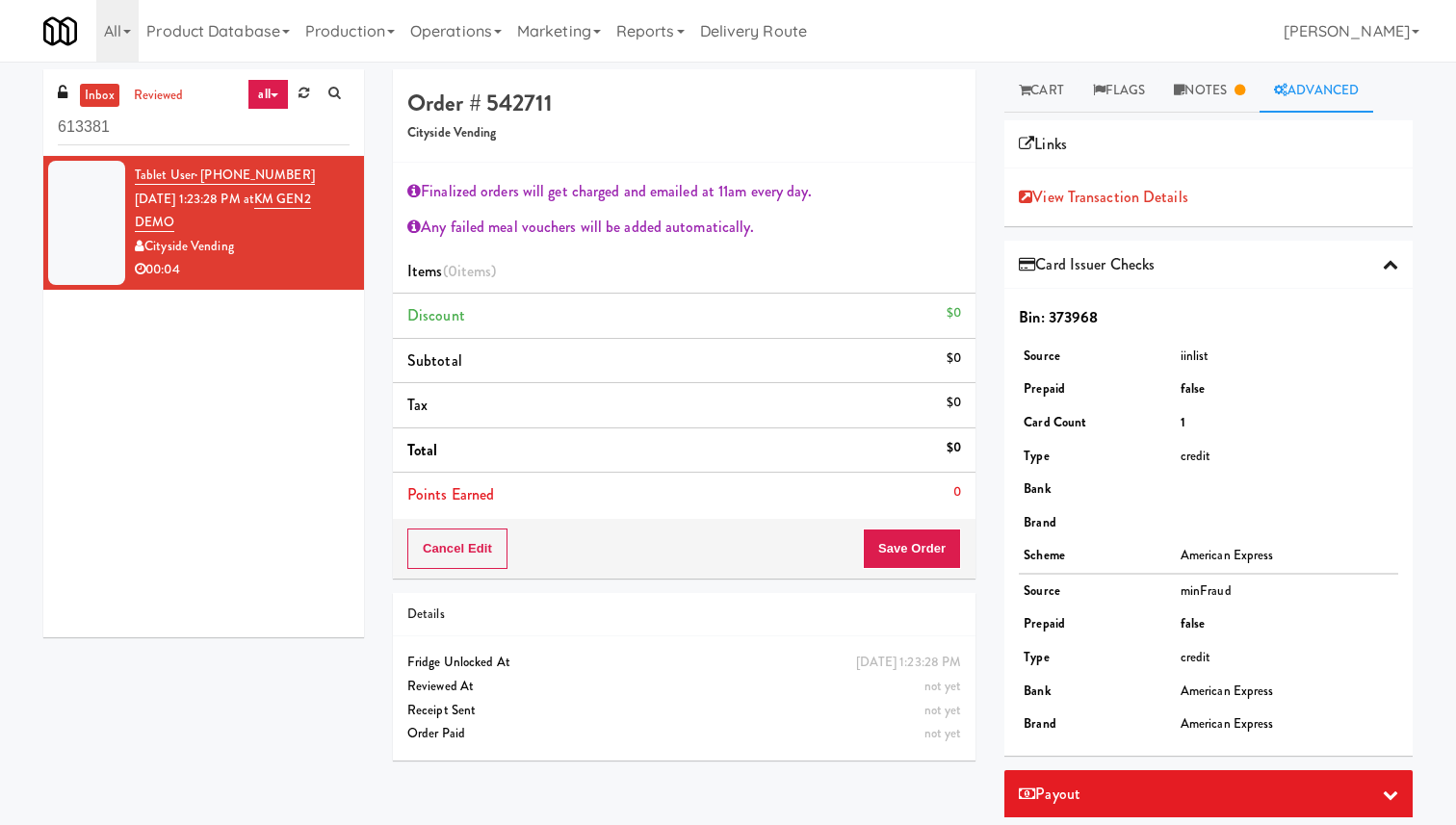 click on "Card Issuer Checks" at bounding box center (1209, 265) 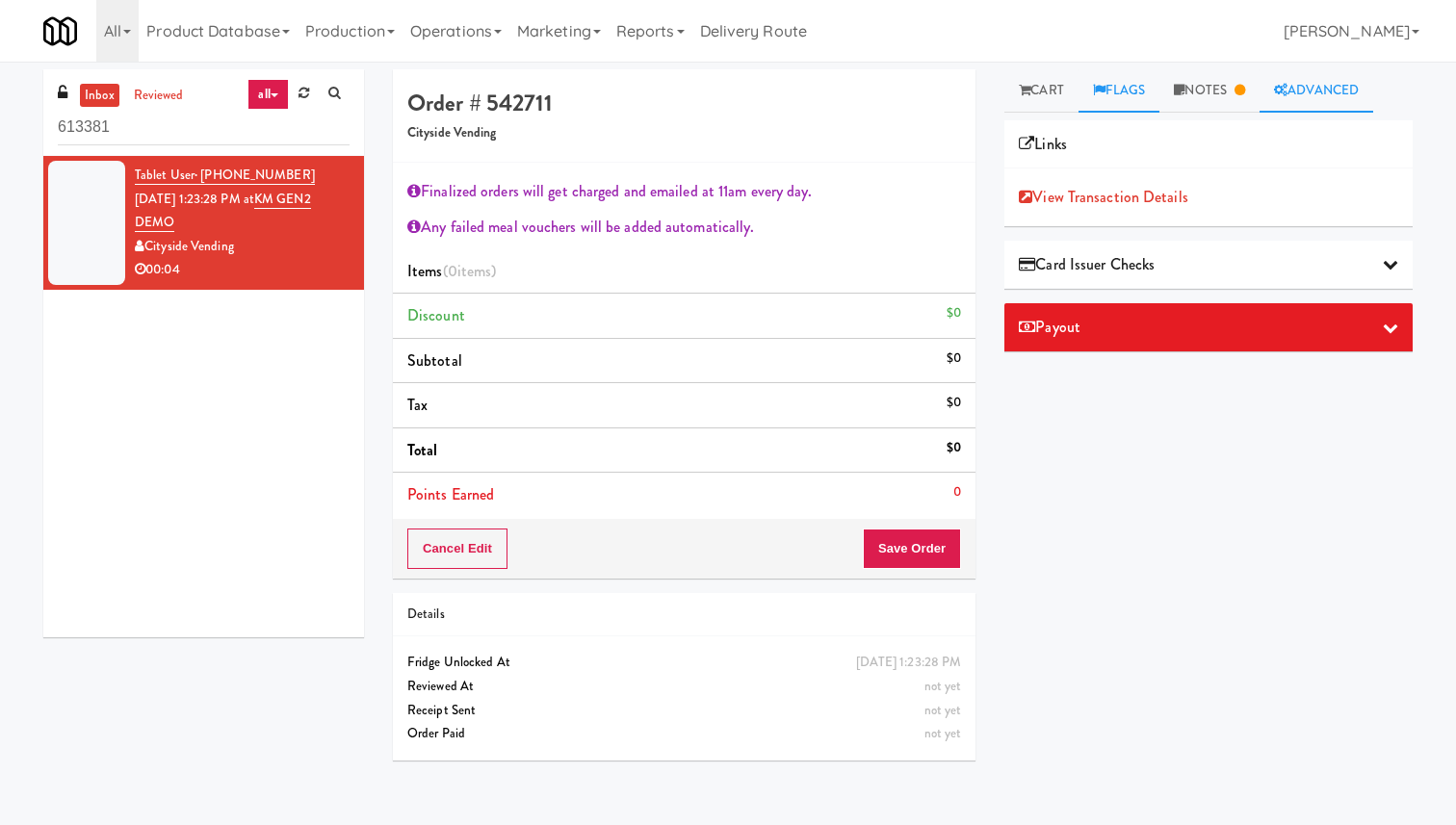 click on "Flags" at bounding box center [1119, 90] 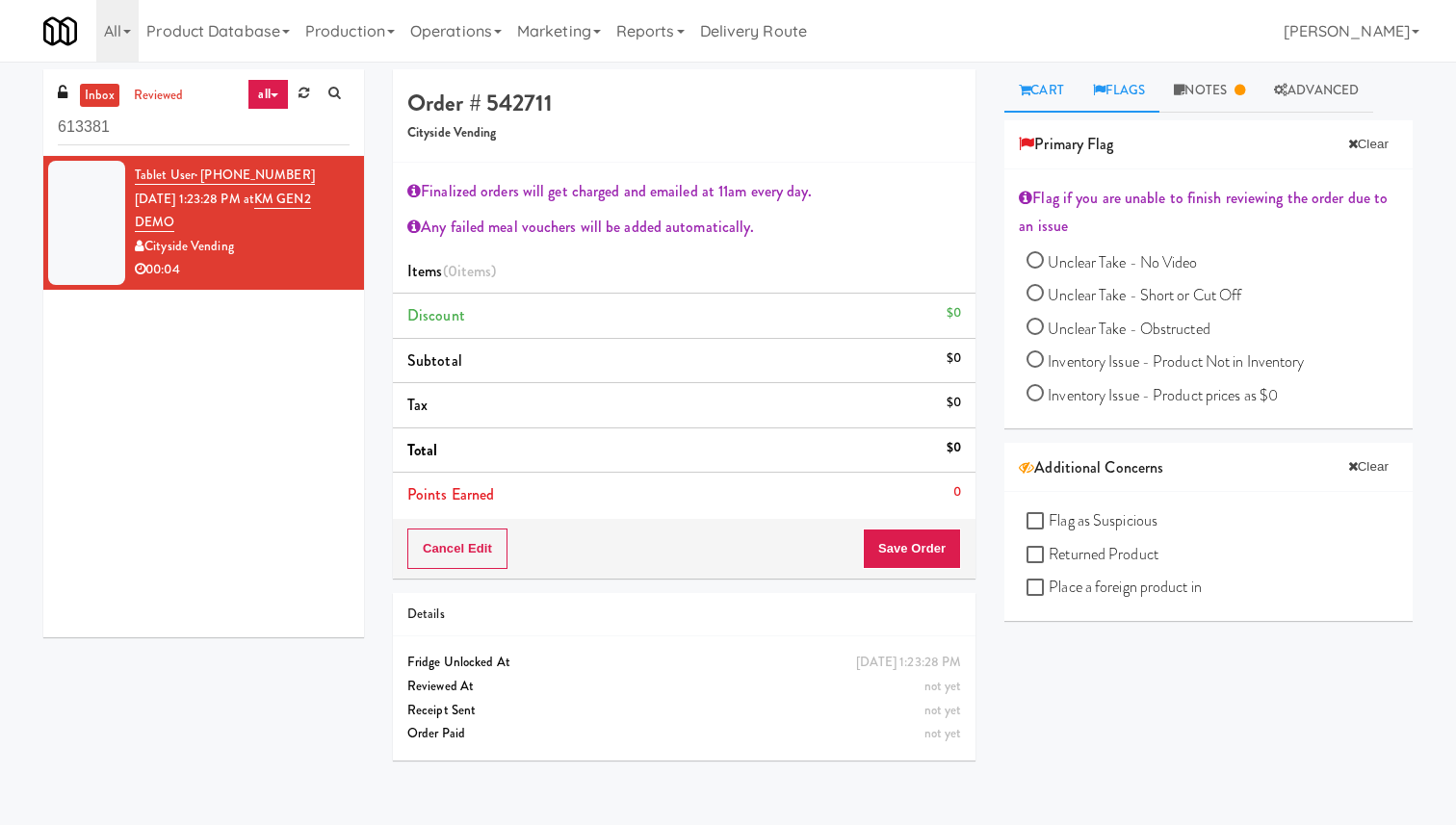 click on "Cart" at bounding box center [1041, 90] 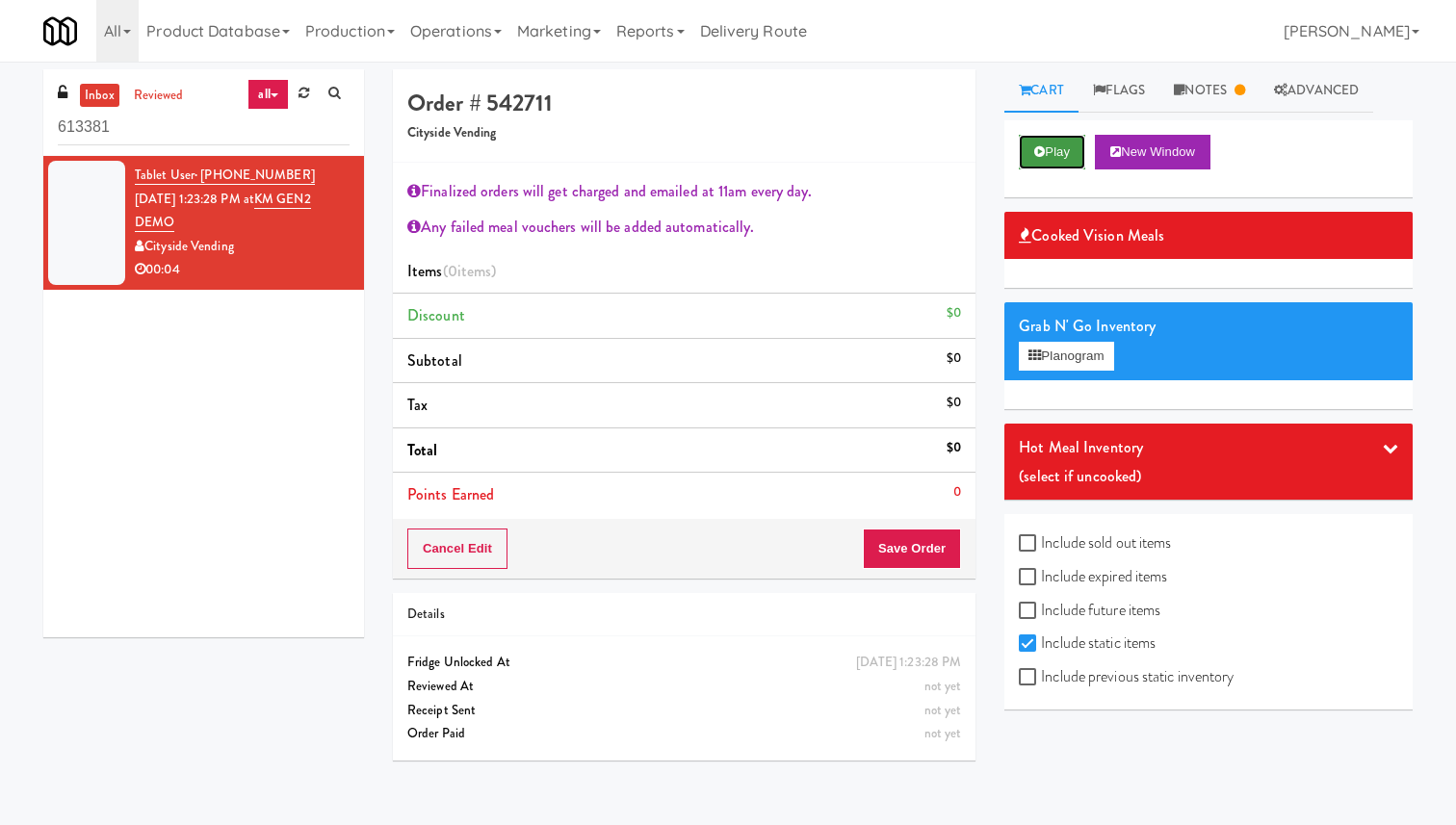 click on "Play" at bounding box center (1052, 152) 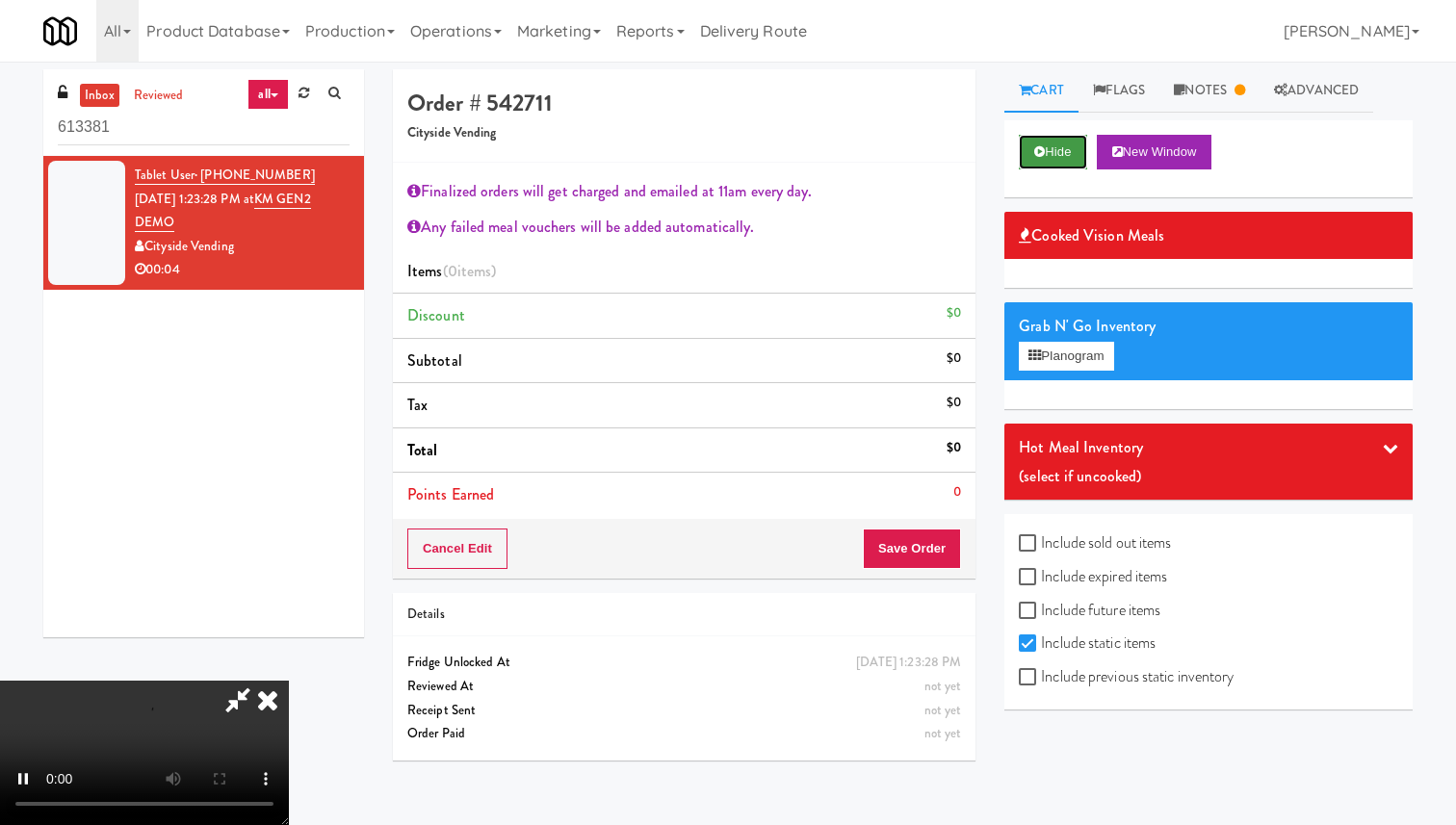 type 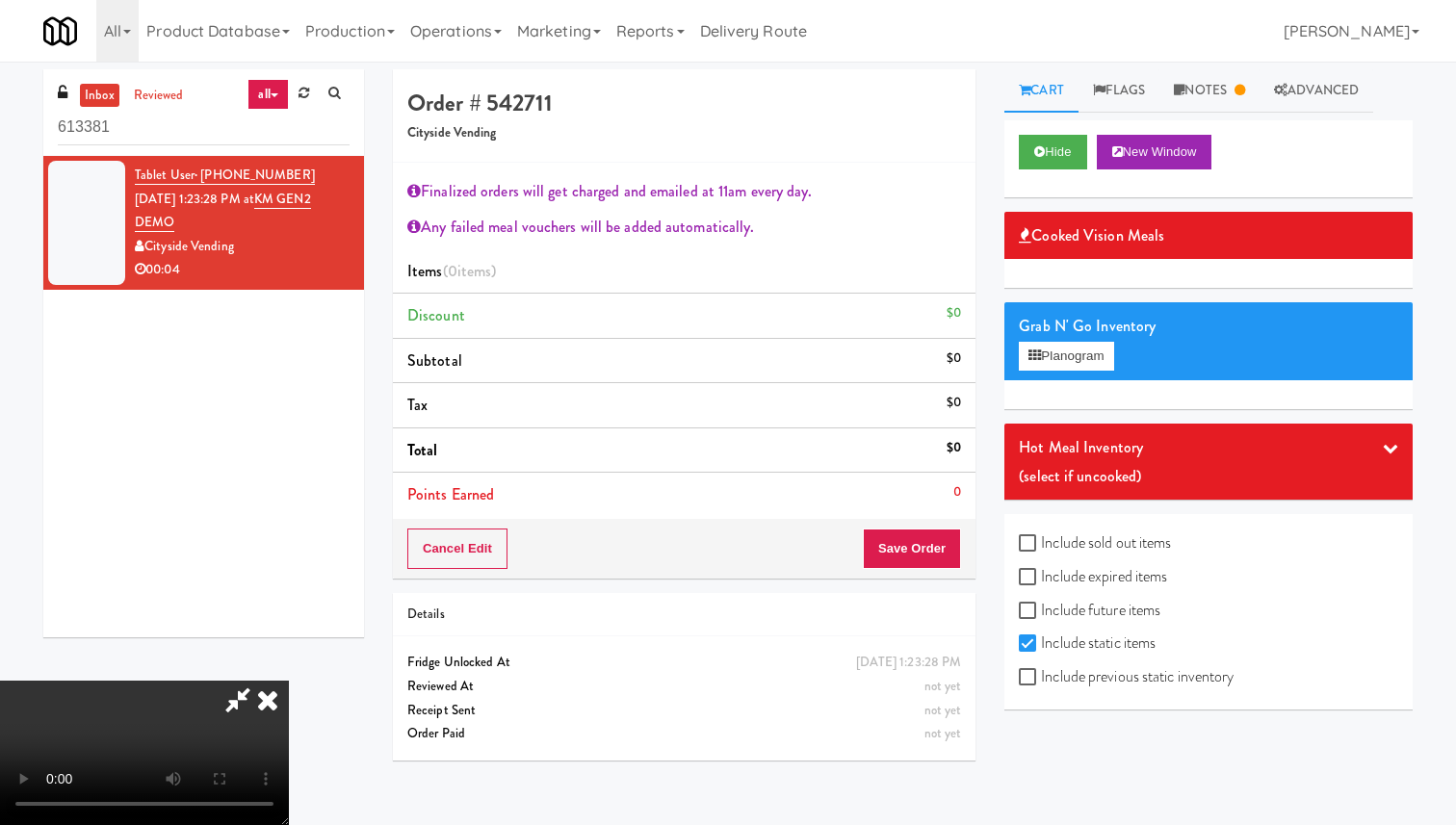 click at bounding box center (268, 700) 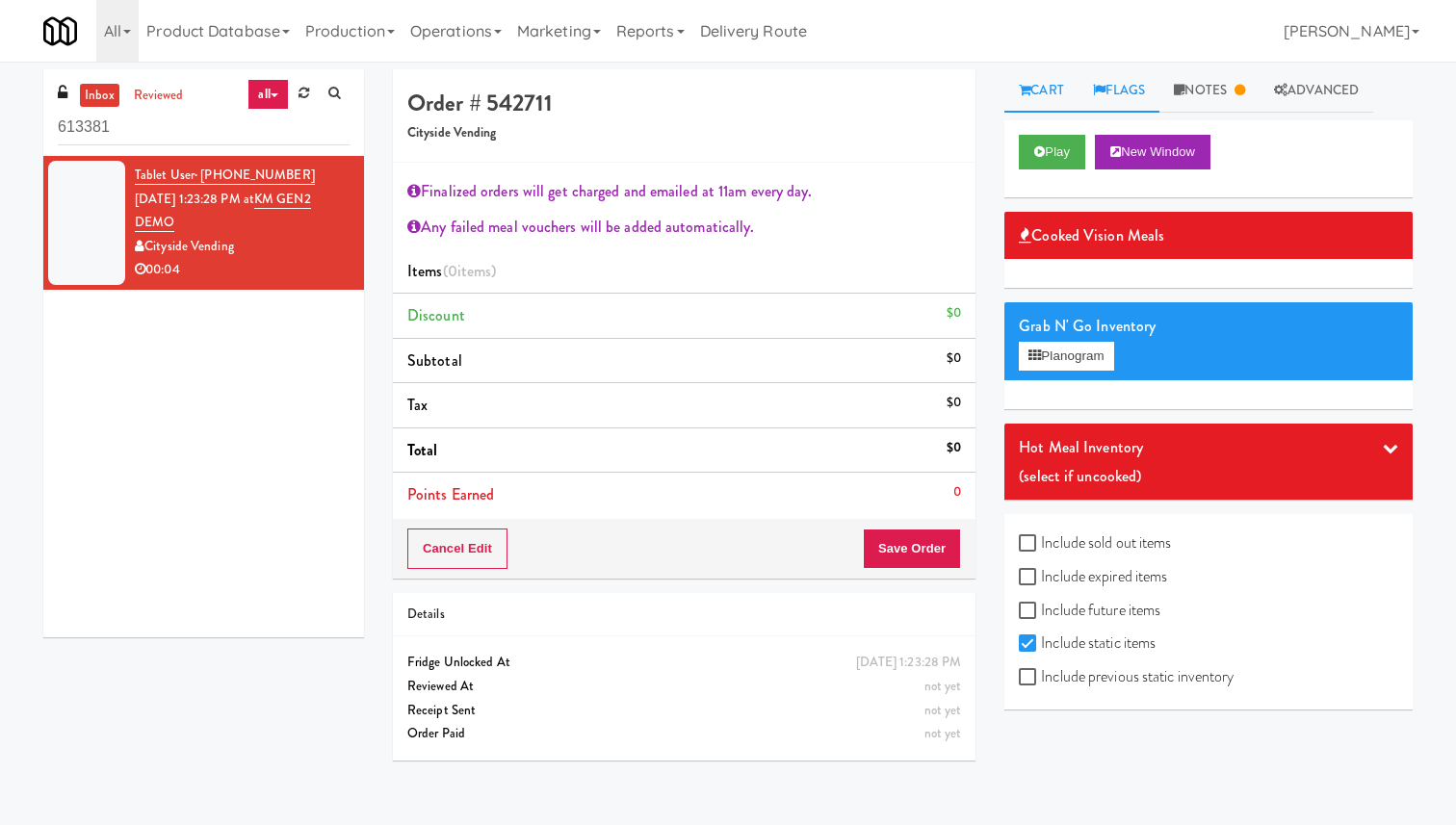 click on "Flags" at bounding box center [1119, 90] 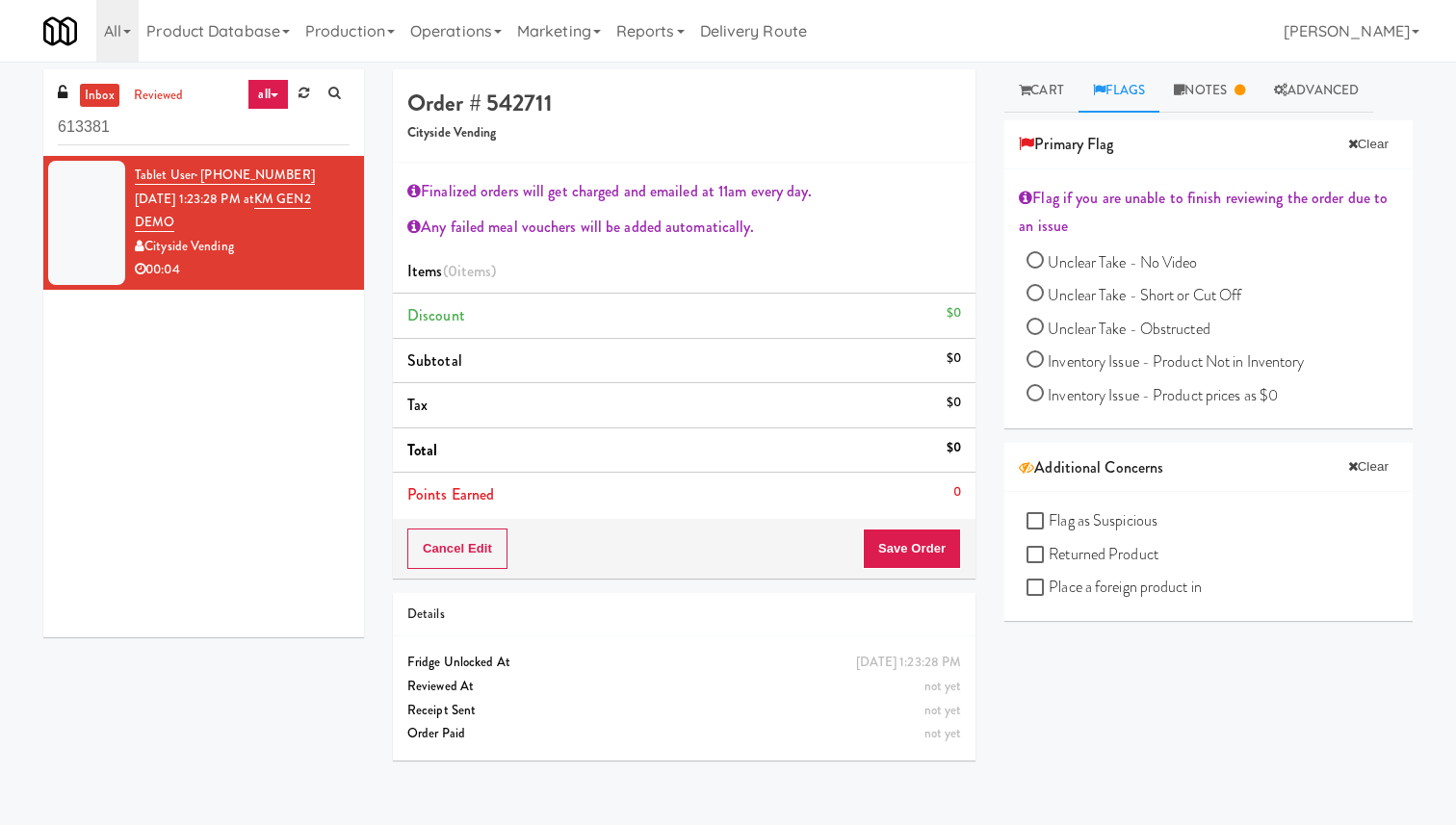 click on "Unclear Take - No Video" at bounding box center (1122, 262) 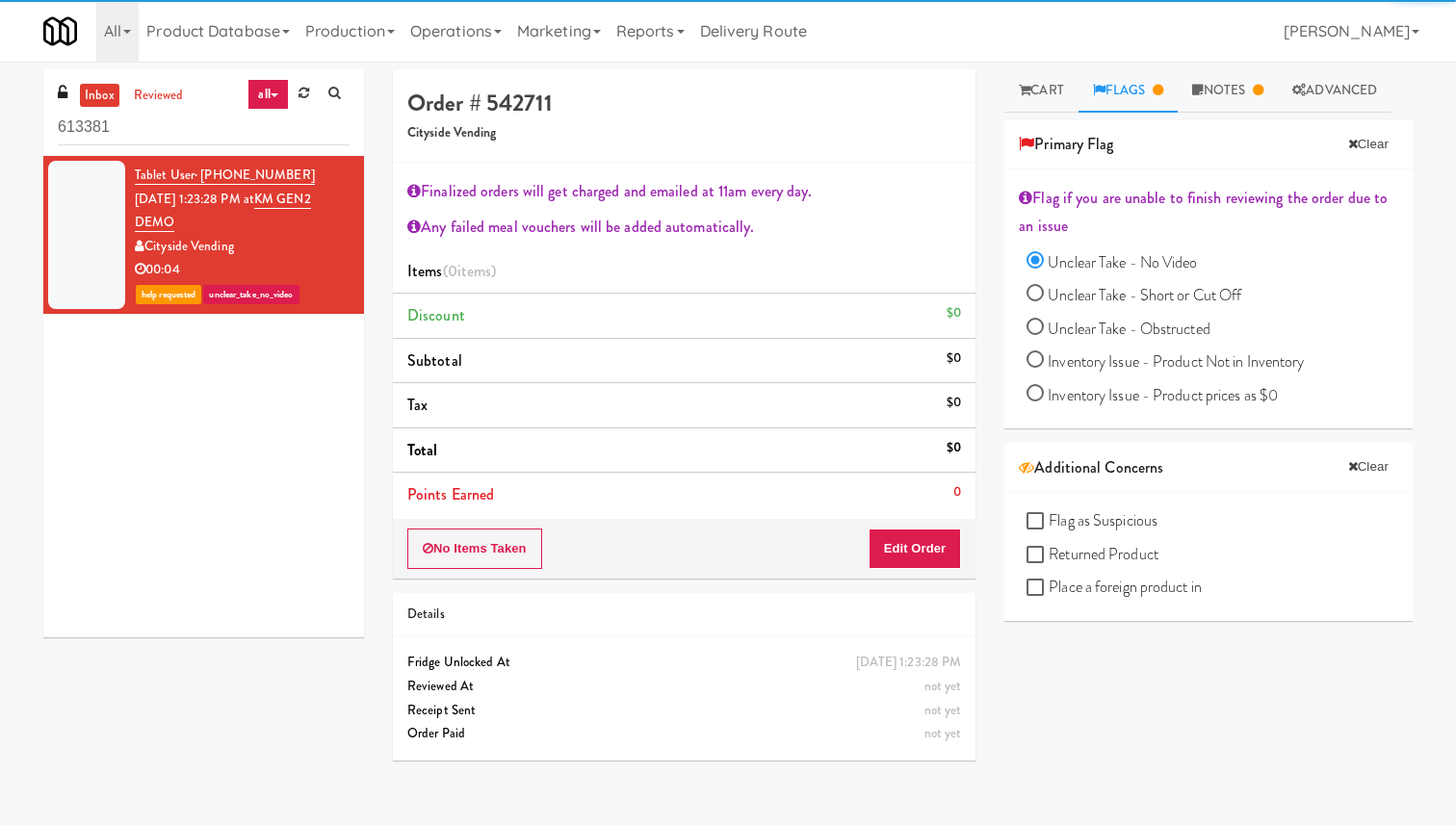 click on "Unclear Take - Short or Cut Off" at bounding box center [1144, 295] 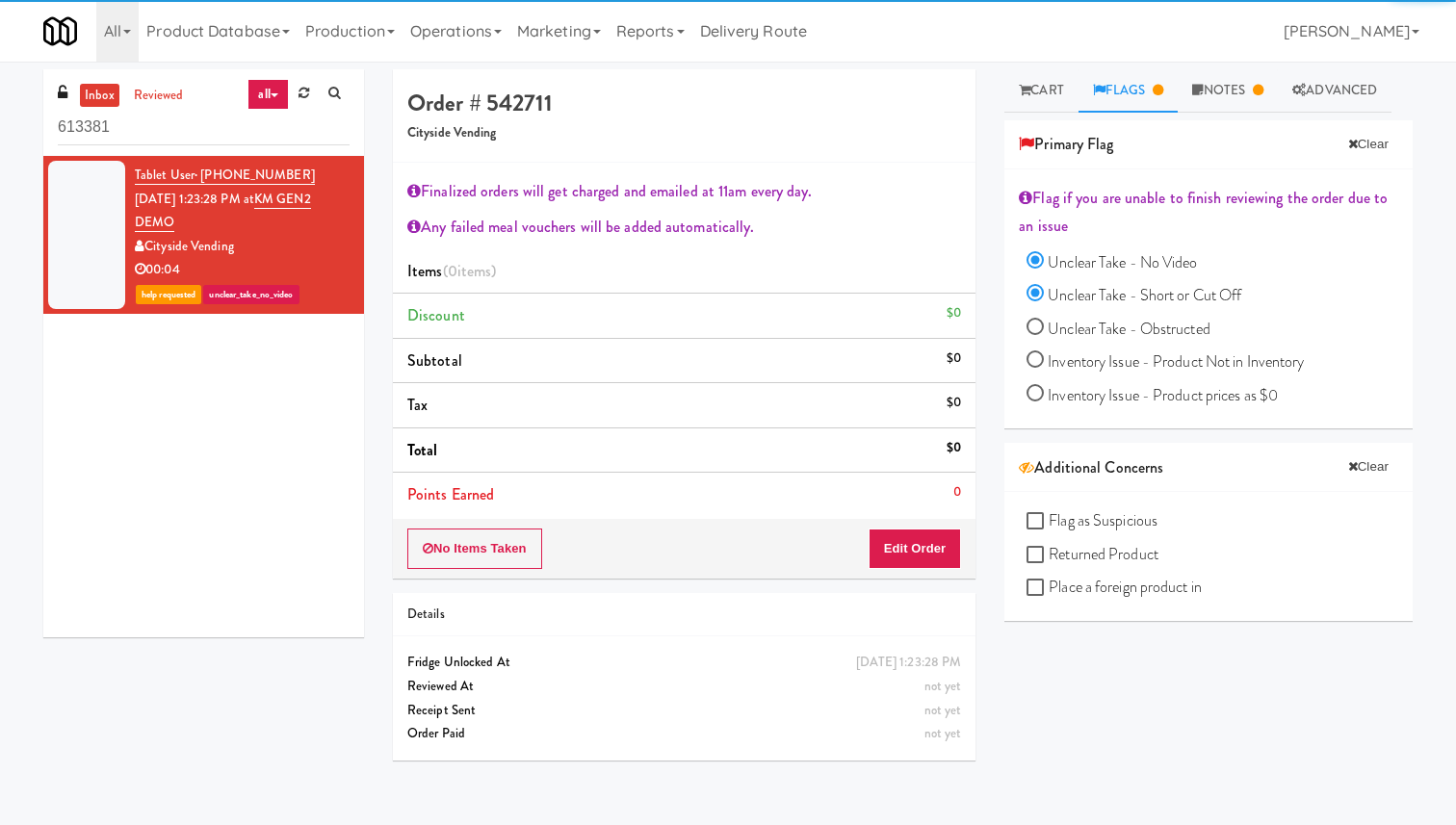 radio on "false" 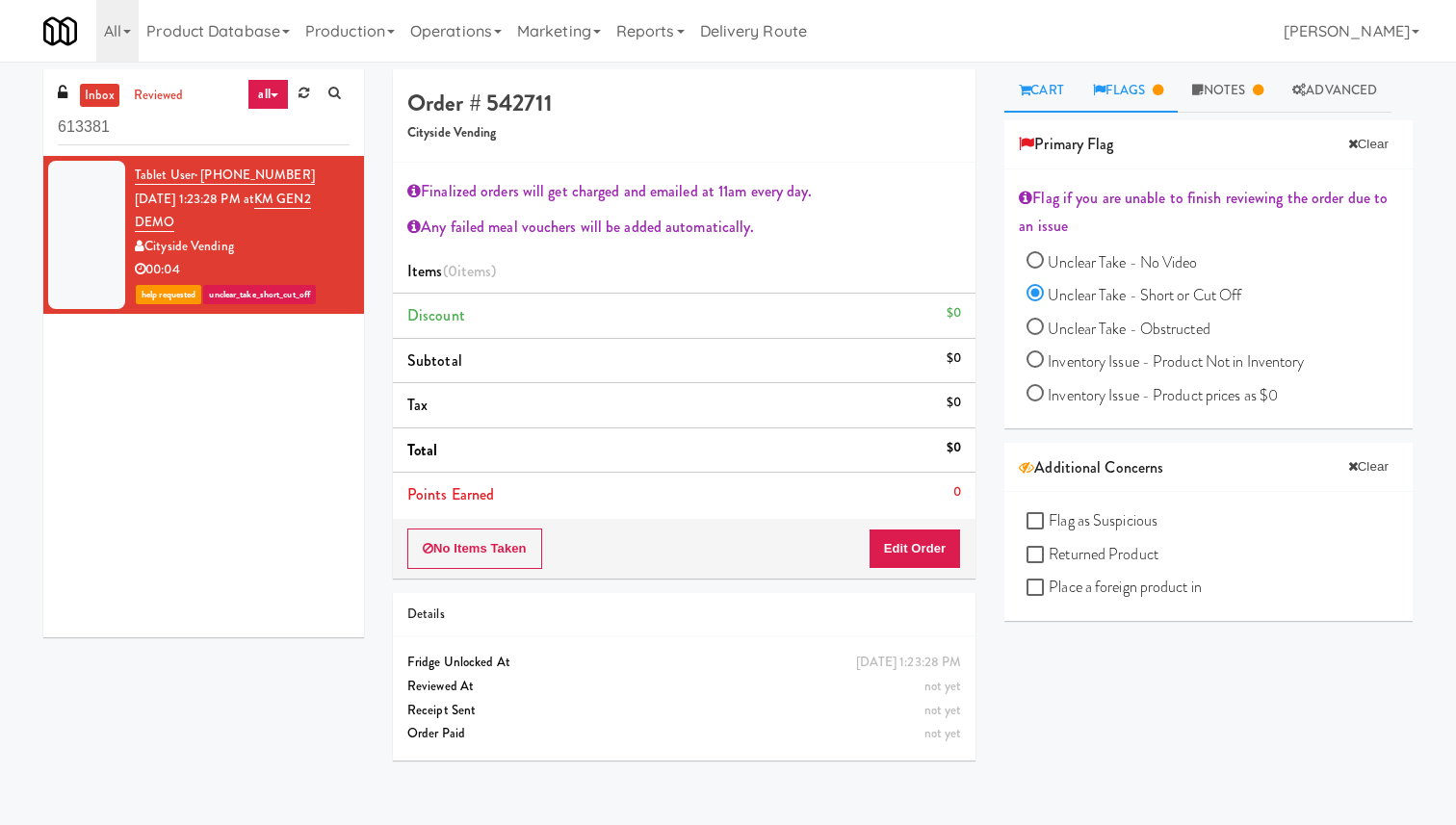 click on "Cart" at bounding box center [1041, 90] 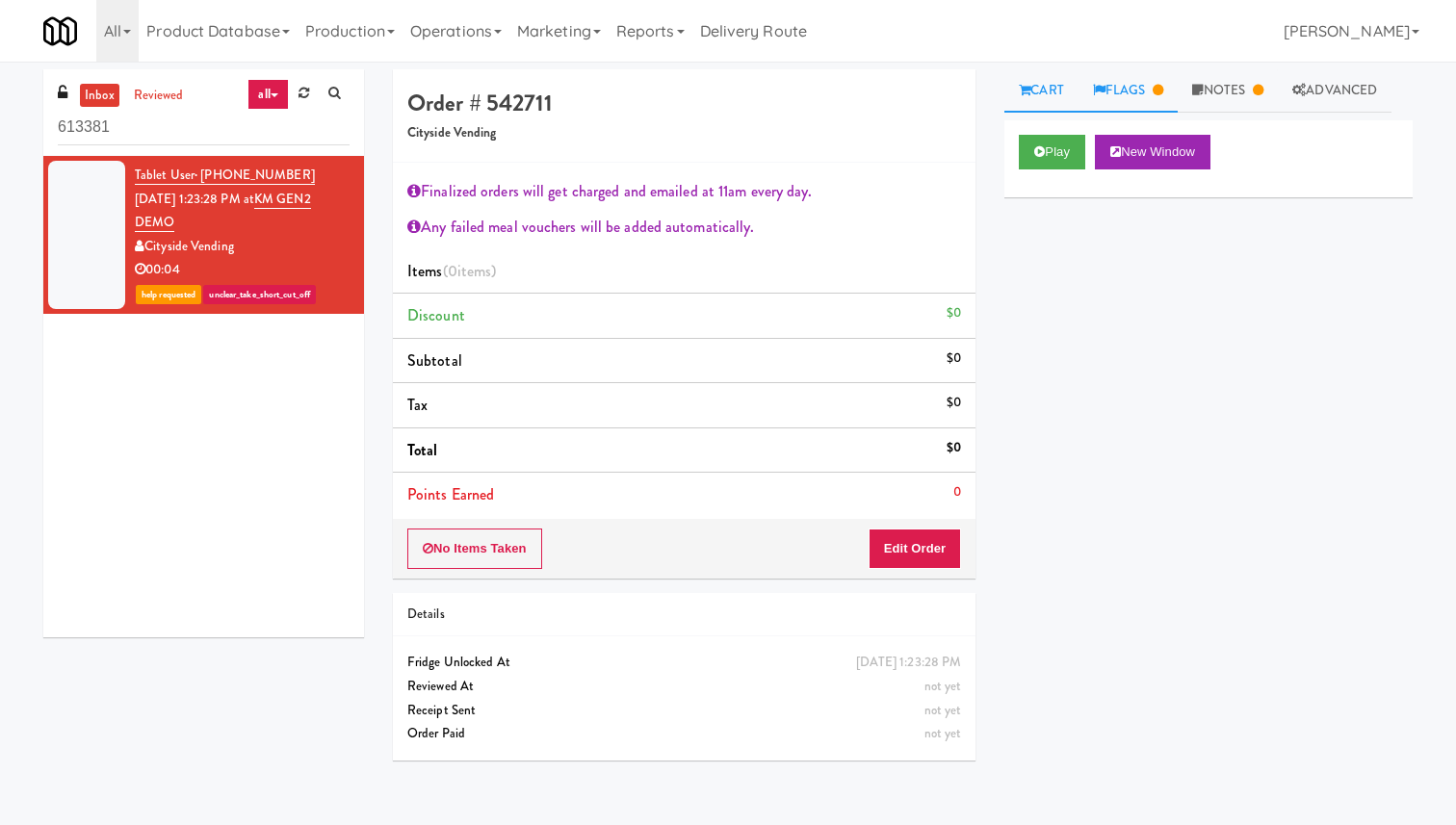 click on "Flags" at bounding box center (1129, 90) 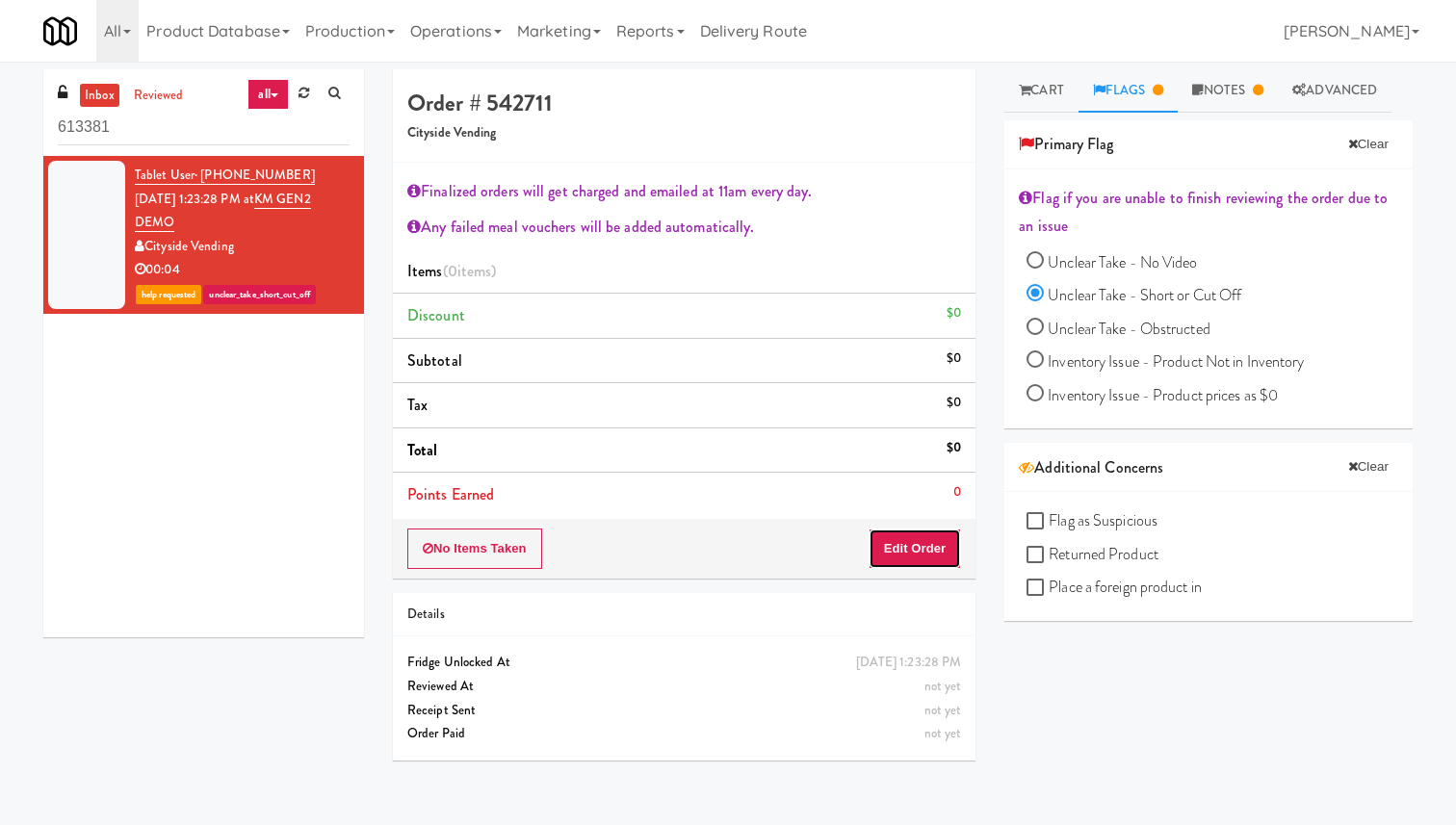 click on "Edit Order" at bounding box center (915, 549) 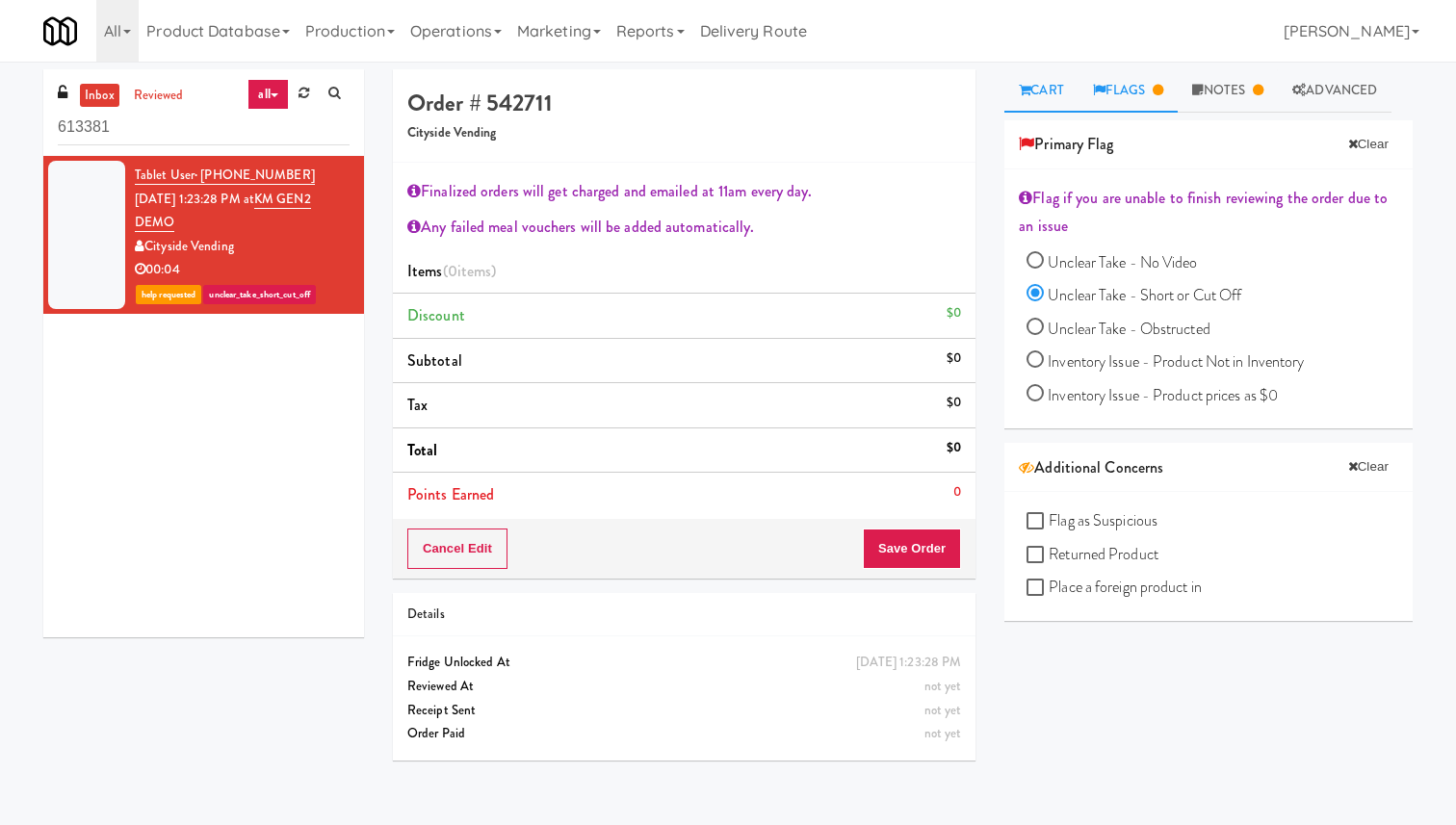 click on "Cart" at bounding box center (1041, 90) 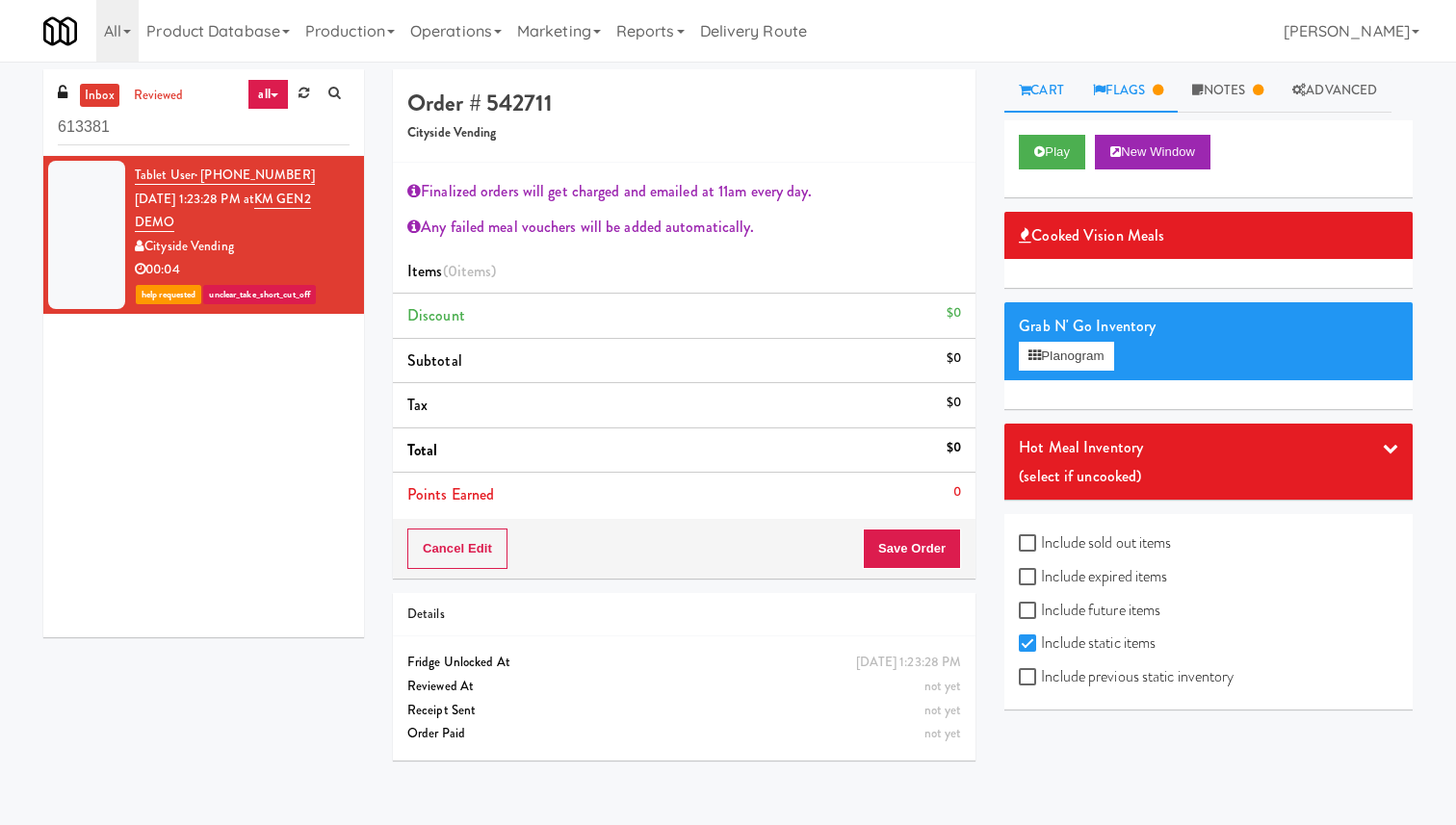 click on "Flags" at bounding box center (1129, 90) 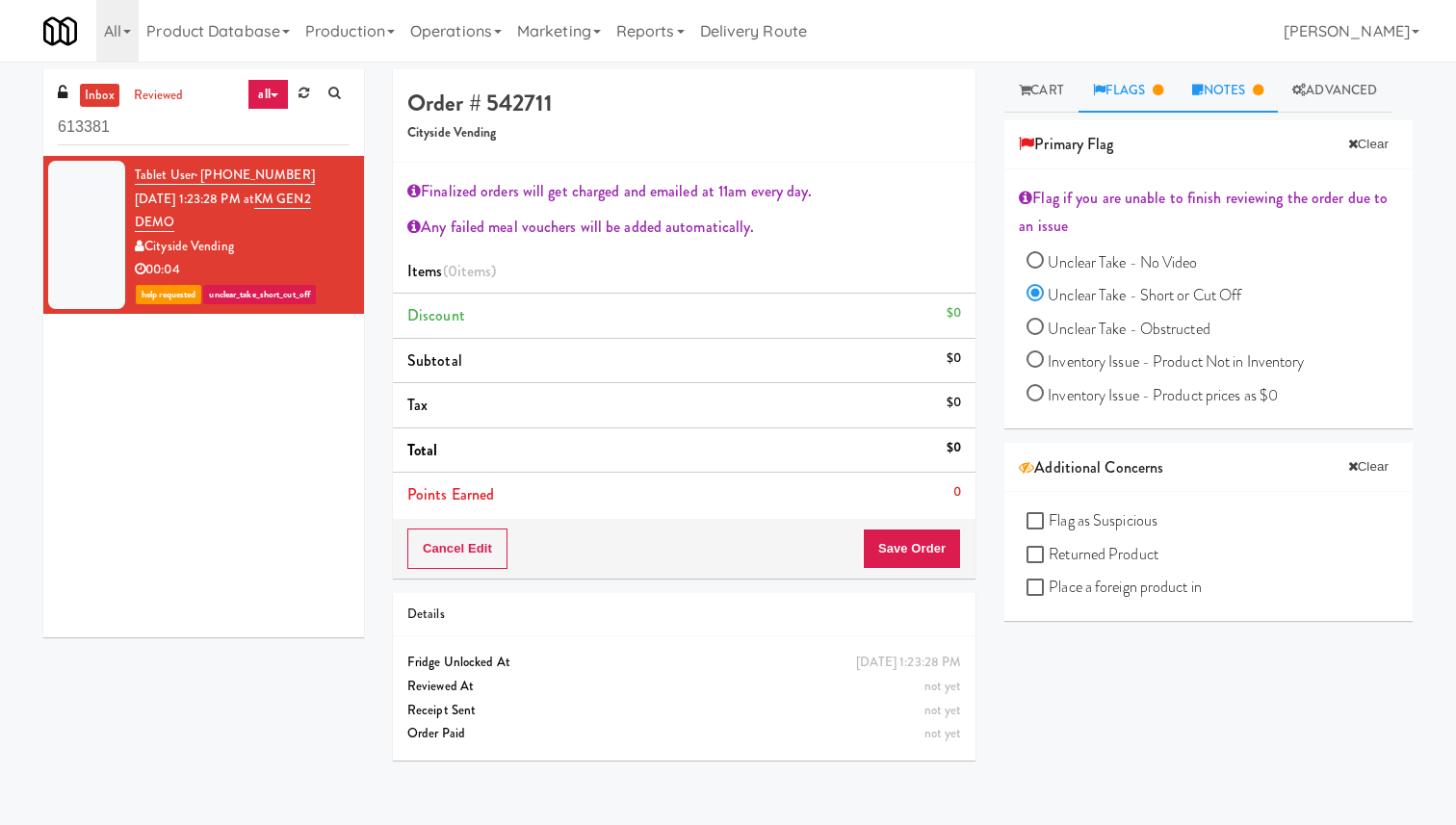 click on "Notes" at bounding box center (1228, 90) 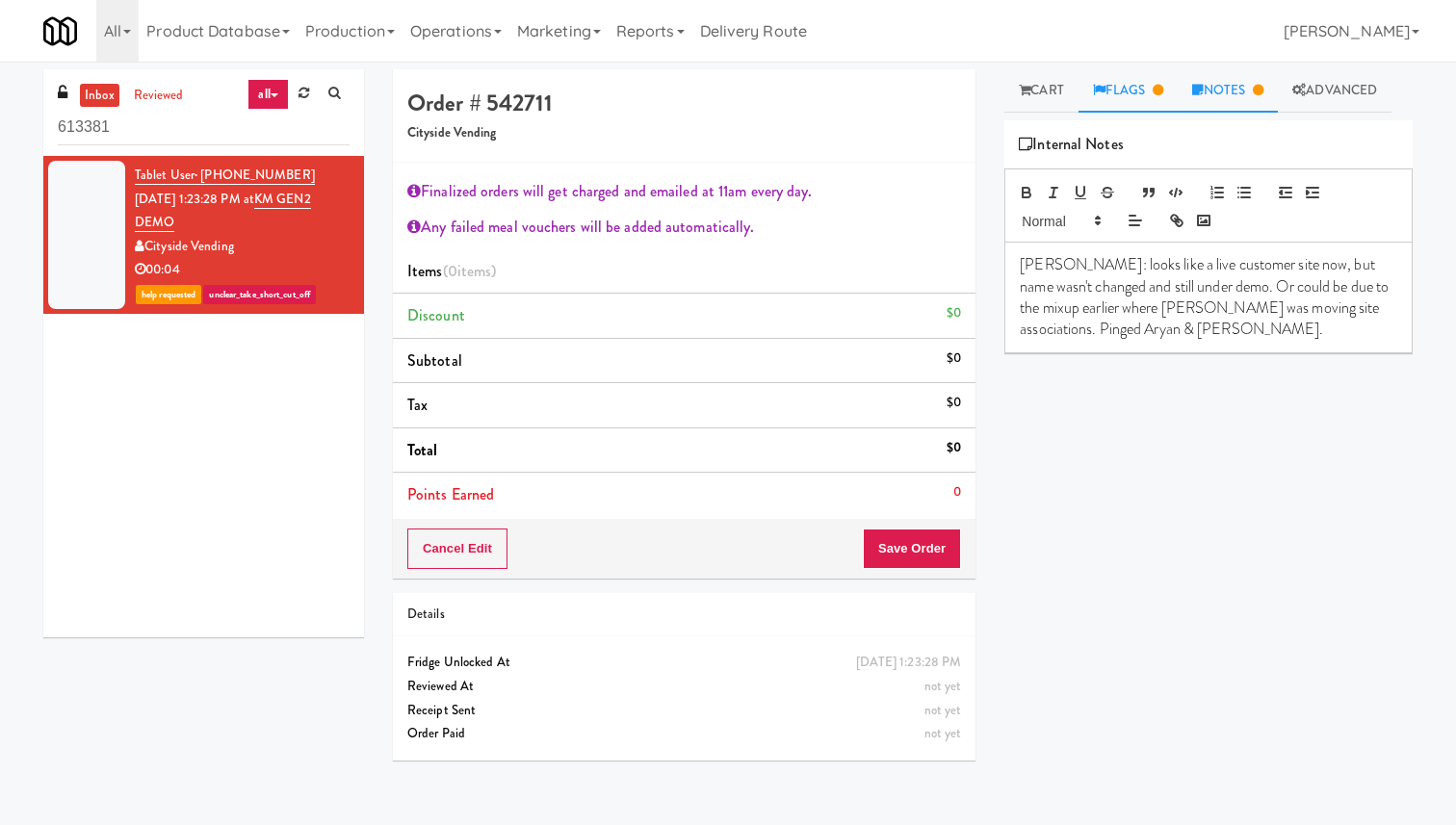 click on "Flags" at bounding box center [1129, 90] 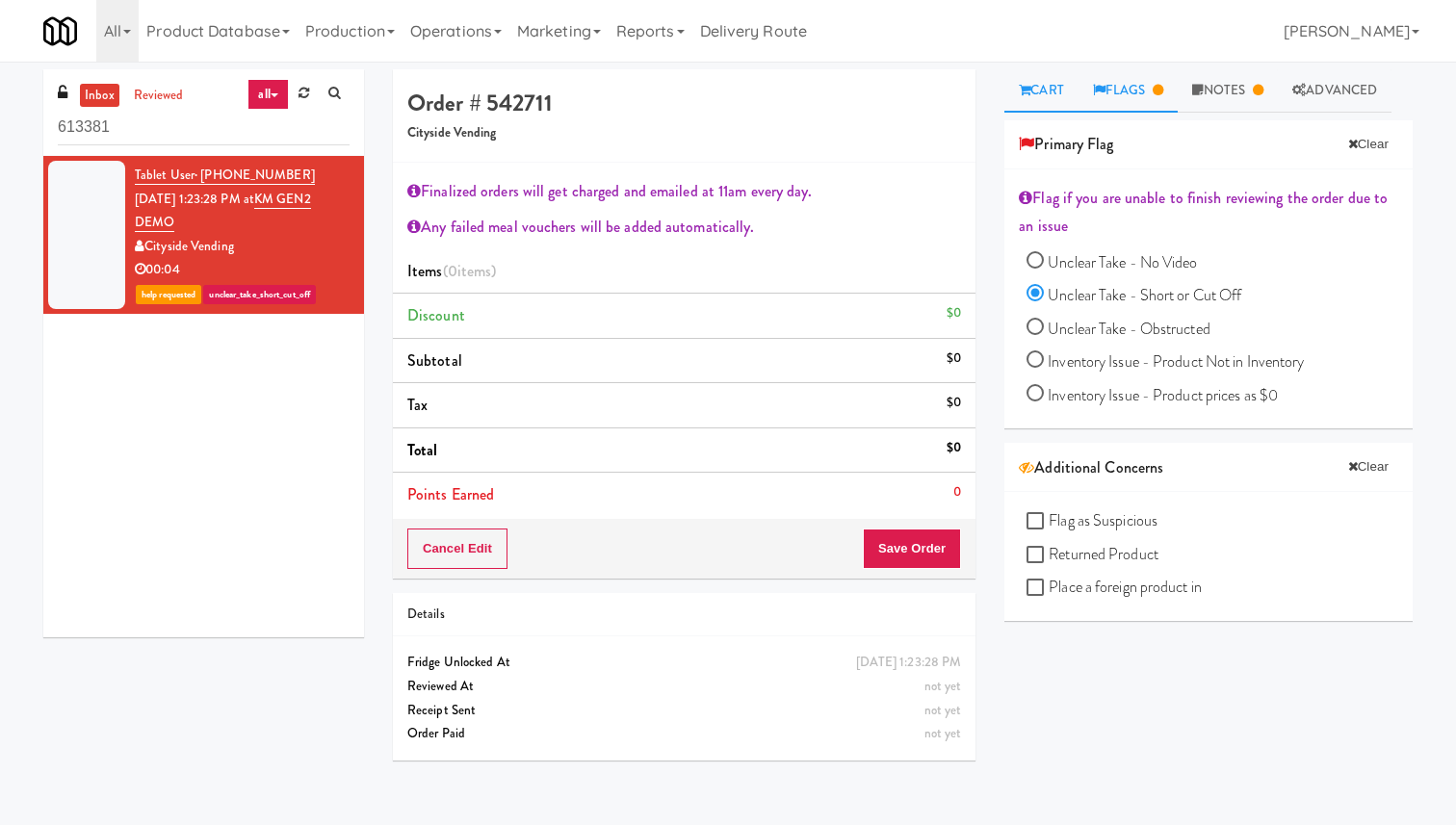 click at bounding box center (1025, 90) 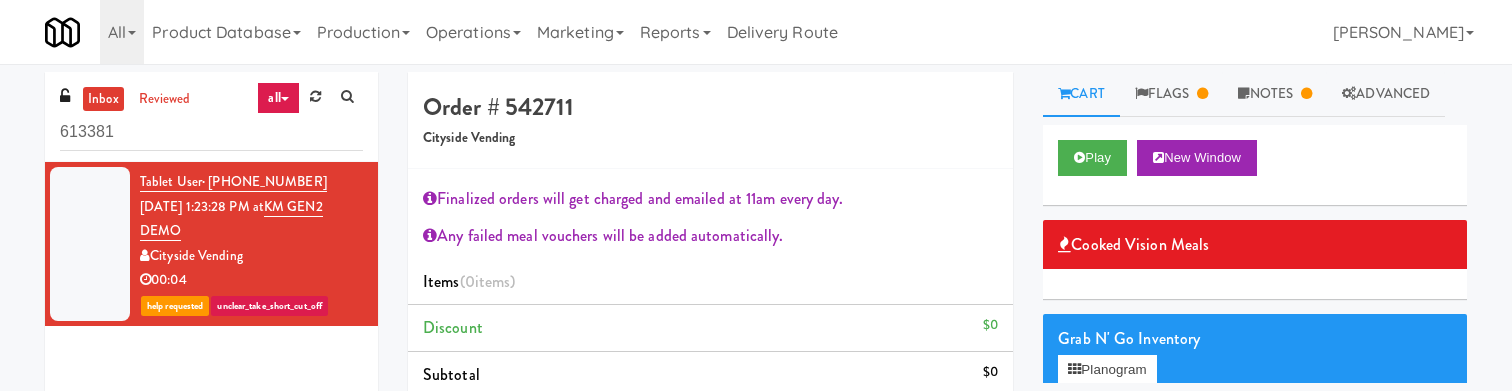 click on "all" at bounding box center (278, 98) 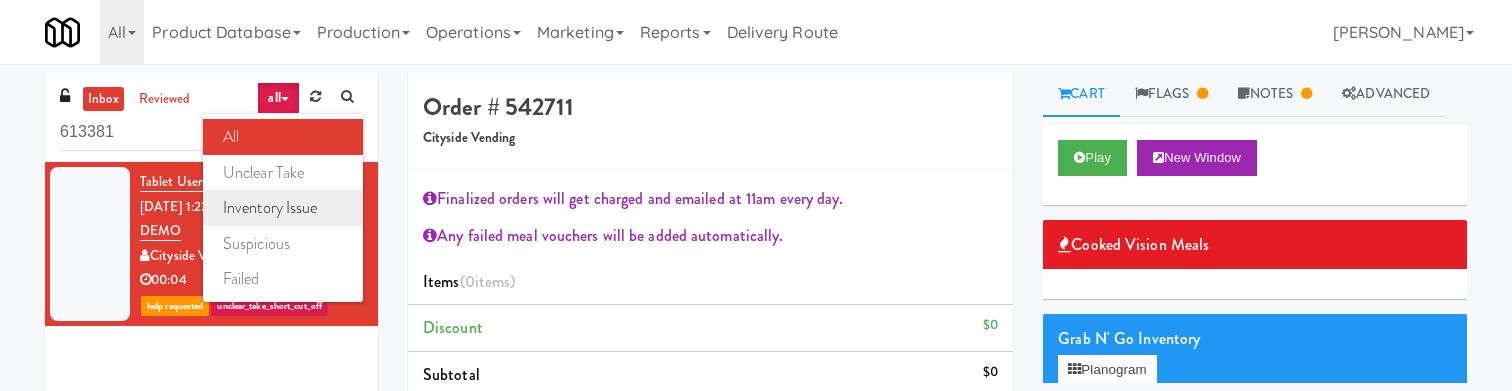 click on "inventory issue" at bounding box center (283, 208) 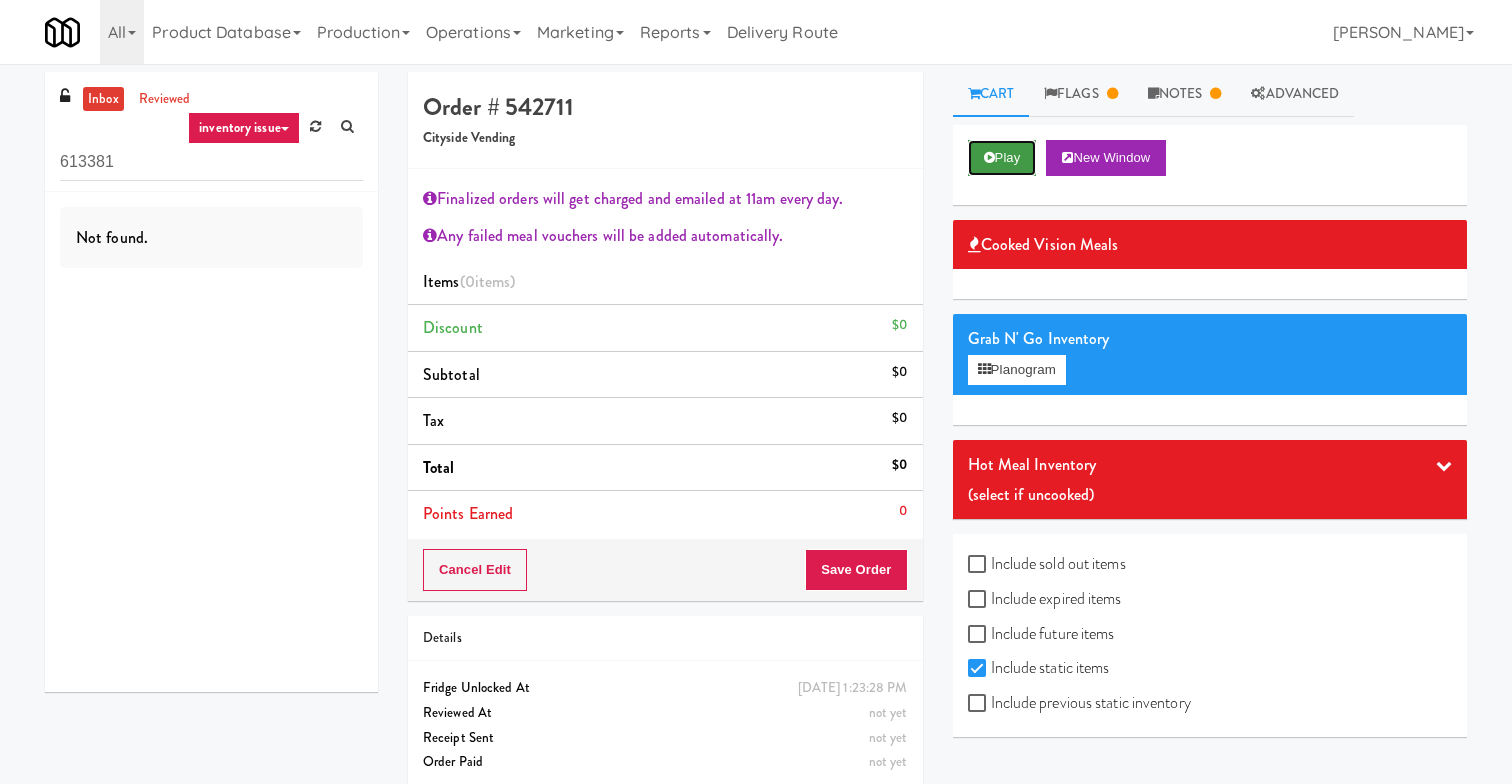 click on "Play" at bounding box center (1002, 158) 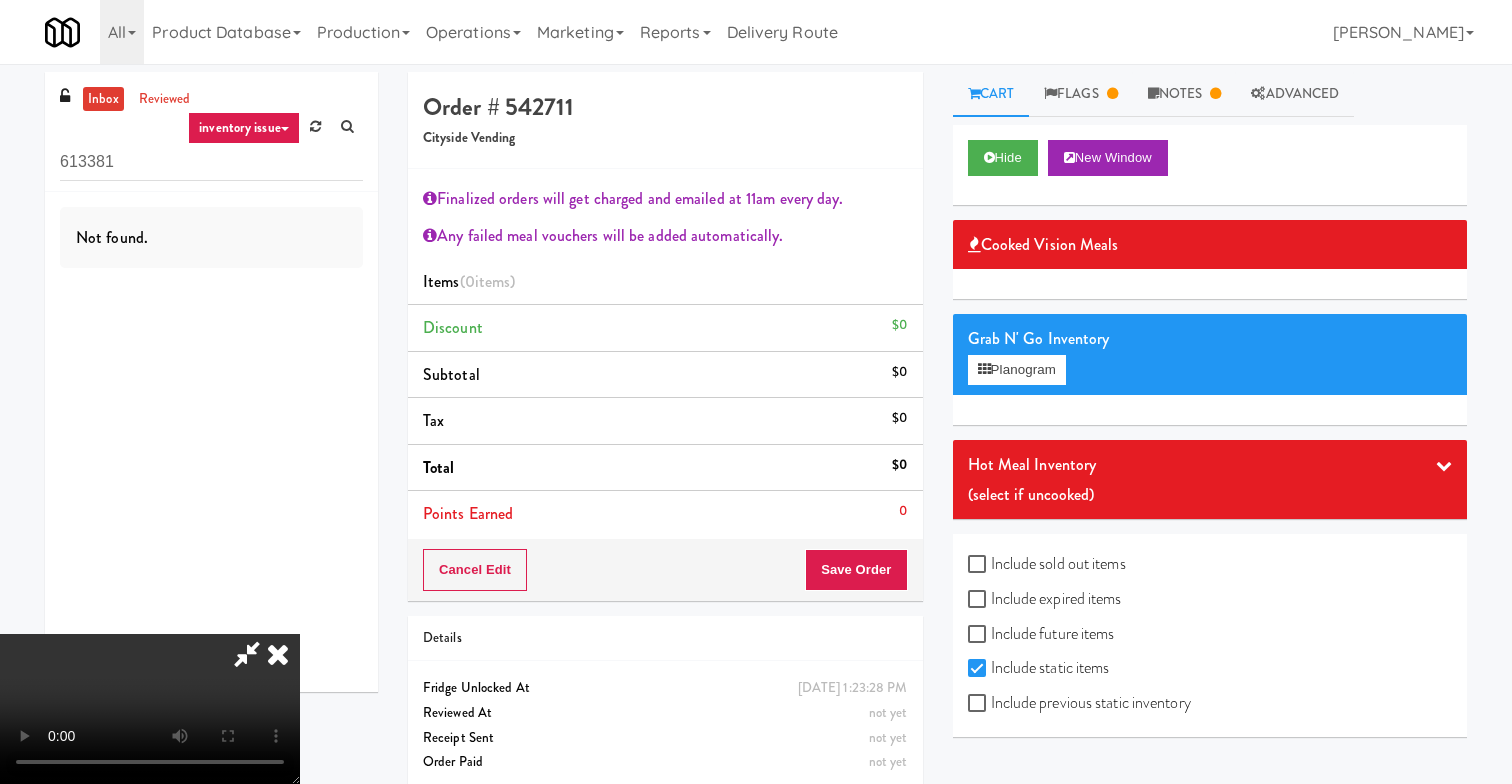 click at bounding box center [278, 654] 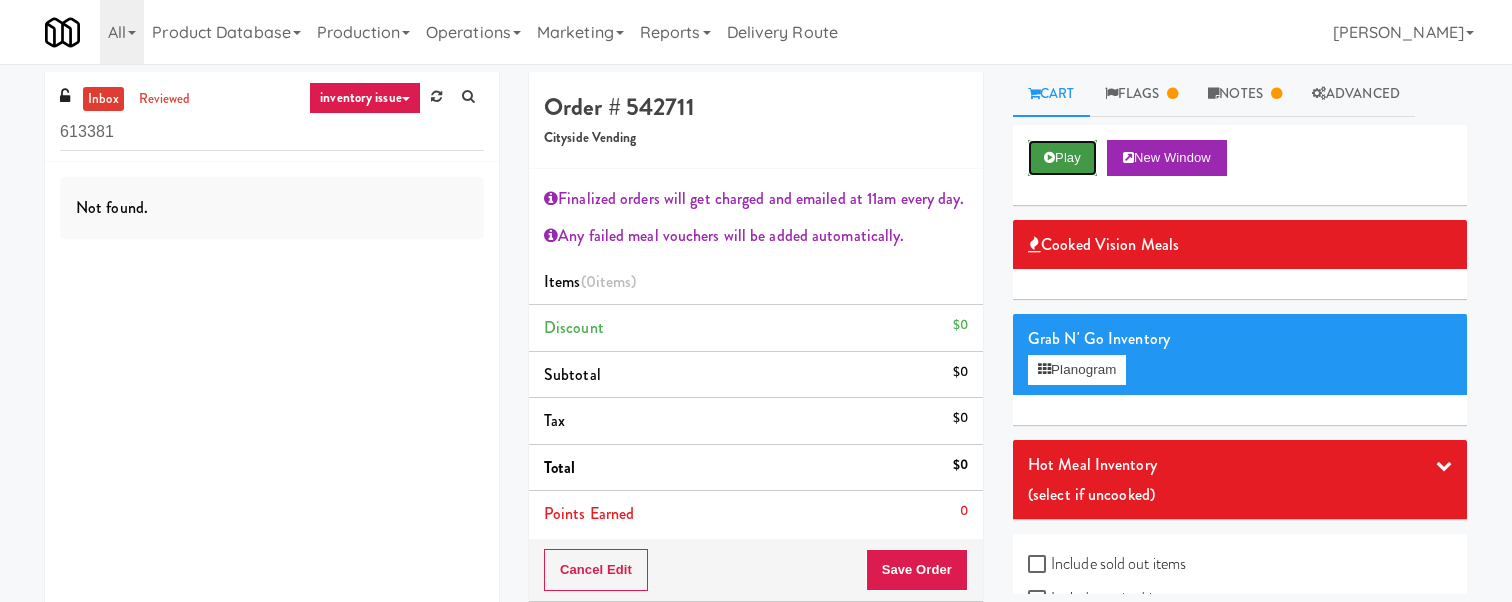 click on "Play" at bounding box center (1062, 158) 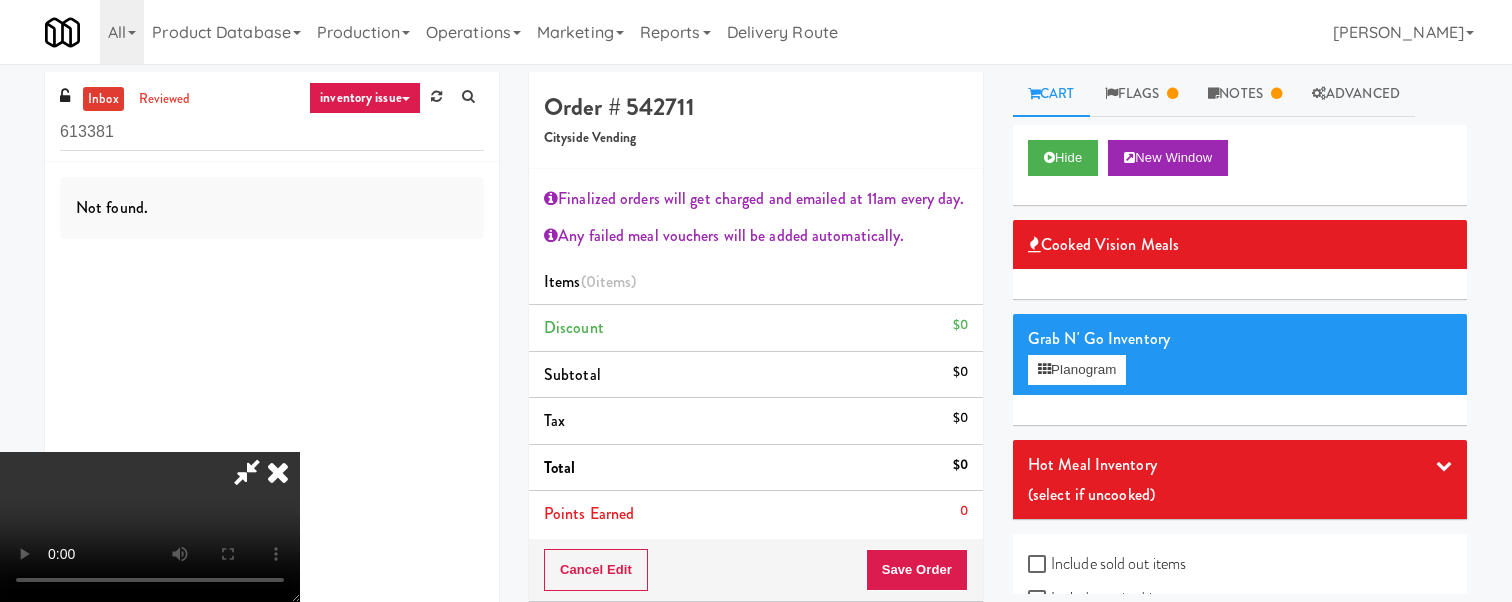 click at bounding box center (278, 472) 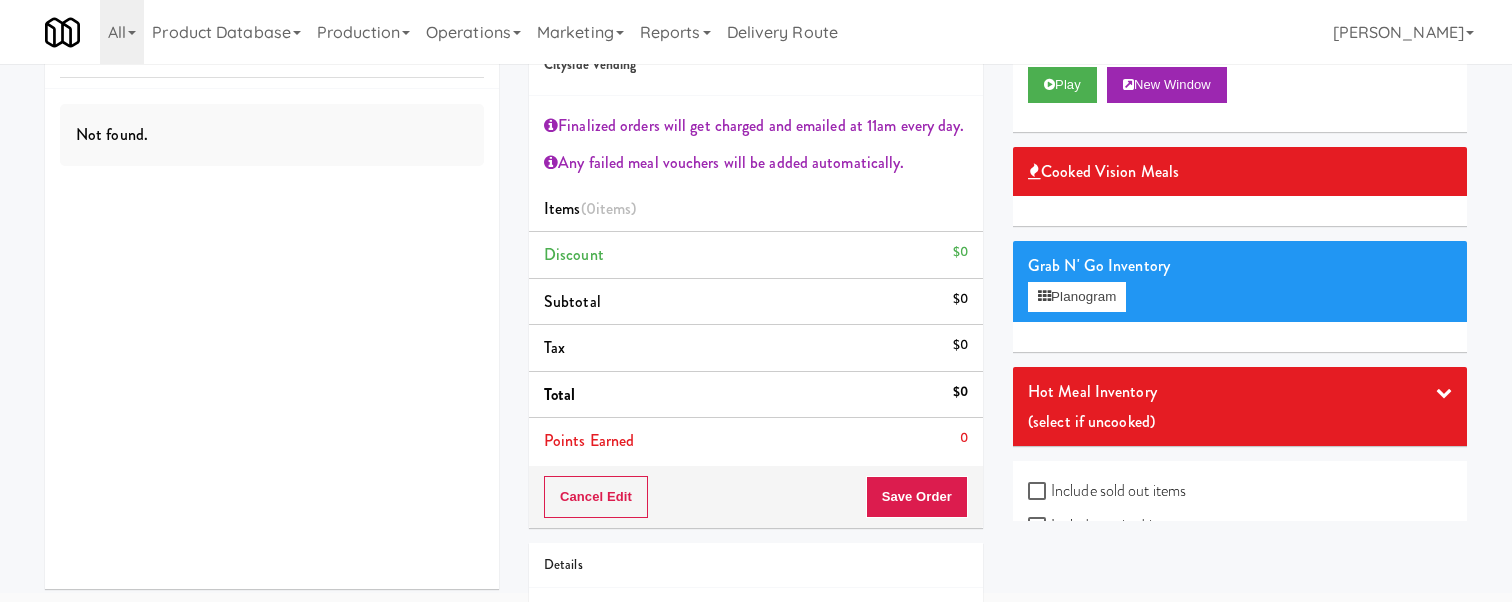 scroll, scrollTop: 0, scrollLeft: 0, axis: both 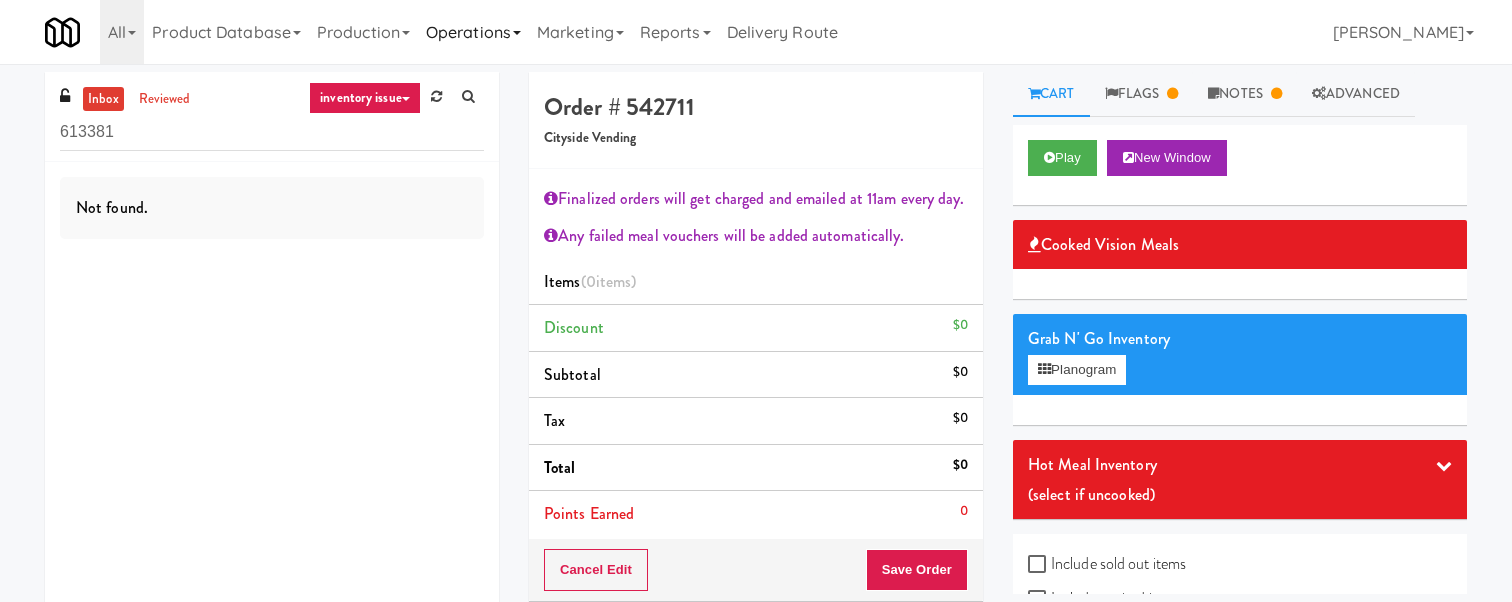 click on "Operations" at bounding box center (473, 32) 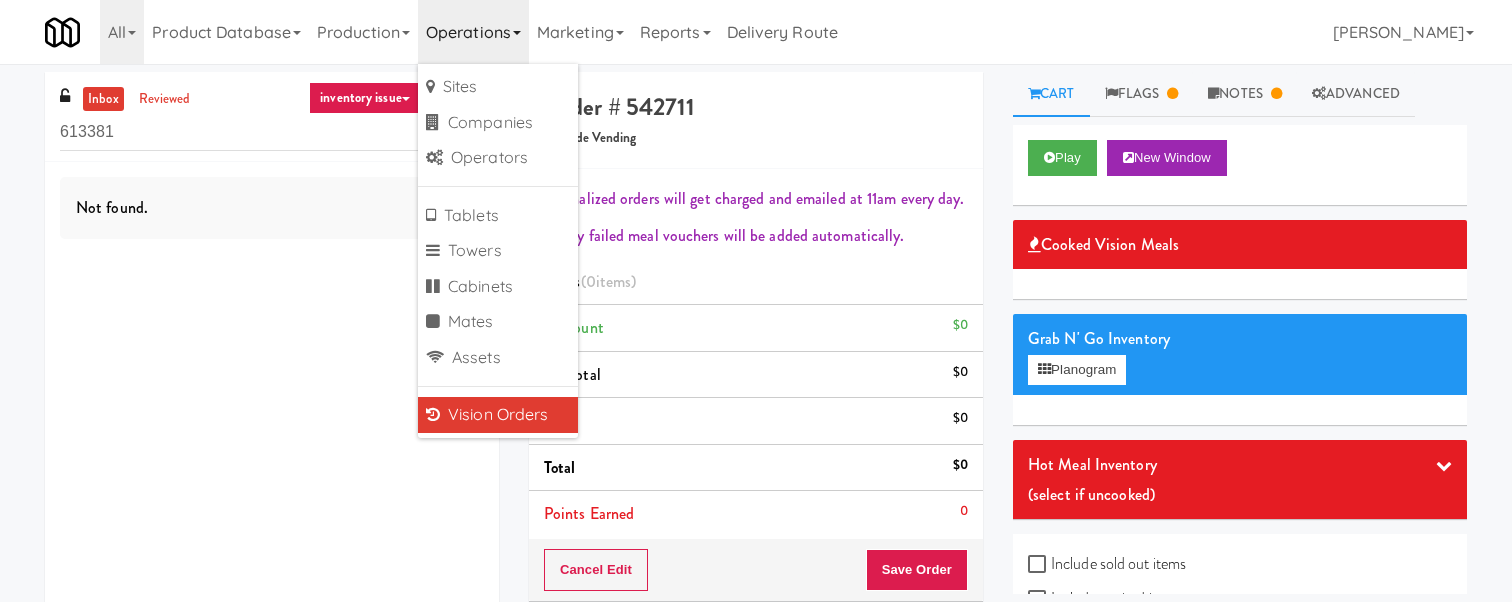 click on "Any failed meal vouchers will be added automatically." at bounding box center [756, 236] 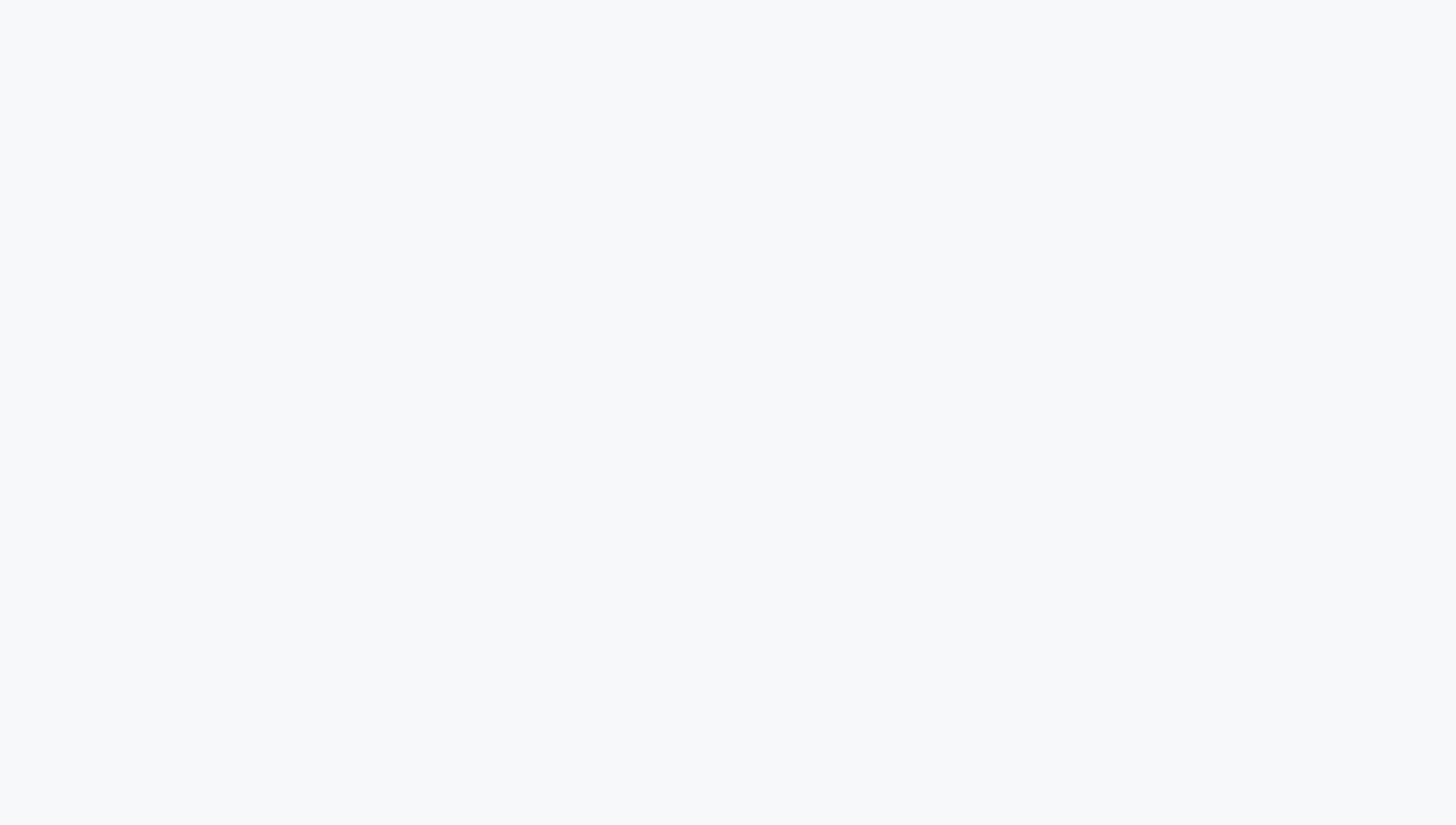 scroll, scrollTop: 0, scrollLeft: 0, axis: both 